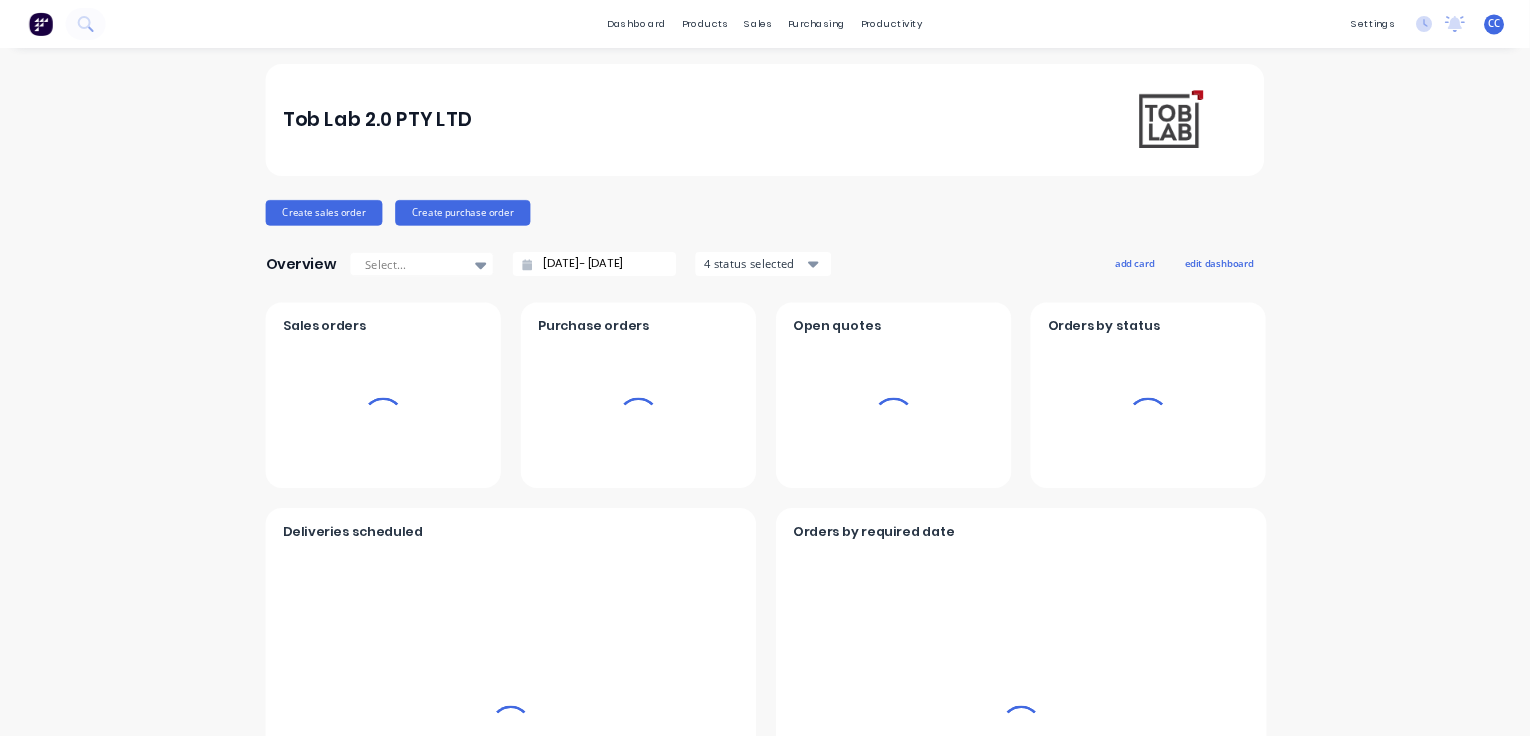 scroll, scrollTop: 0, scrollLeft: 0, axis: both 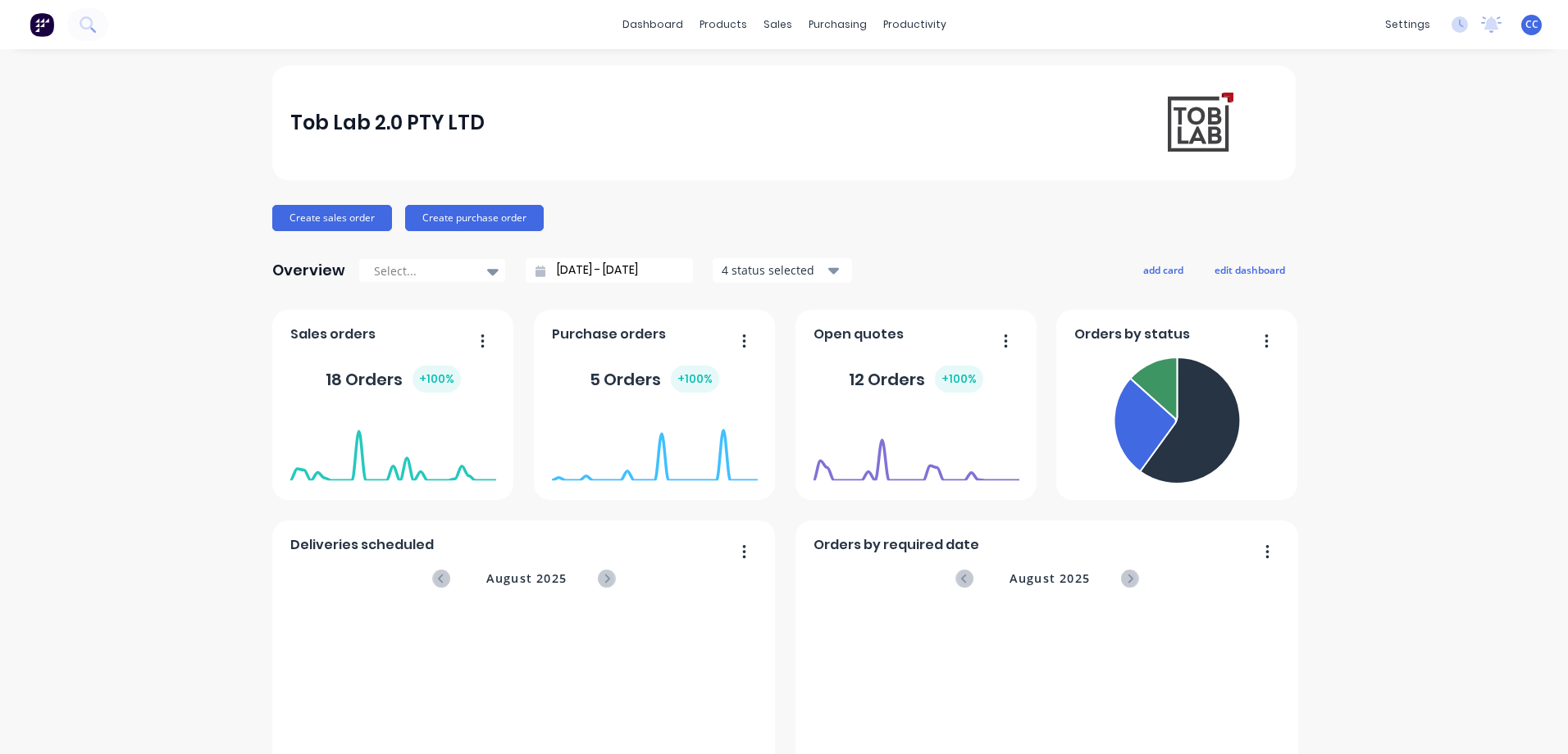 click on "Tob Lab 2.0 PTY LTD Create sales order   Create purchase order   Overview Select... 05/07/25 - 04/08/25 4 status selected add card   edit dashboard   Deliveries scheduled   August 2025 No data available Open quotes   12    Orders + 100 % Orders by required date   August 2025 No data available Purchase orders   5    Orders + 100 % Sales orders   18    Orders + 100 % Orders by status   Submitted Orders:  9" at bounding box center (784, 493) 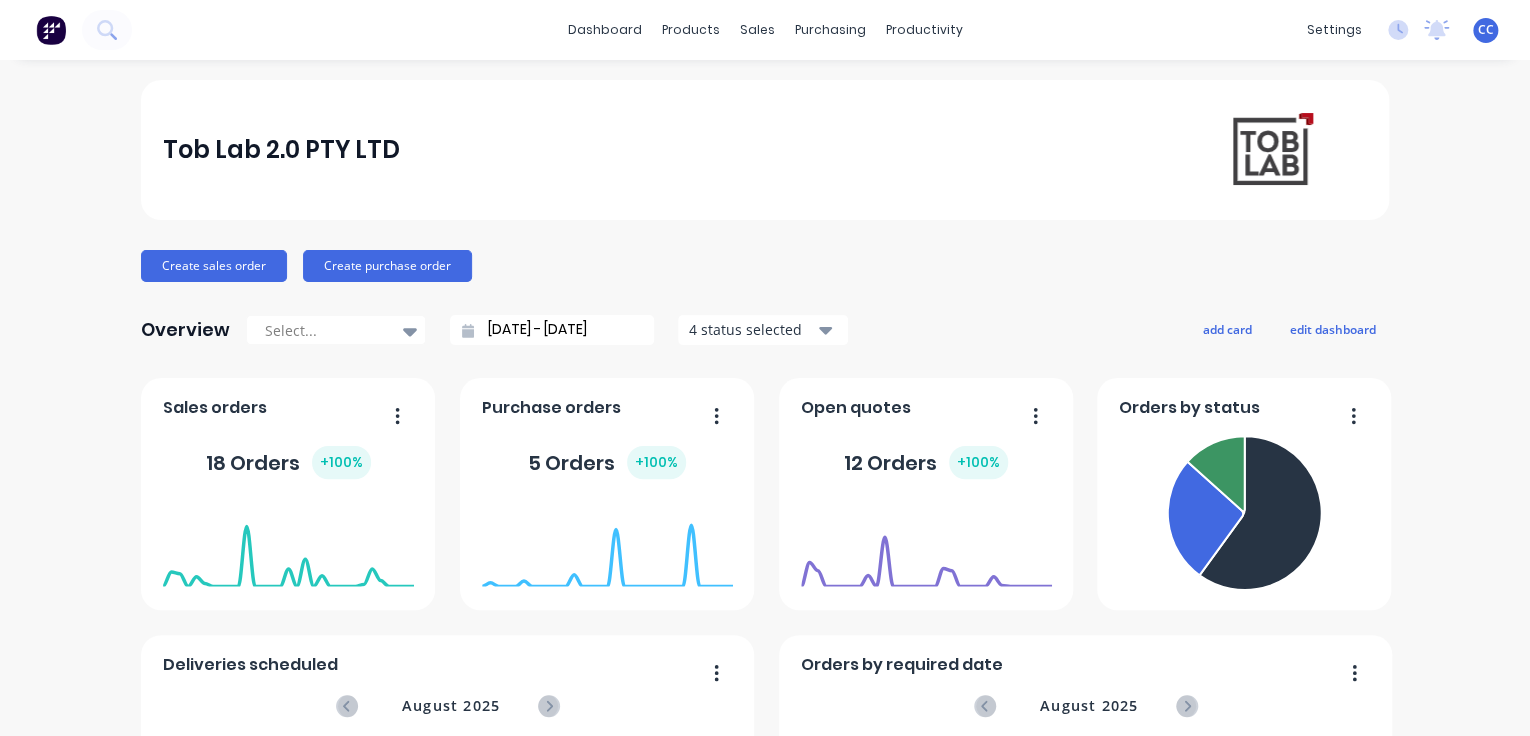 drag, startPoint x: 1791, startPoint y: 1, endPoint x: 1431, endPoint y: 623, distance: 718.6682 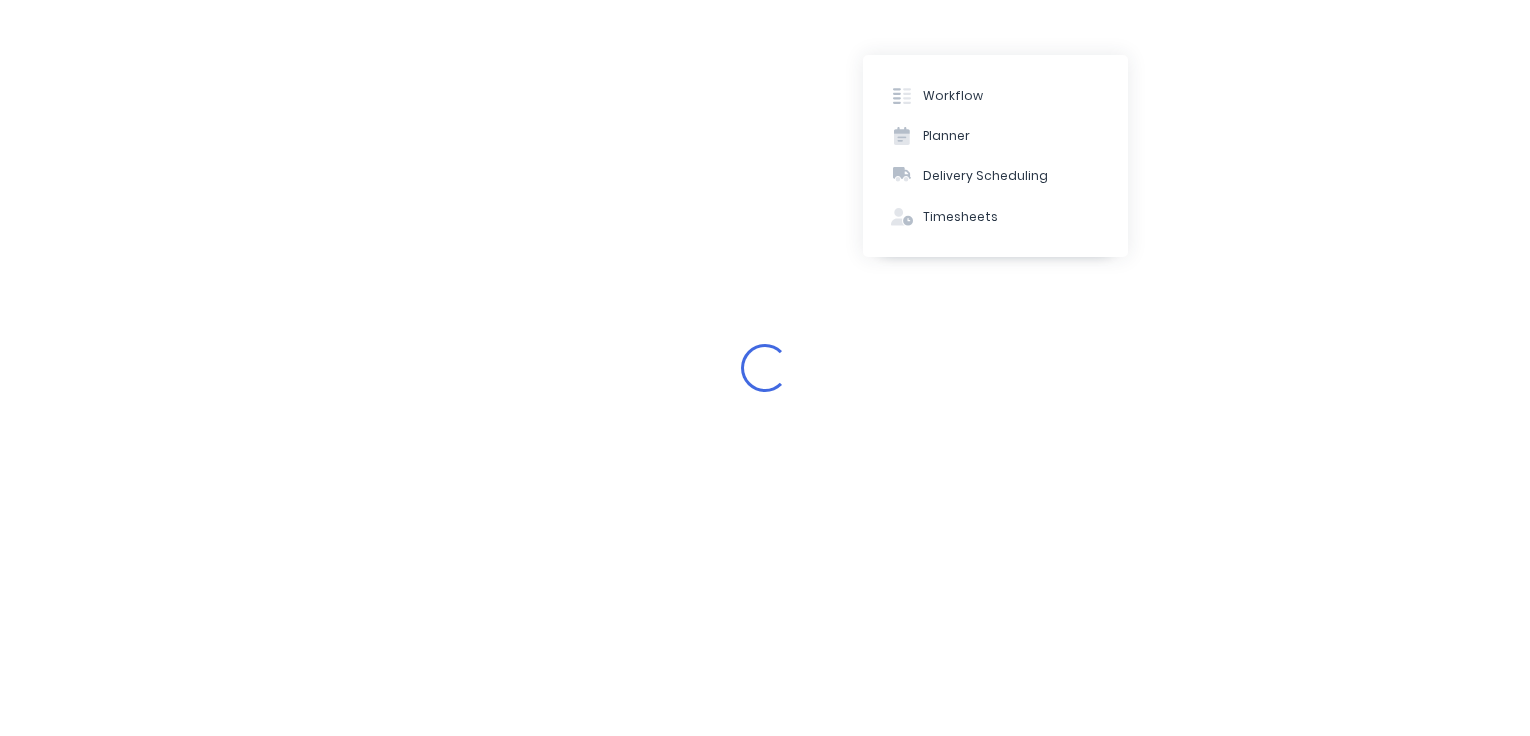 scroll, scrollTop: 0, scrollLeft: 0, axis: both 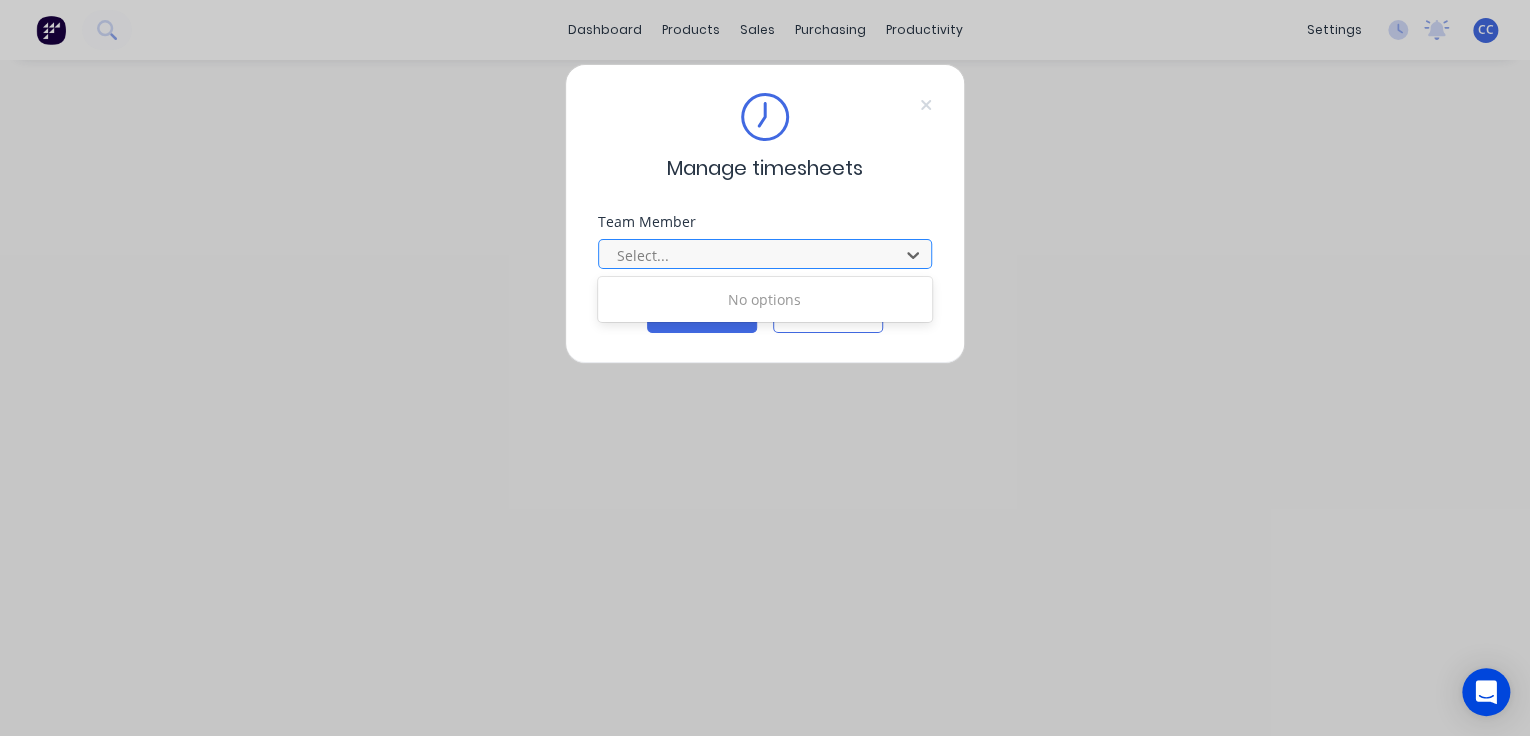 click at bounding box center (752, 255) 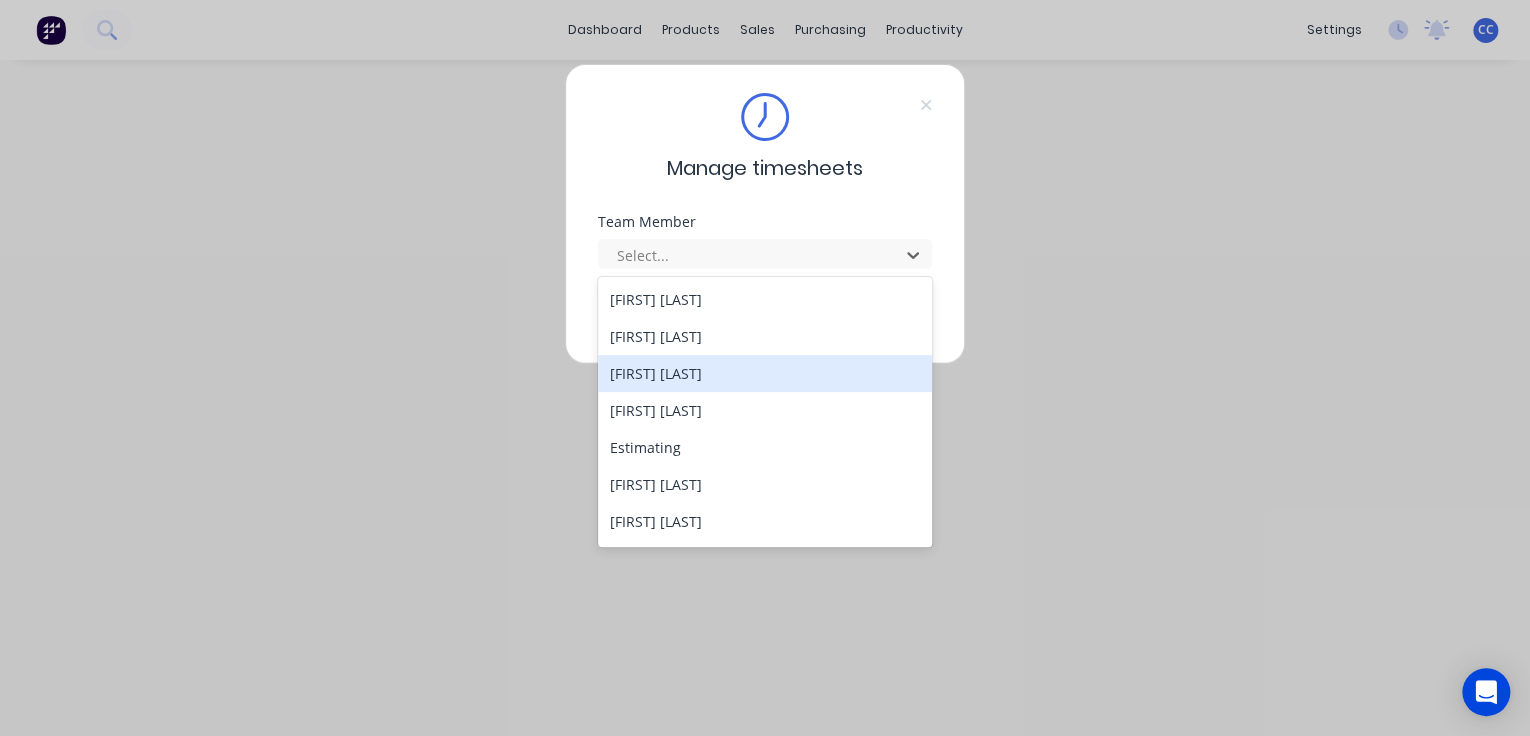 click on "[FIRST] [LAST]" at bounding box center (765, 373) 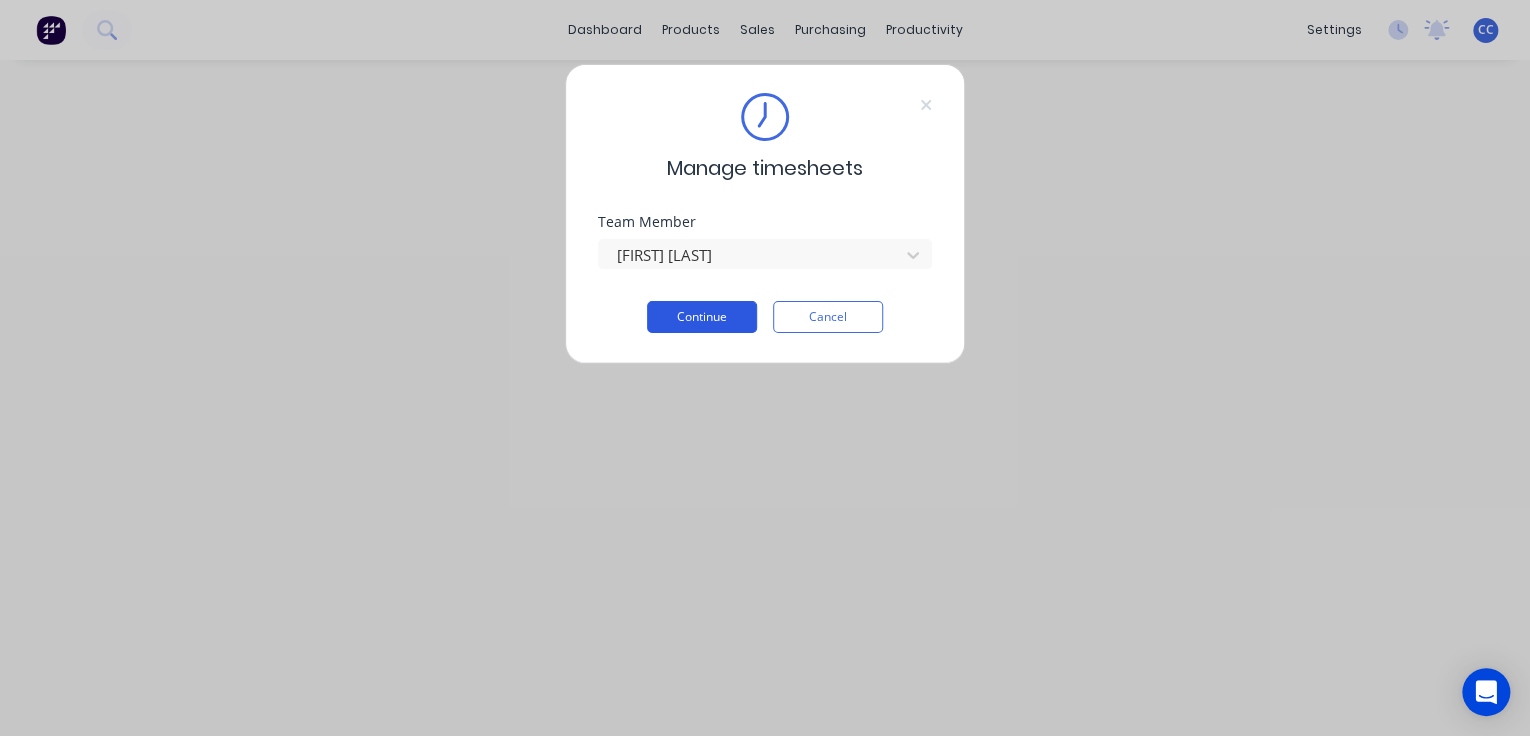 click on "Continue" at bounding box center (702, 317) 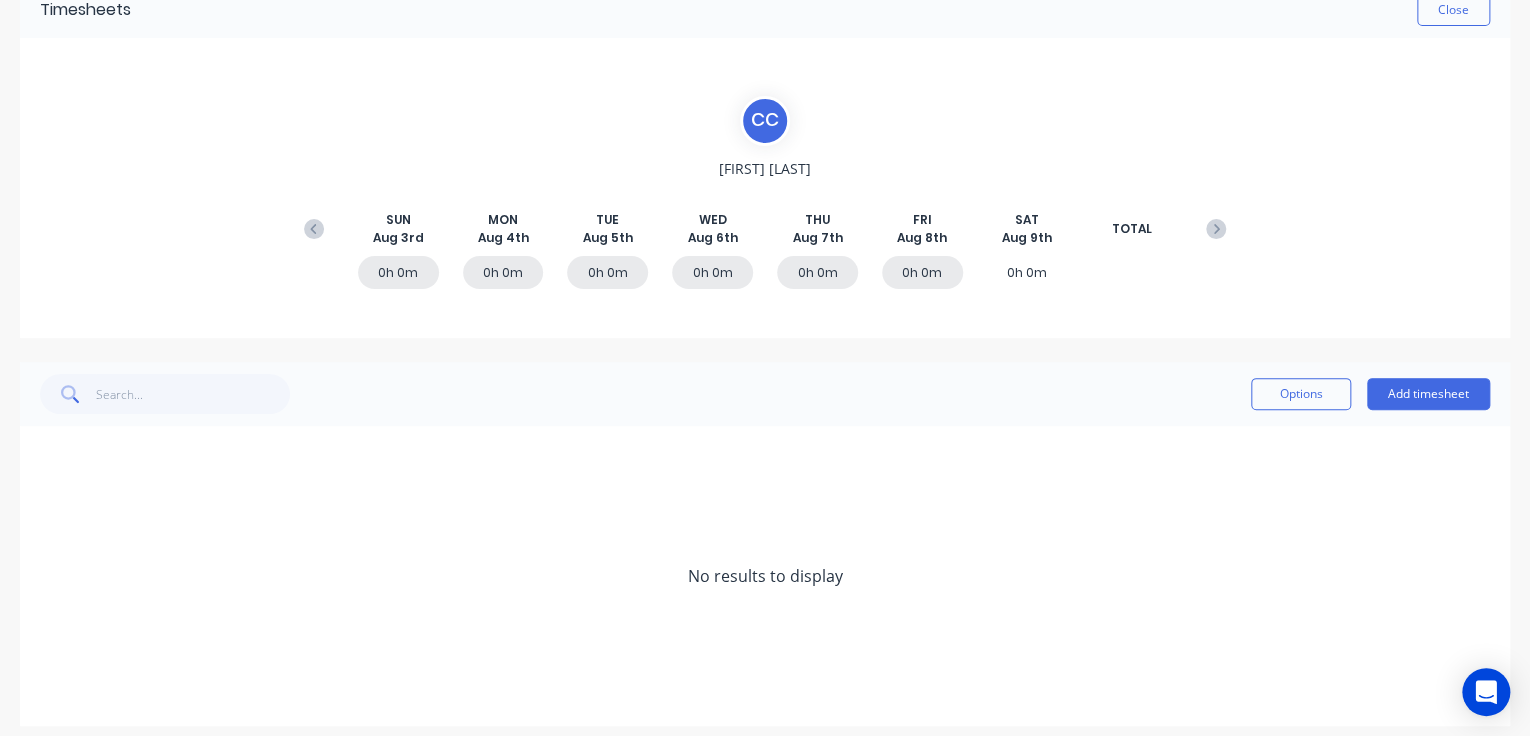 scroll, scrollTop: 117, scrollLeft: 0, axis: vertical 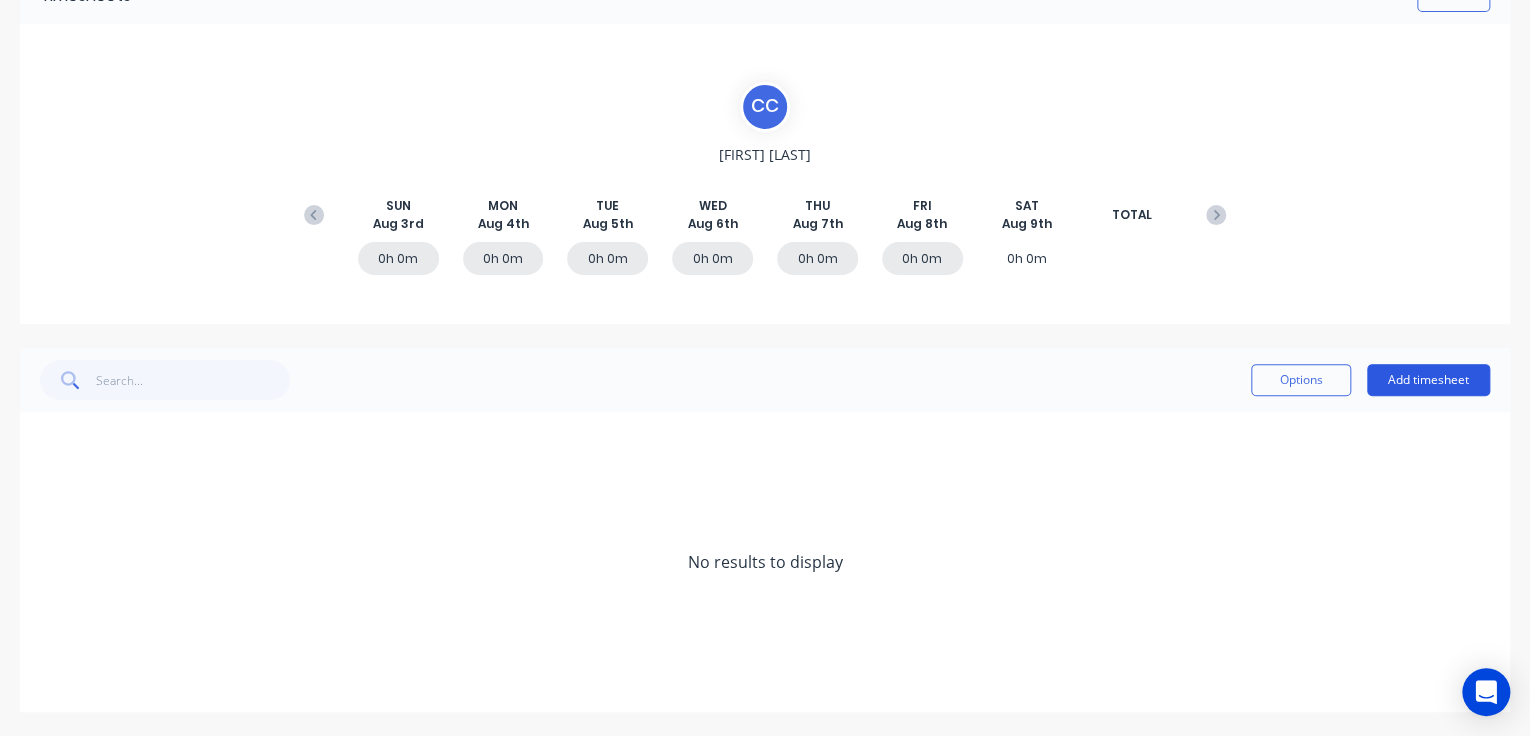 click on "Add timesheet" at bounding box center [1428, 380] 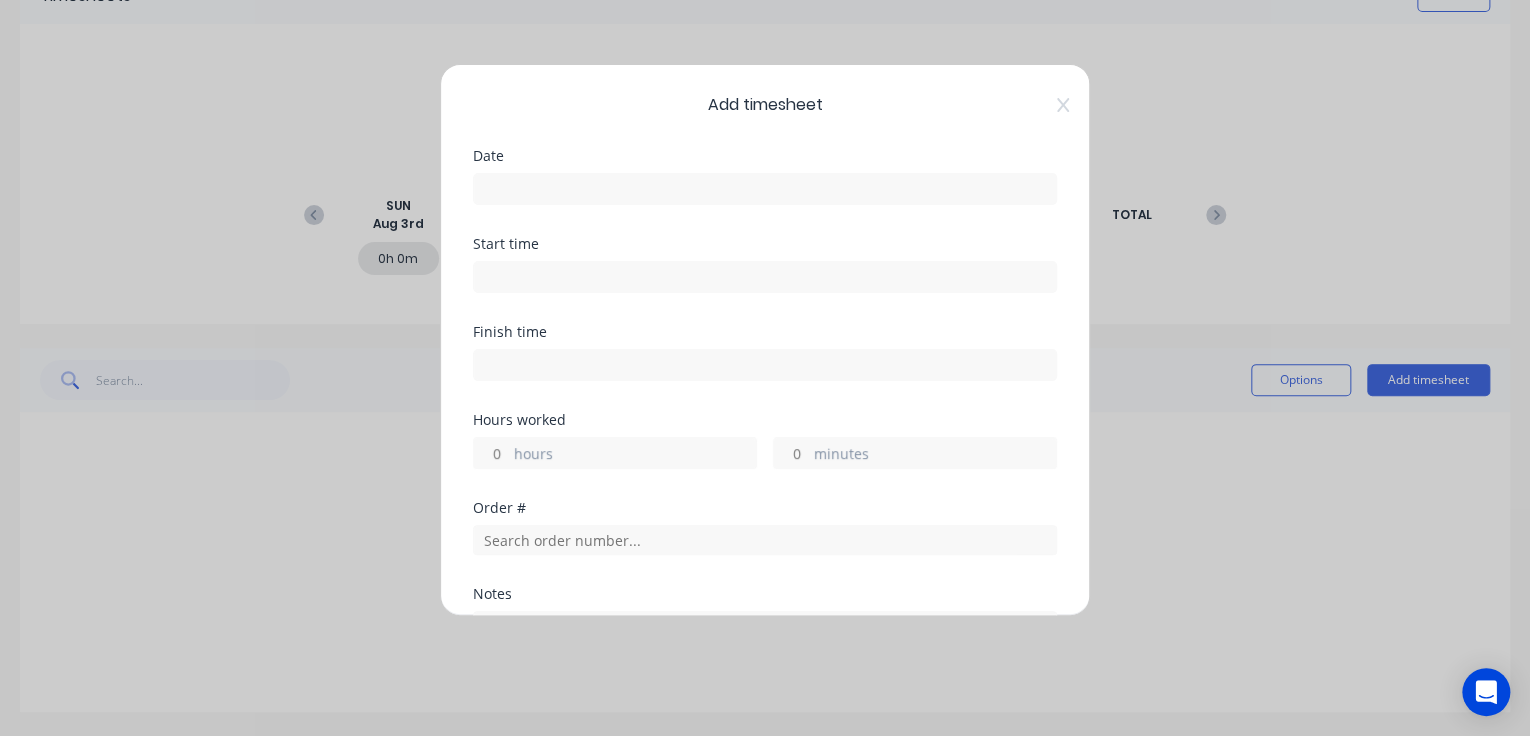 click at bounding box center (765, 189) 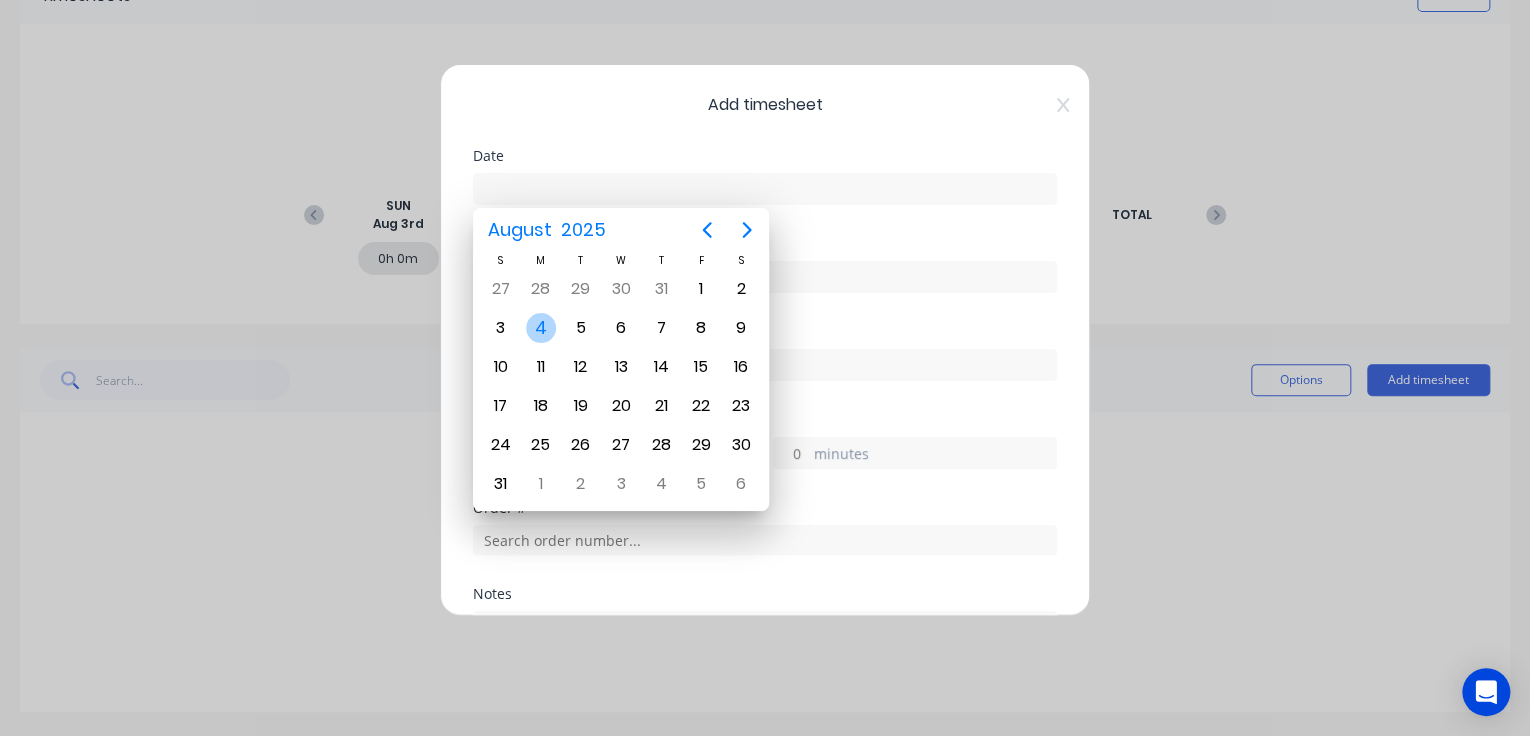 click on "4" at bounding box center [541, 328] 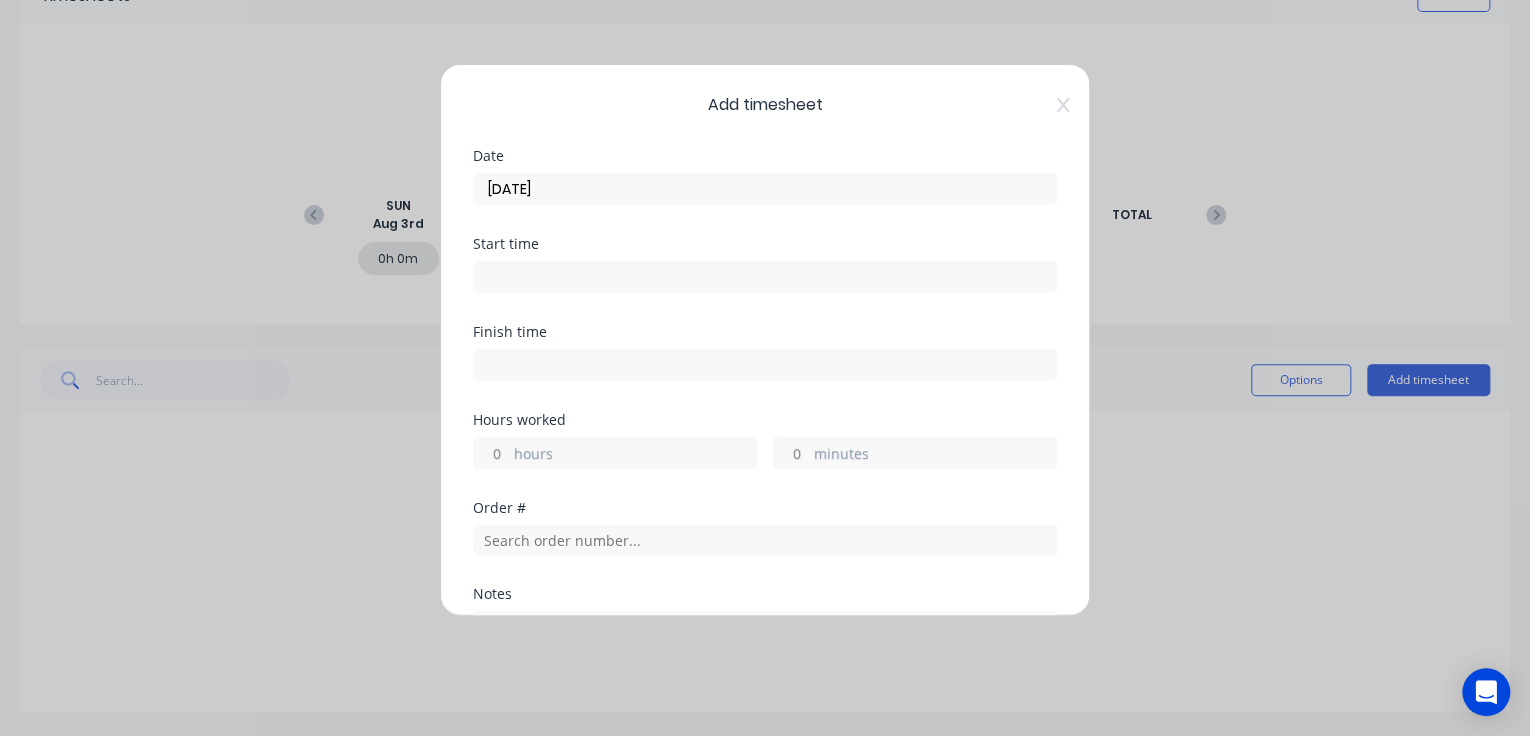 click at bounding box center (765, 277) 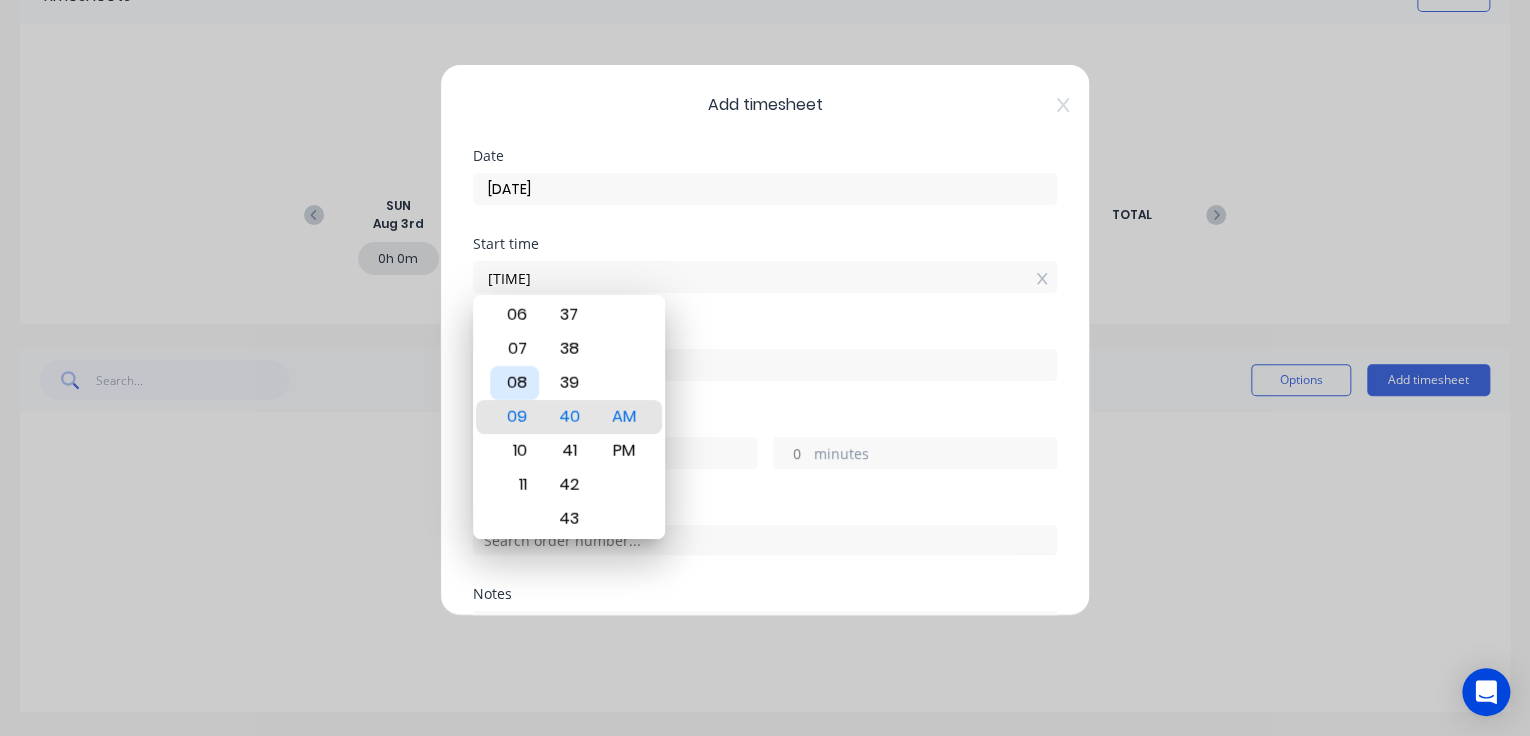 click on "08" at bounding box center (514, 383) 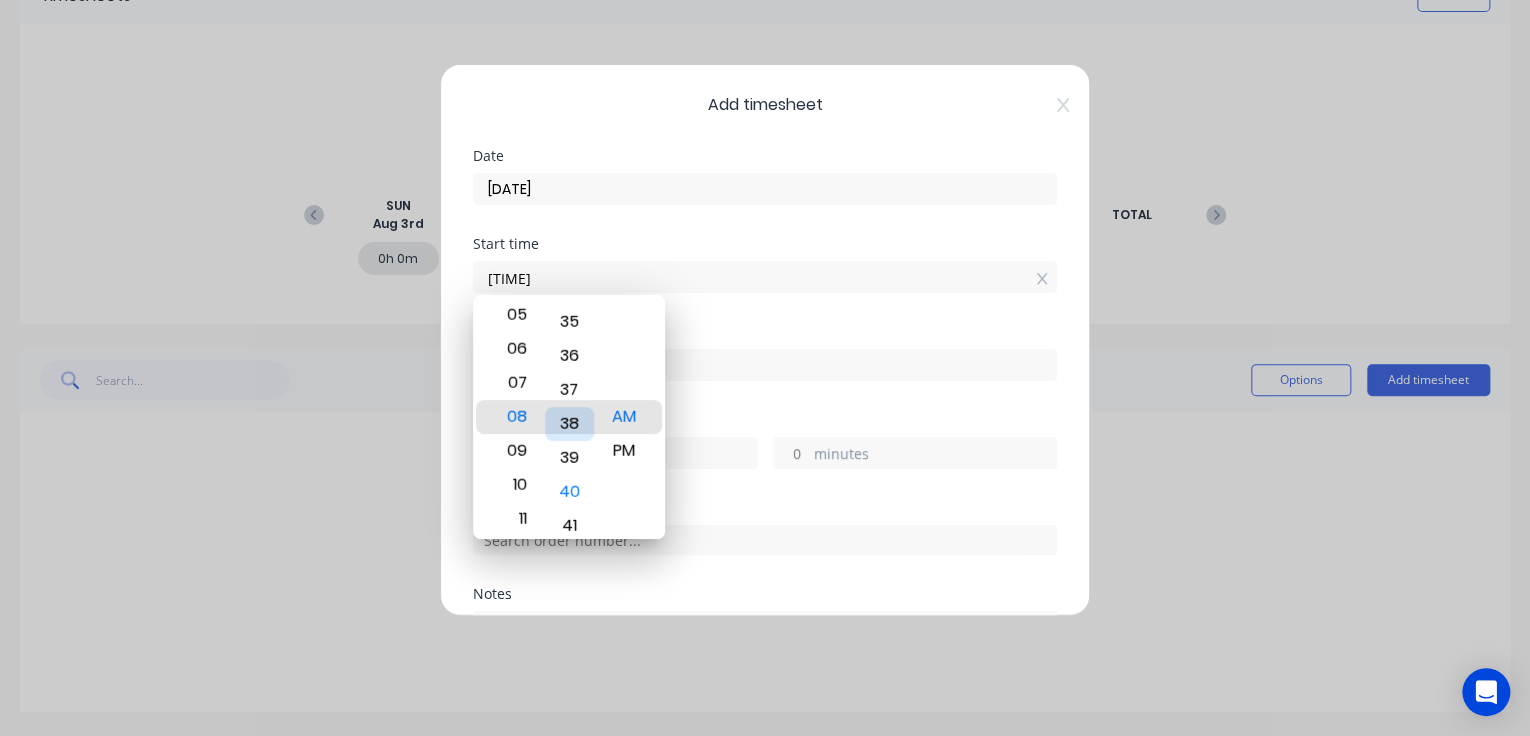 drag, startPoint x: 566, startPoint y: 337, endPoint x: 560, endPoint y: 424, distance: 87.20665 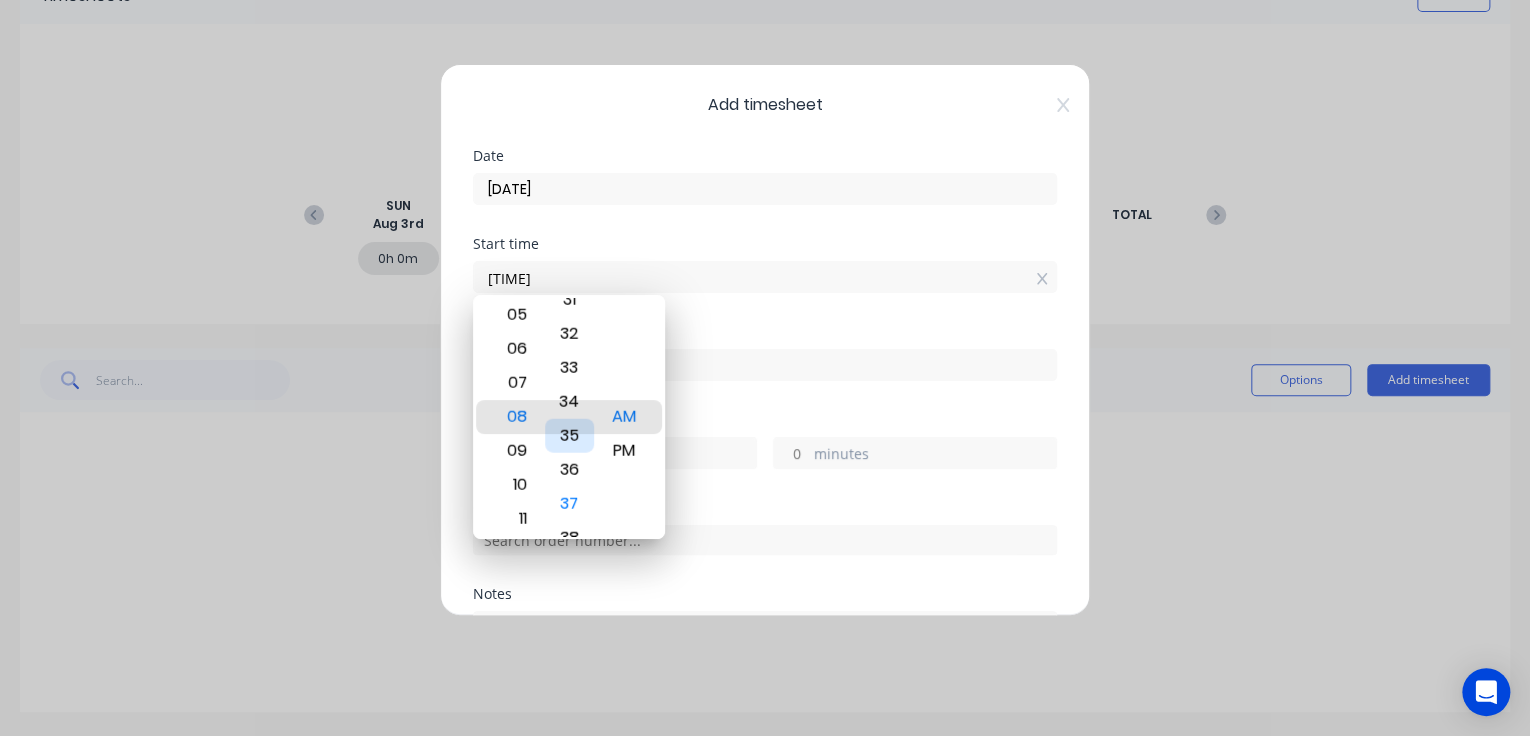 drag, startPoint x: 566, startPoint y: 351, endPoint x: 563, endPoint y: 453, distance: 102.044106 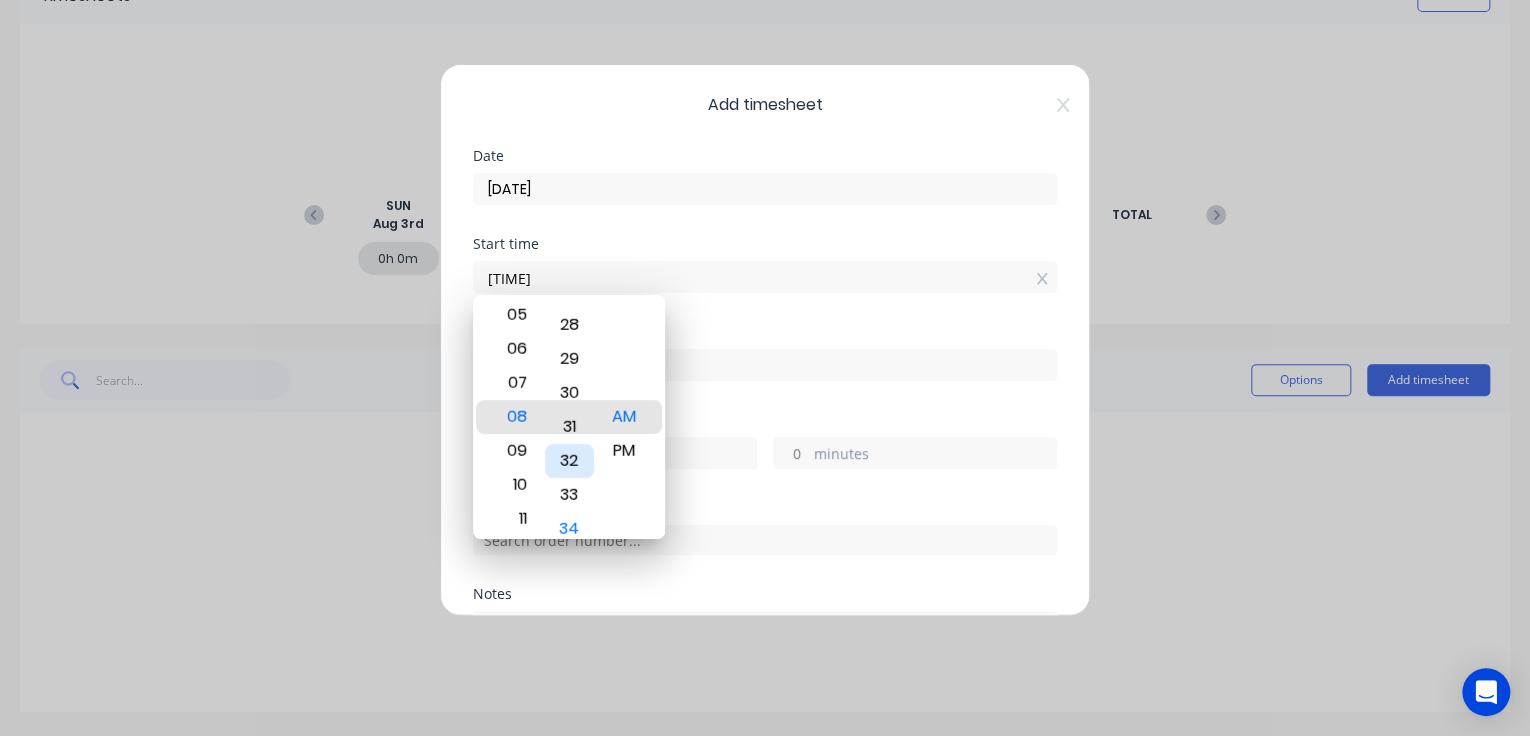 drag, startPoint x: 571, startPoint y: 348, endPoint x: 572, endPoint y: 459, distance: 111.0045 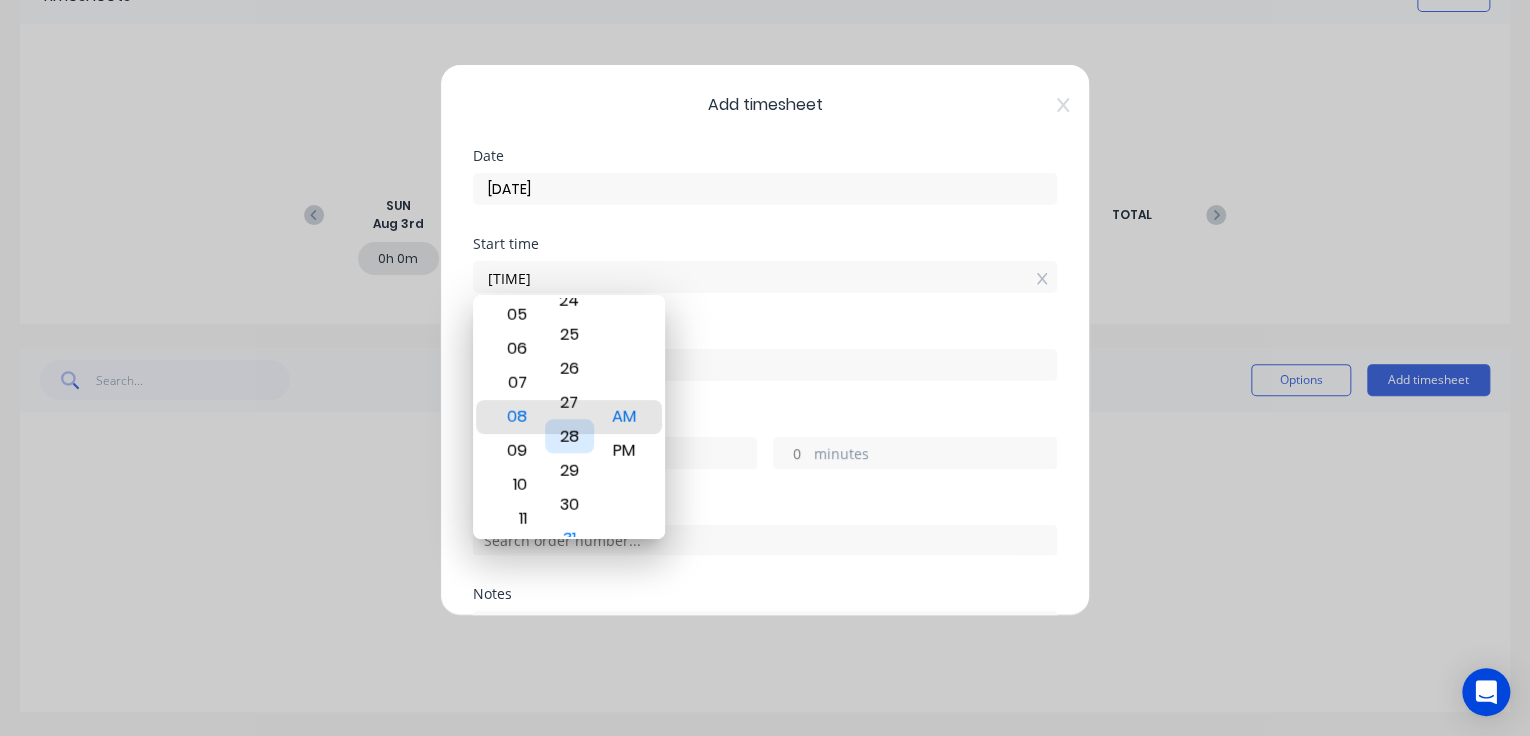 drag, startPoint x: 574, startPoint y: 326, endPoint x: 584, endPoint y: 447, distance: 121.41252 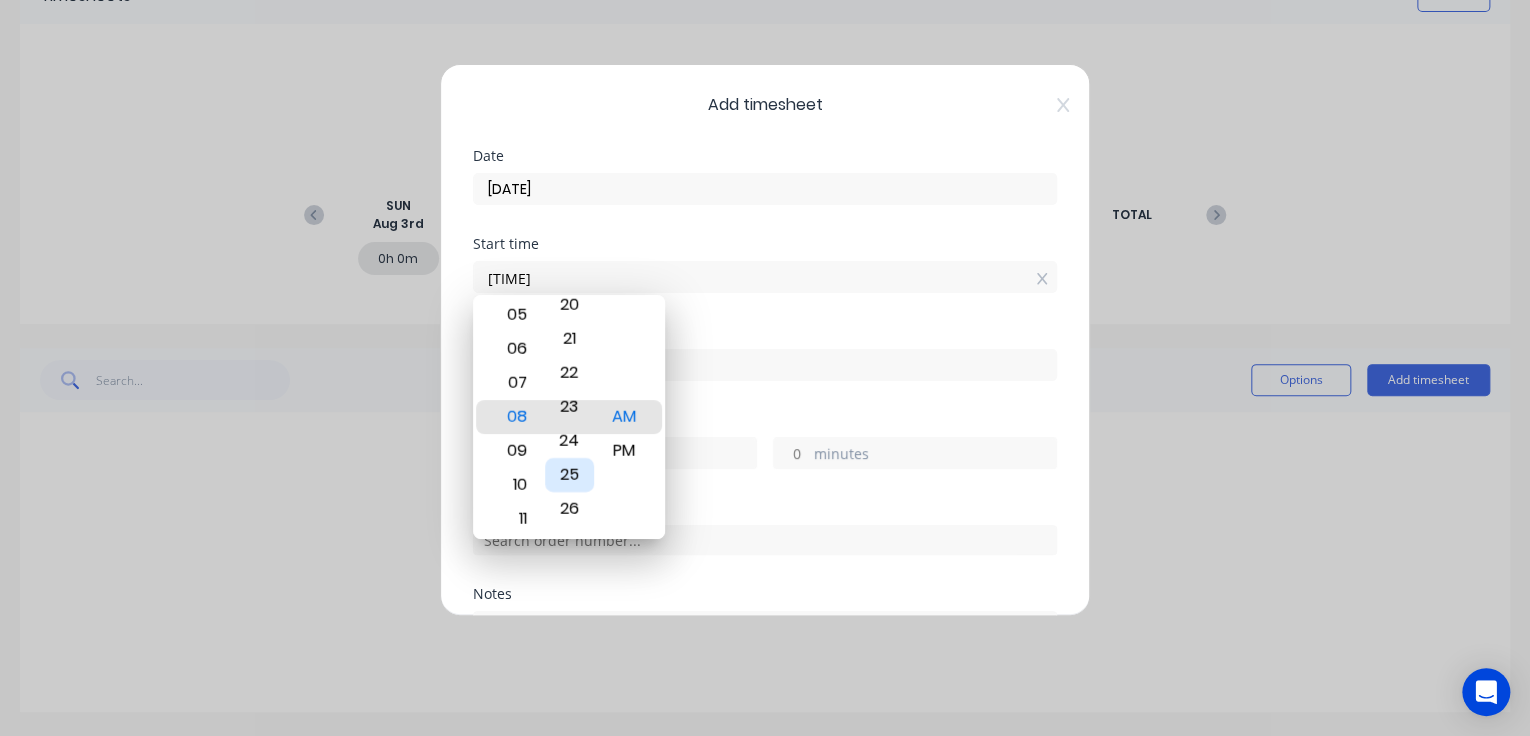 drag, startPoint x: 571, startPoint y: 346, endPoint x: 552, endPoint y: 462, distance: 117.54574 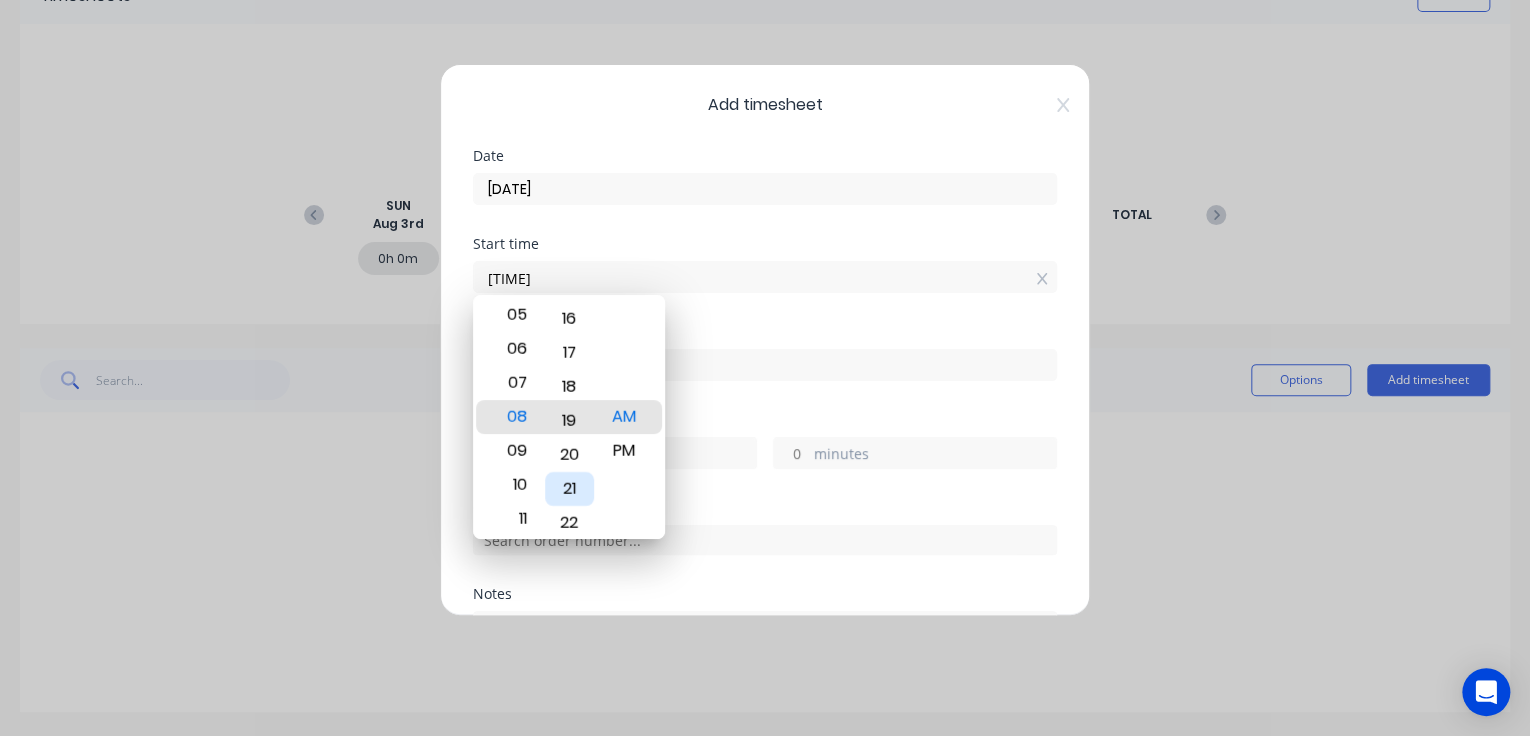 drag, startPoint x: 576, startPoint y: 340, endPoint x: 540, endPoint y: 492, distance: 156.20499 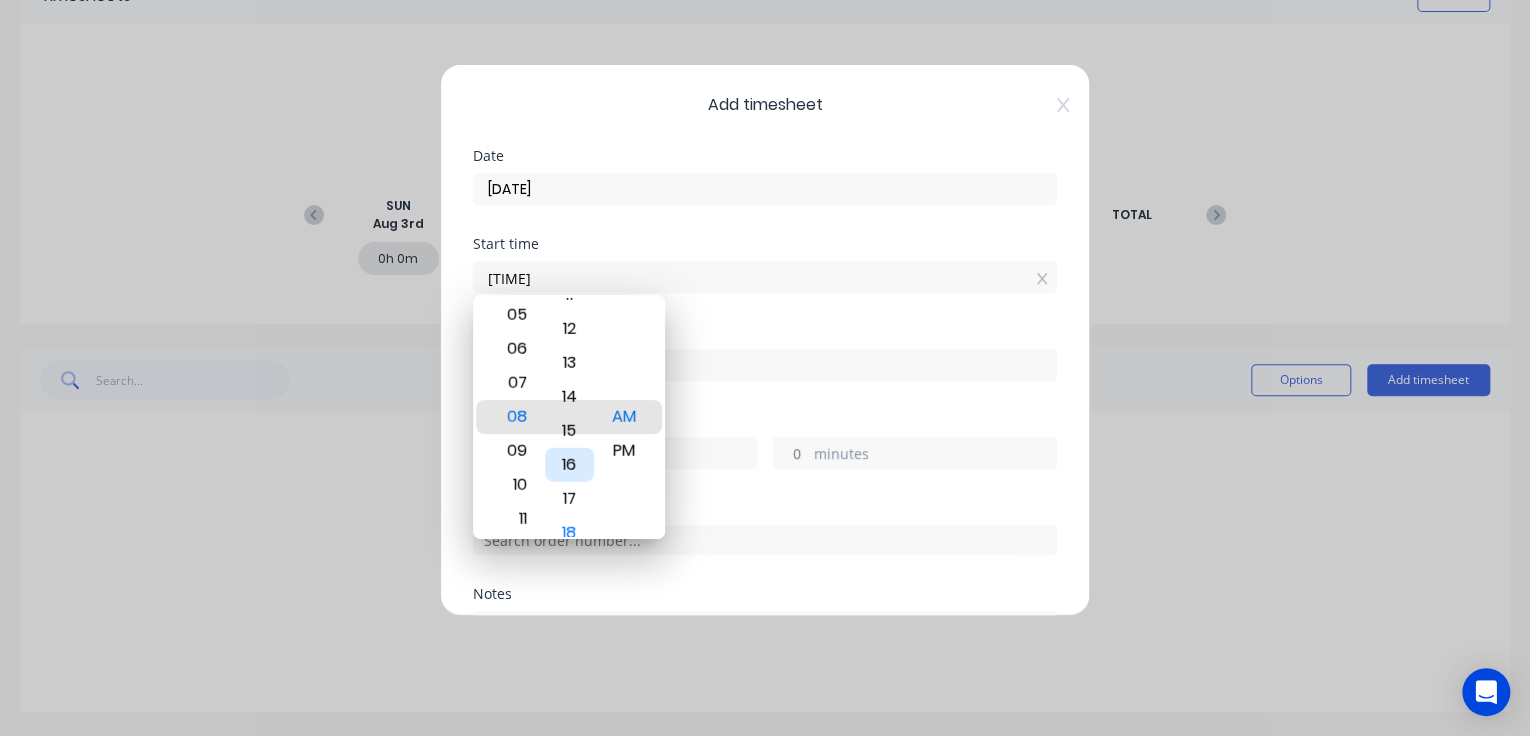 drag, startPoint x: 566, startPoint y: 348, endPoint x: 568, endPoint y: 441, distance: 93.0215 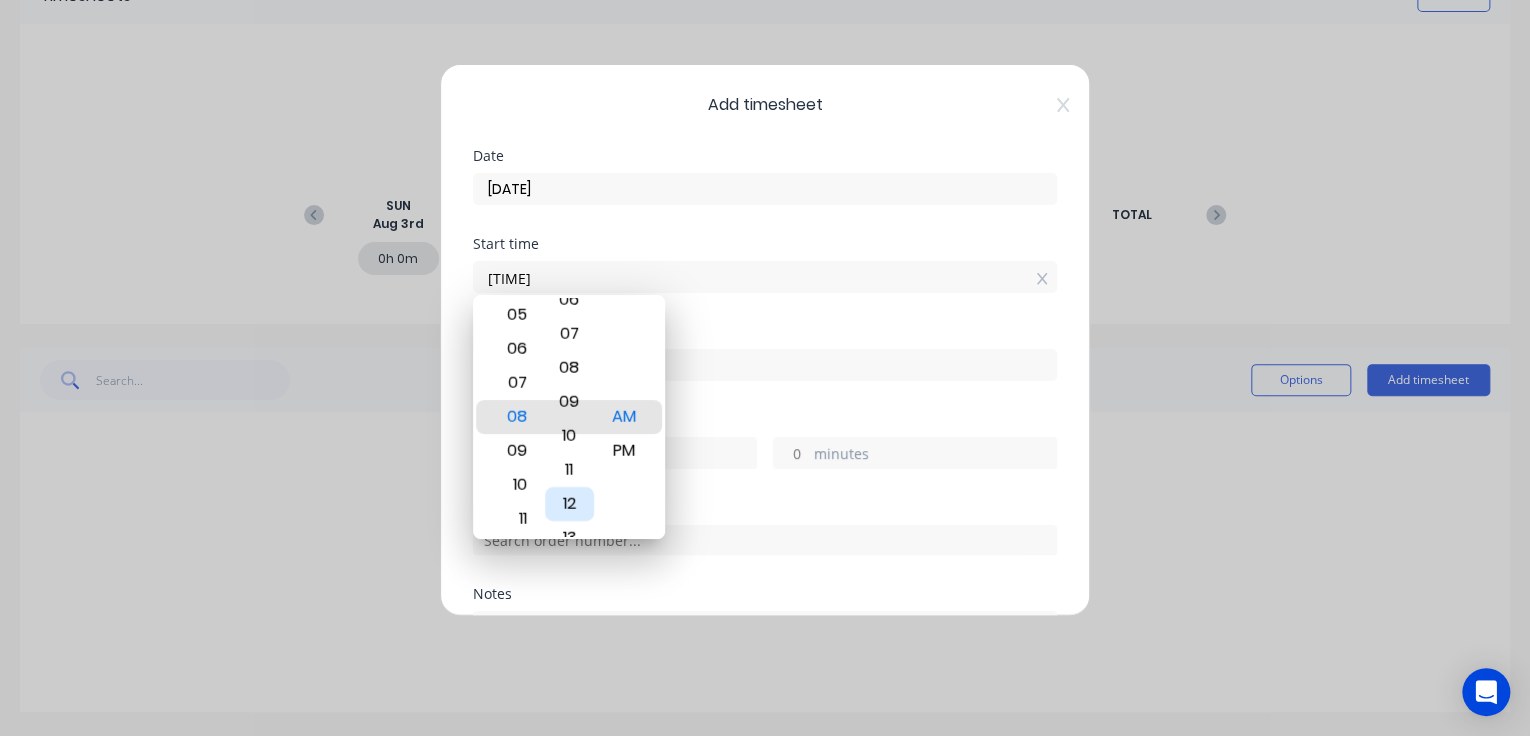 drag, startPoint x: 581, startPoint y: 353, endPoint x: 591, endPoint y: 513, distance: 160.3122 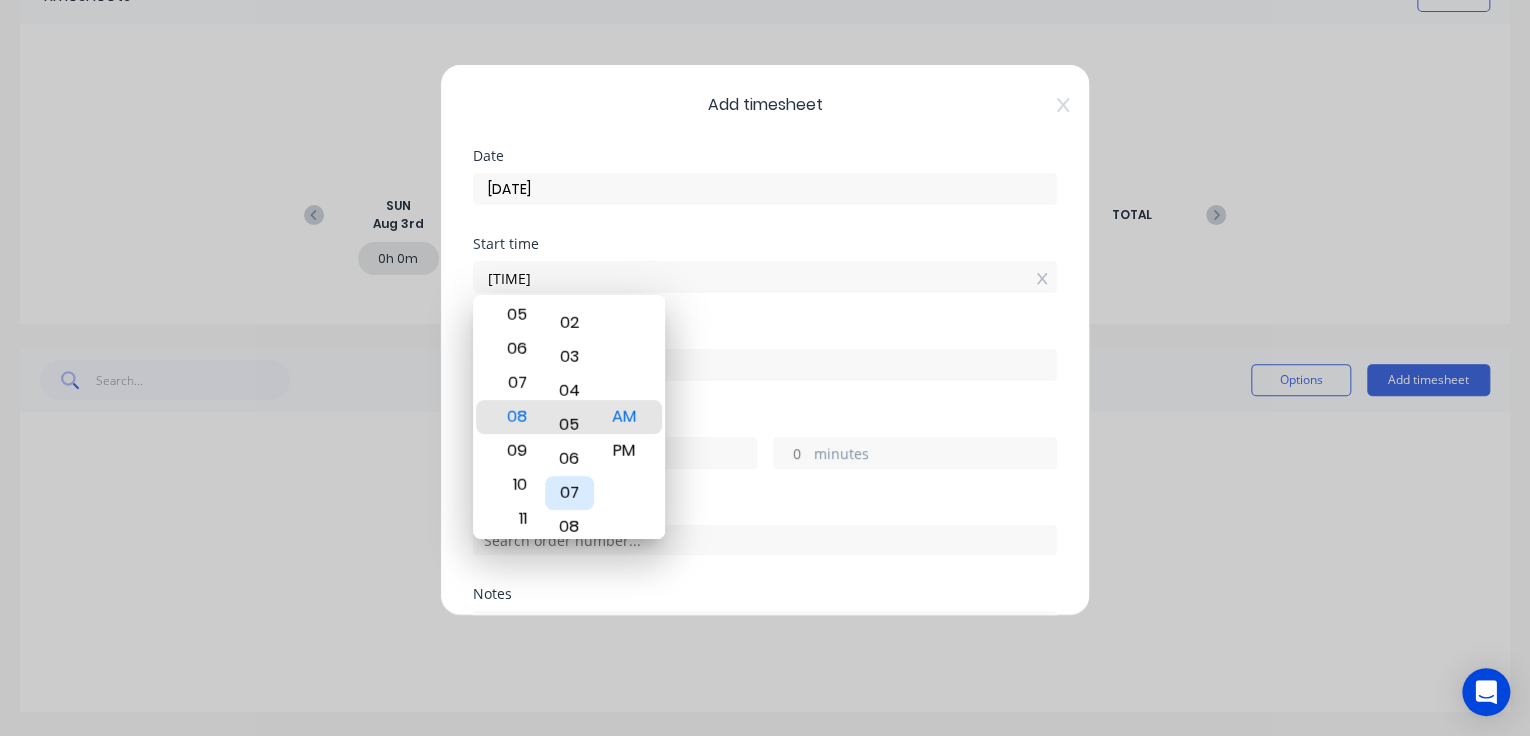 drag, startPoint x: 571, startPoint y: 347, endPoint x: 552, endPoint y: 503, distance: 157.15279 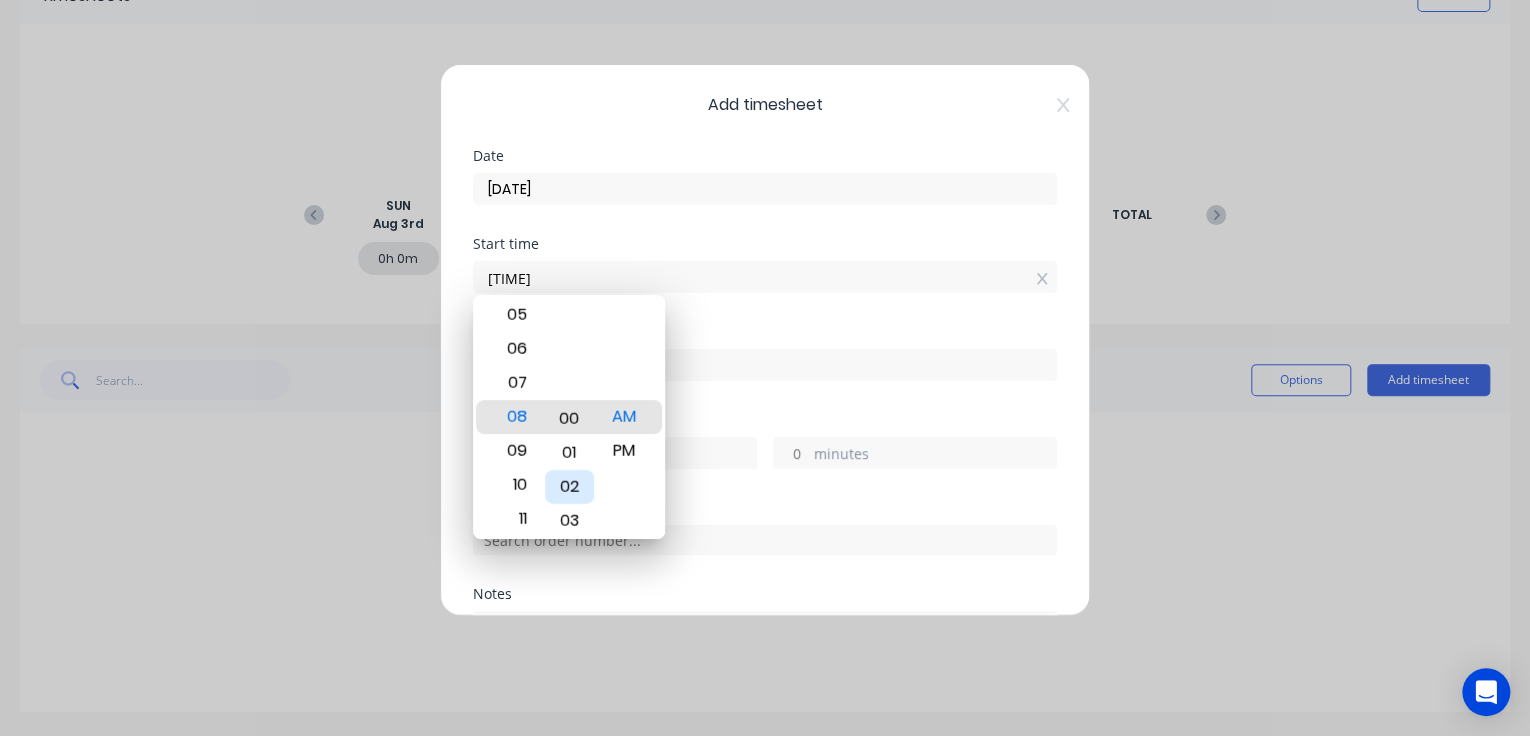 drag, startPoint x: 568, startPoint y: 354, endPoint x: 558, endPoint y: 492, distance: 138.36185 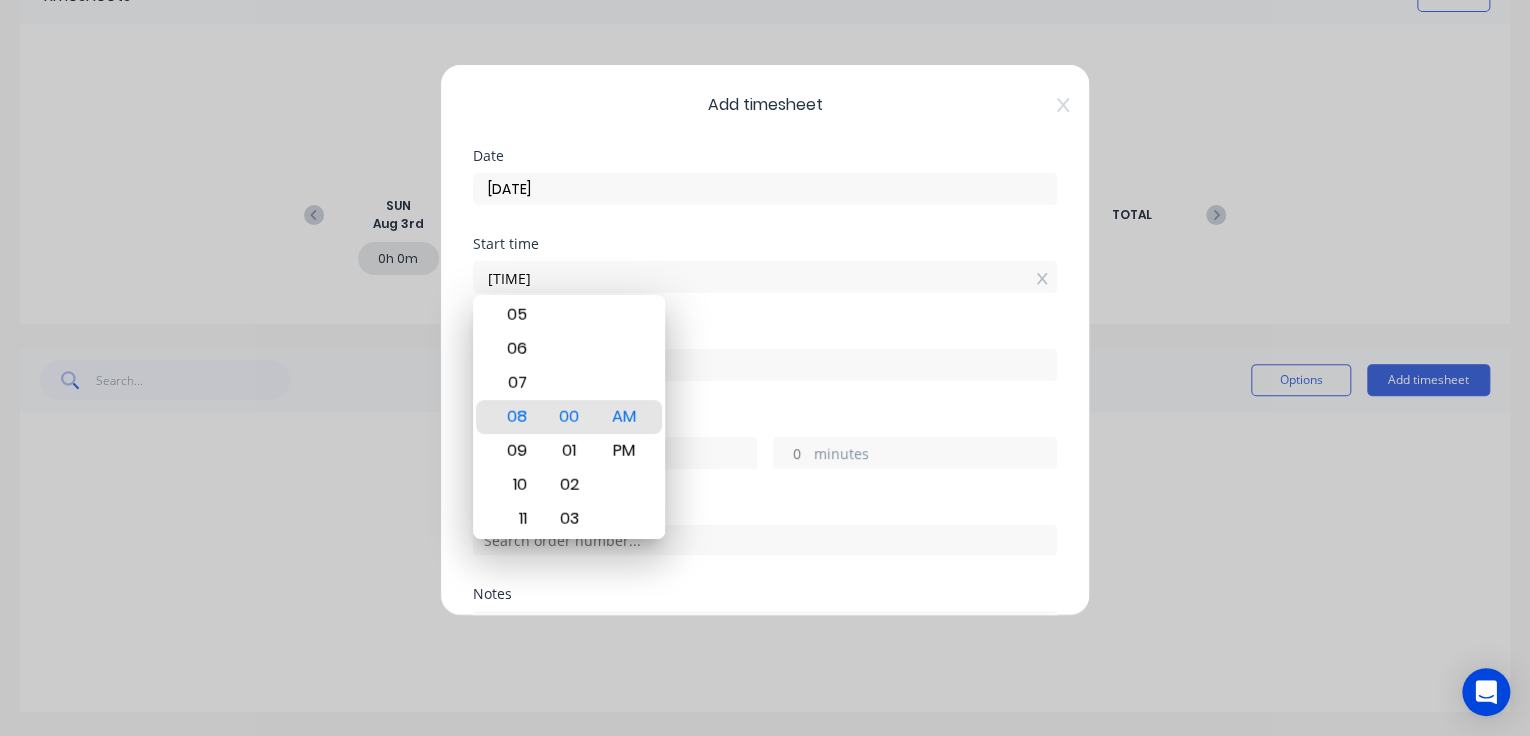 click on "Add timesheet Date 04/08/2025 Start time 08:00 AM Finish time Hours worked hours minutes Order # Notes Product worked on (Optional) Add manual time entry   Cancel" at bounding box center (765, 340) 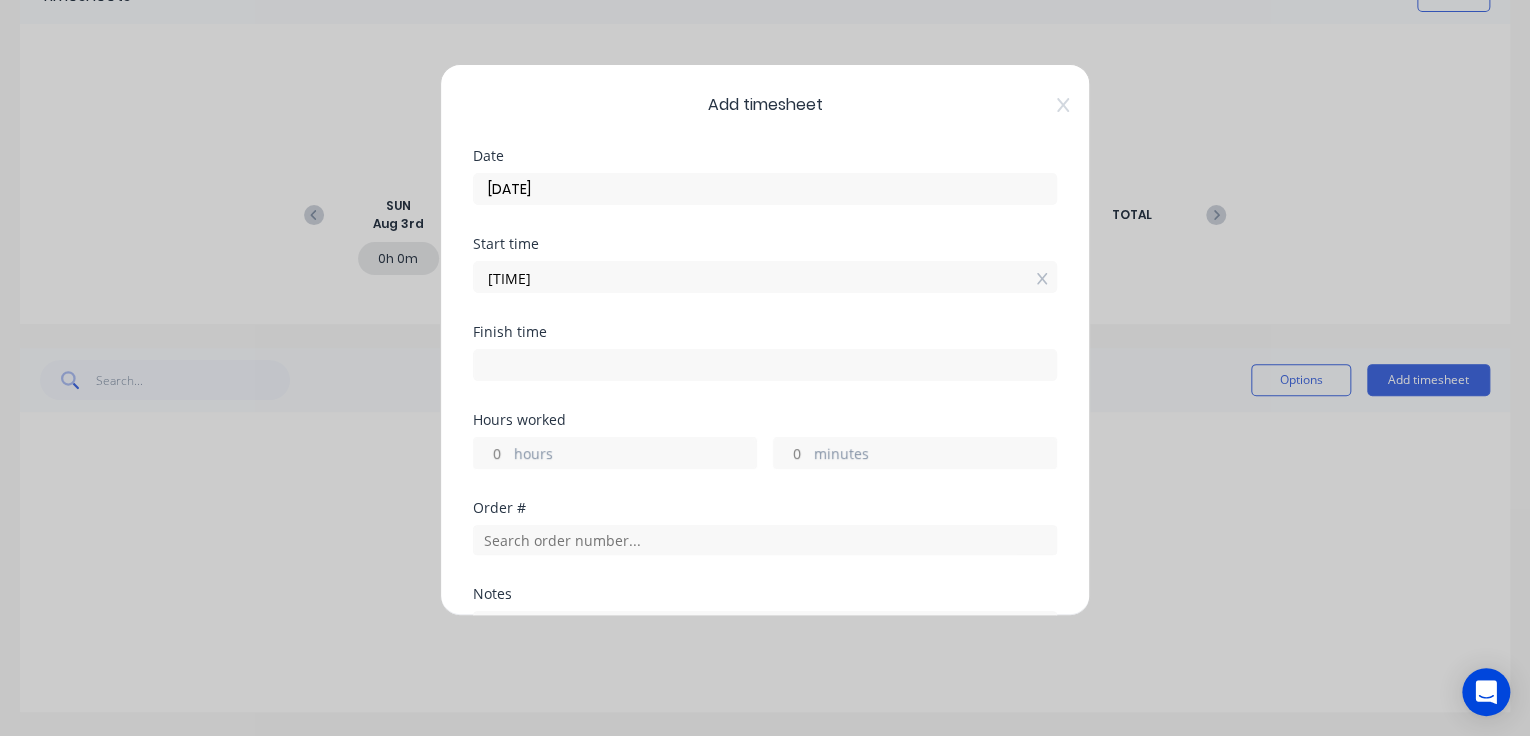 click at bounding box center [765, 365] 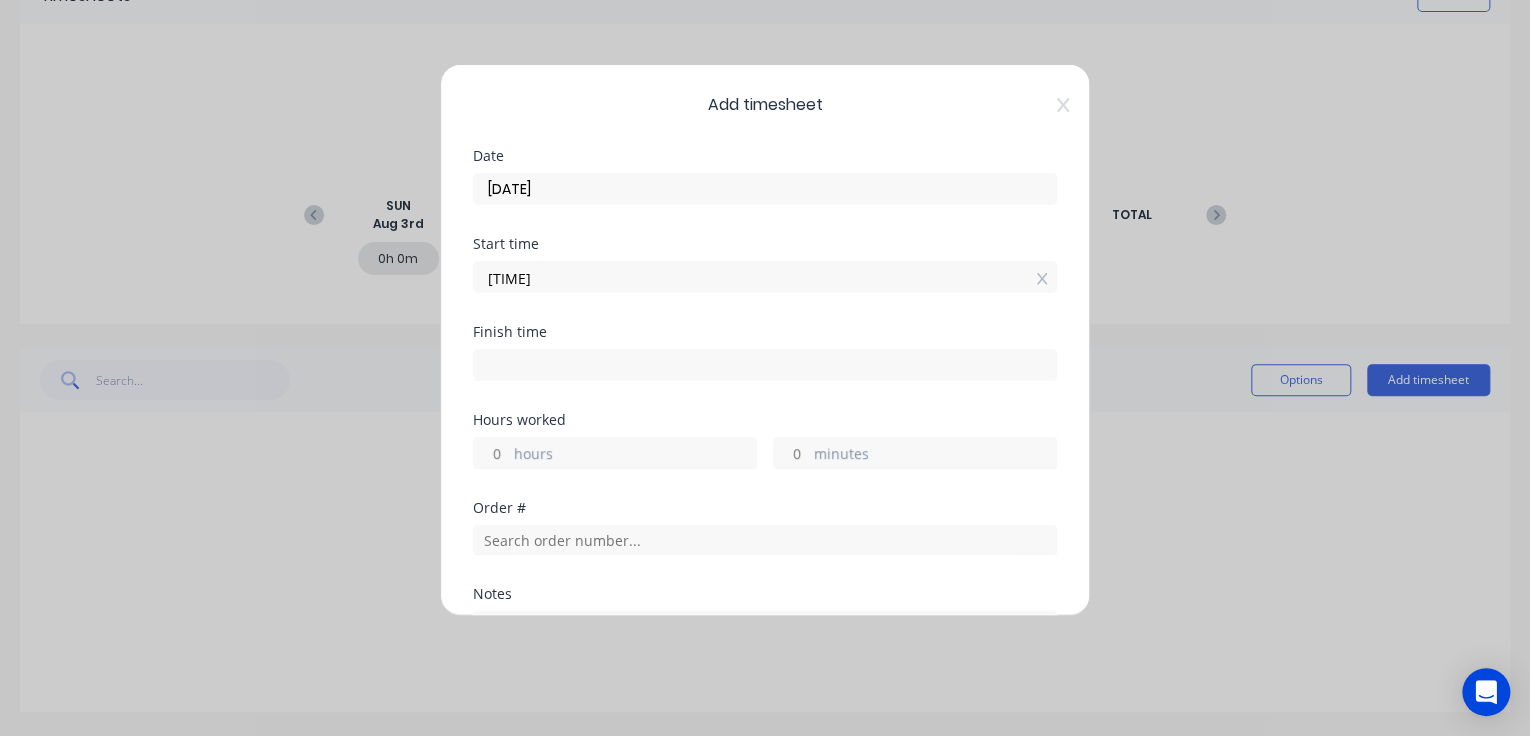 type on "09:41 AM" 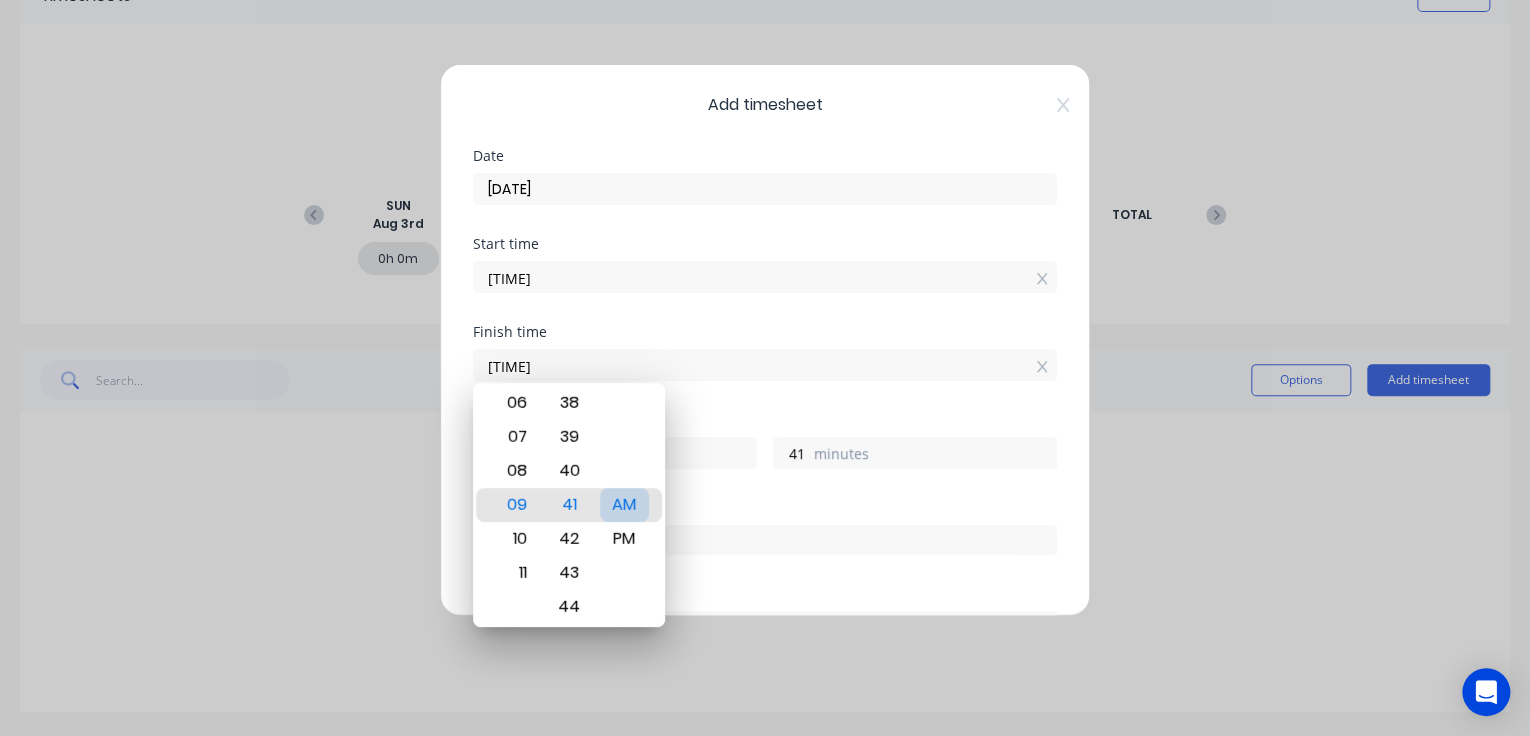 click on "AM" at bounding box center [624, 505] 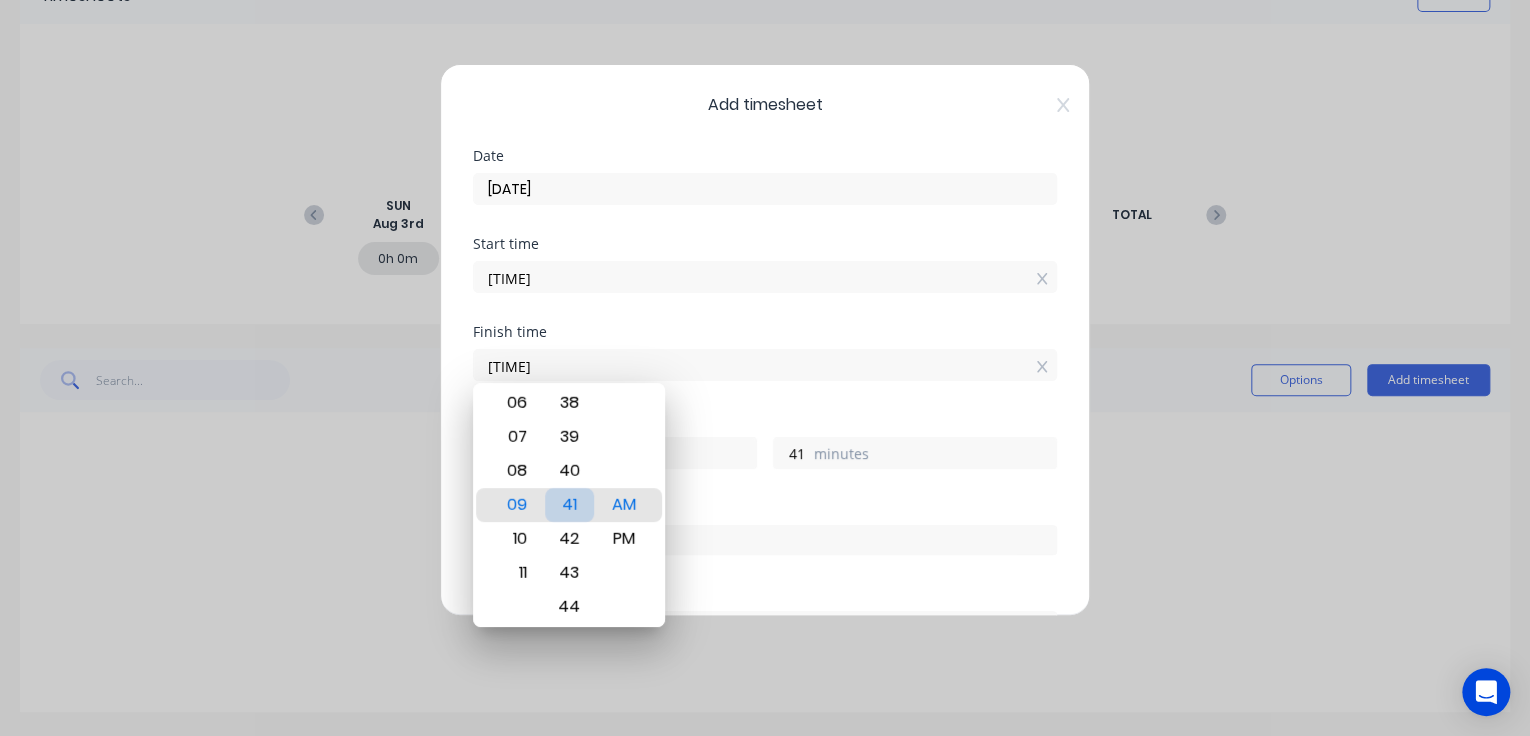 click on "41" at bounding box center [569, 505] 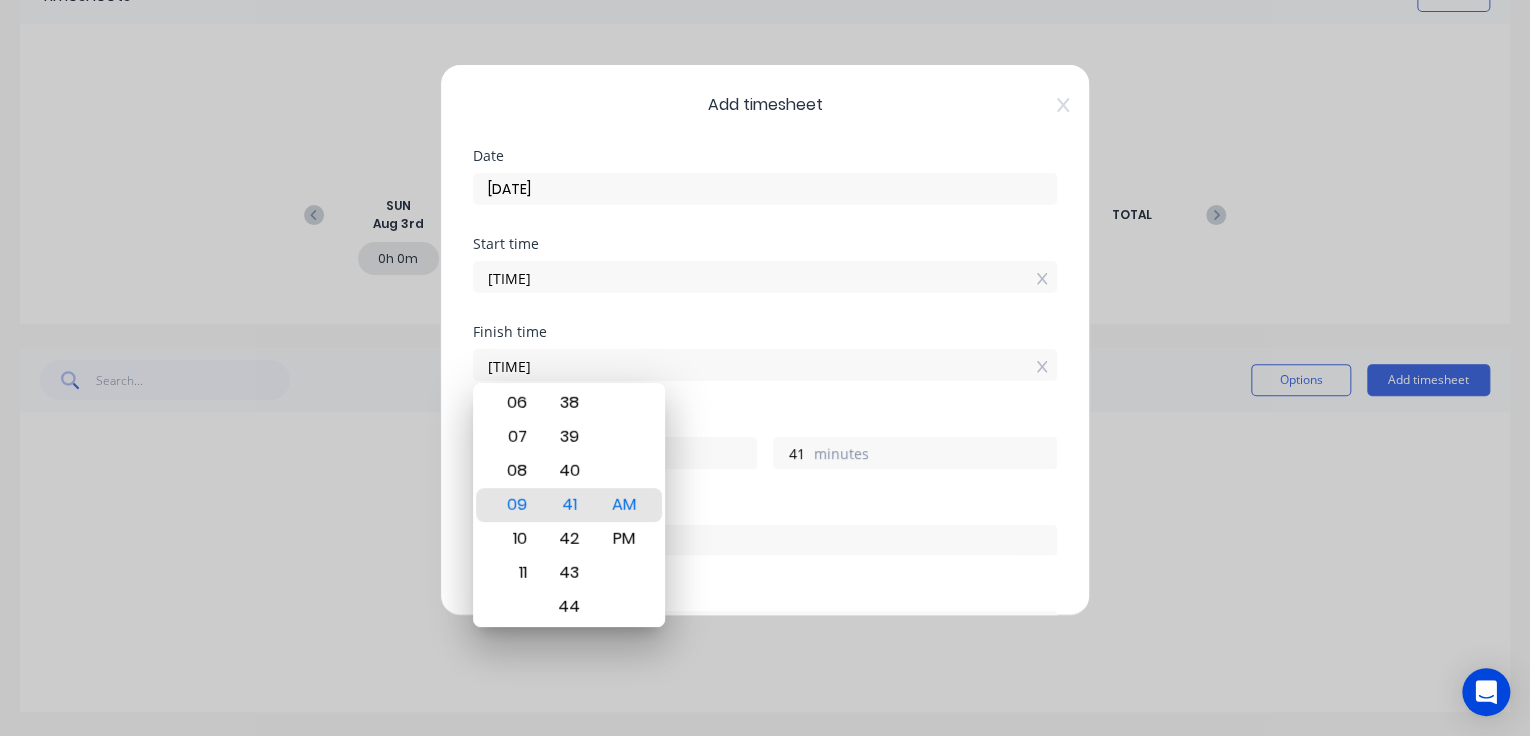 click on "Order #" at bounding box center (765, 508) 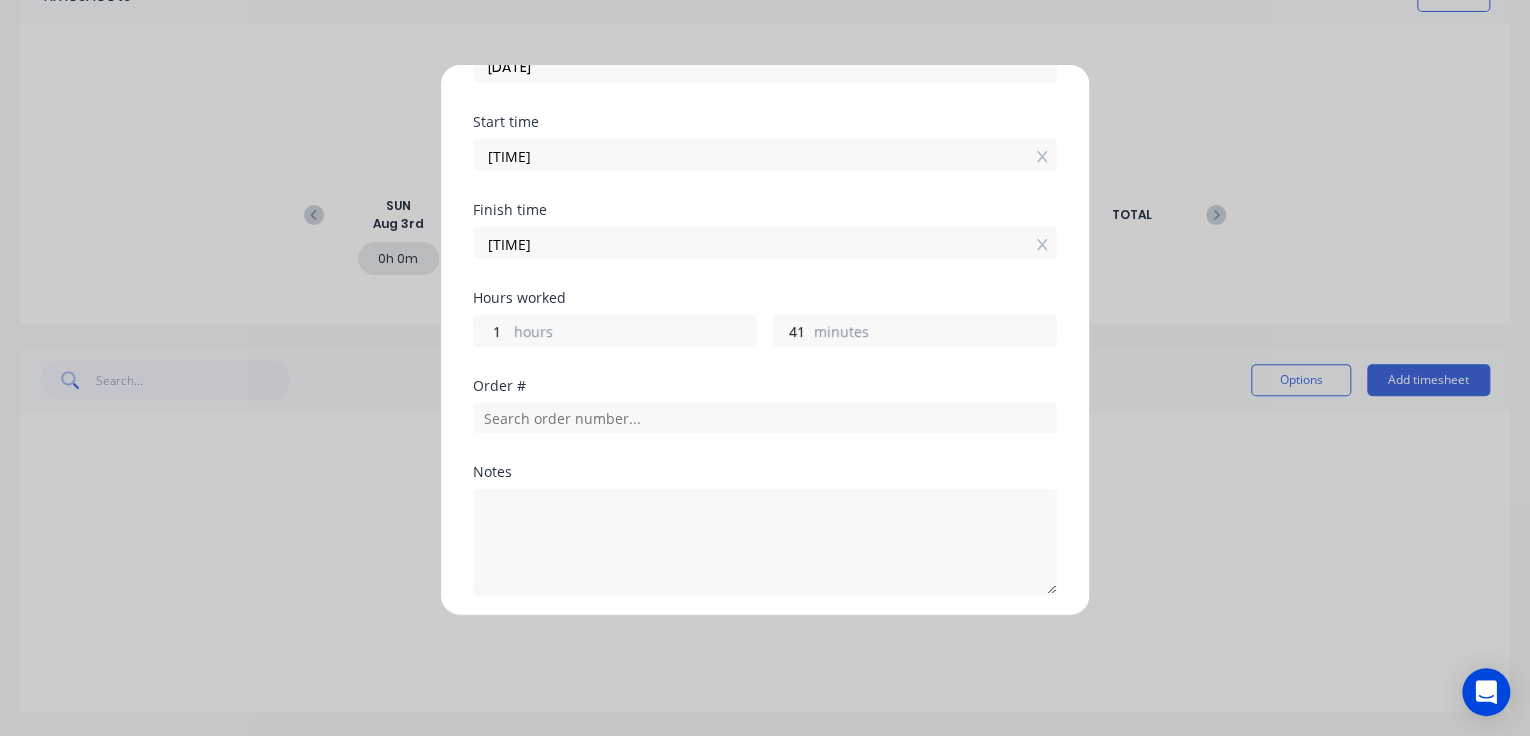 scroll, scrollTop: 160, scrollLeft: 0, axis: vertical 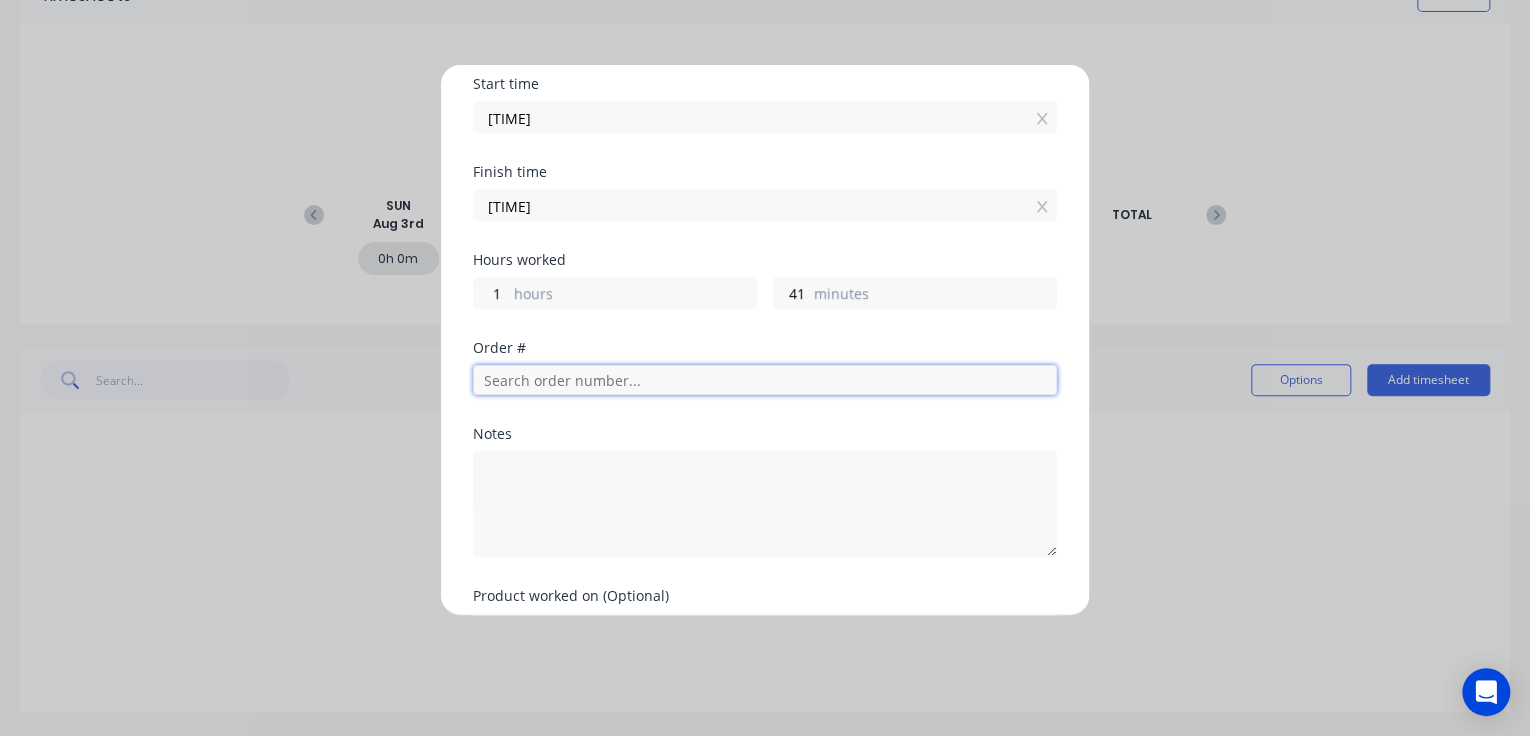 click at bounding box center (765, 380) 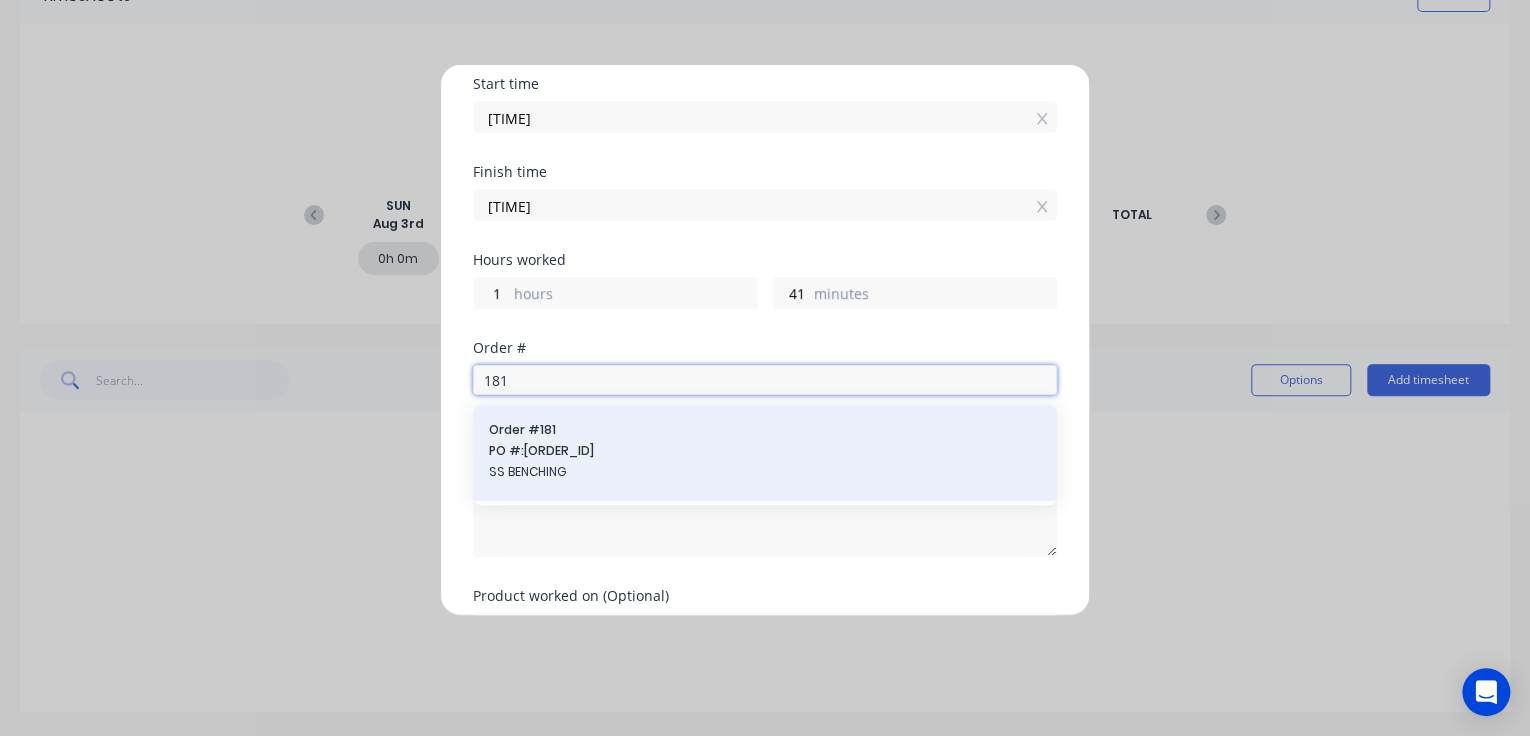 type on "181" 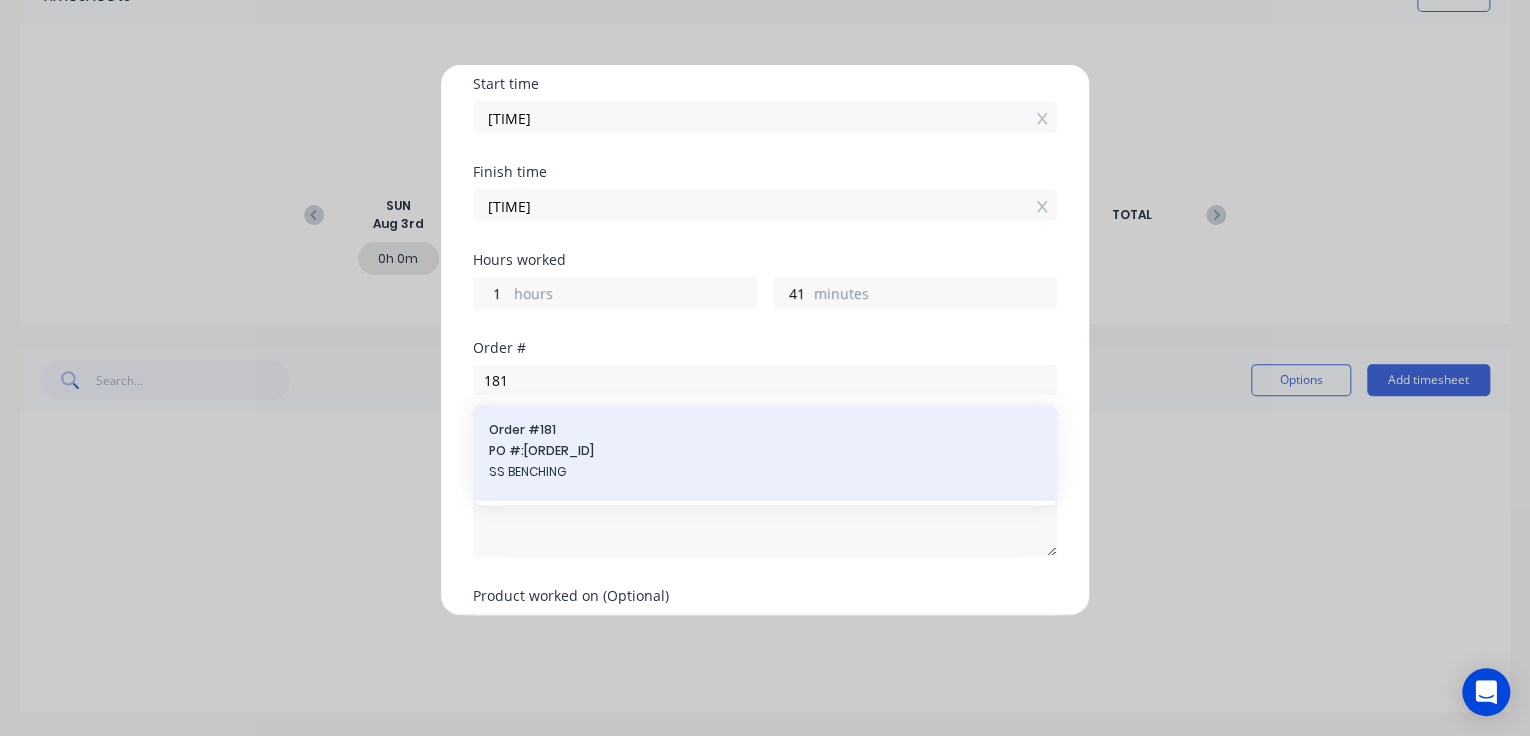 click on "PO #:  21052025-001" at bounding box center [765, 451] 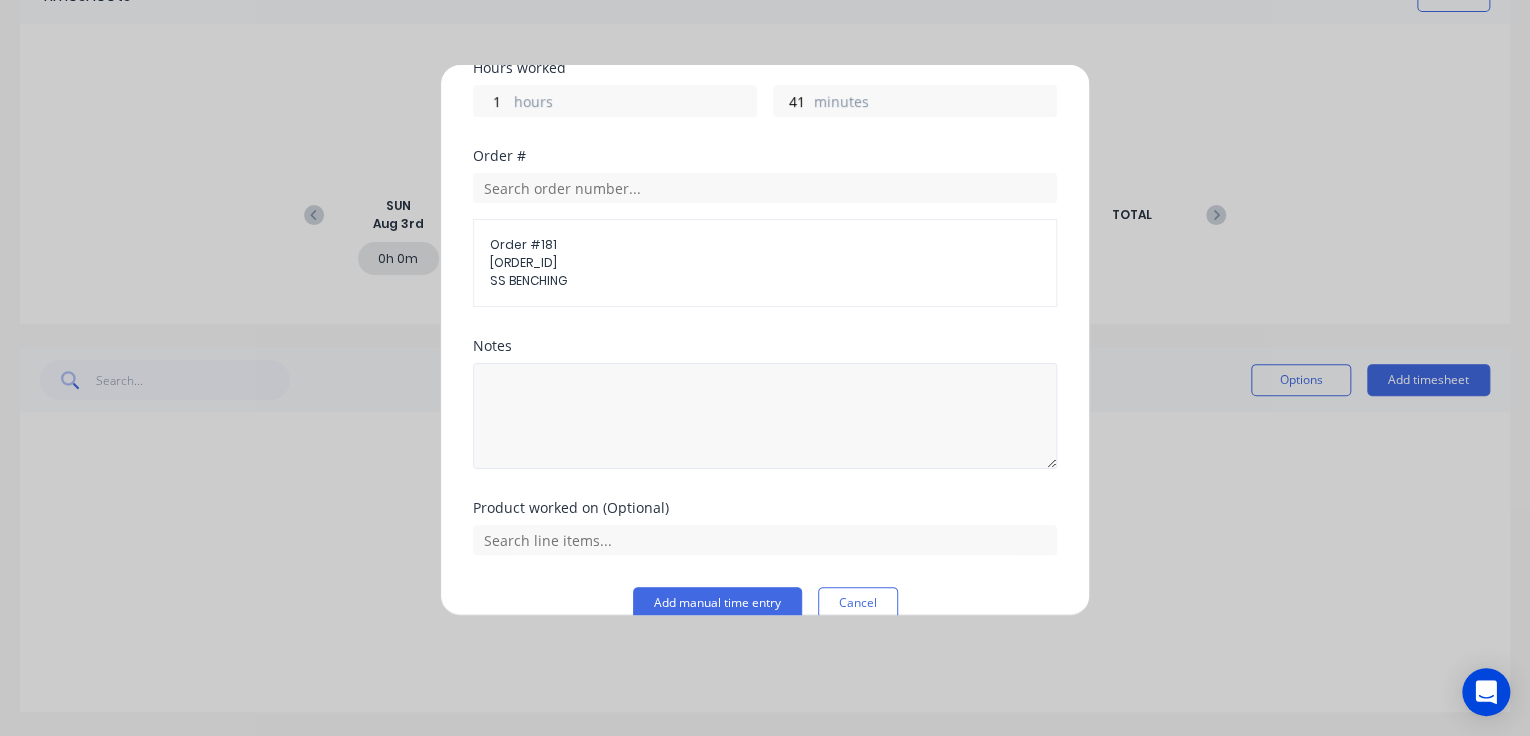 scroll, scrollTop: 381, scrollLeft: 0, axis: vertical 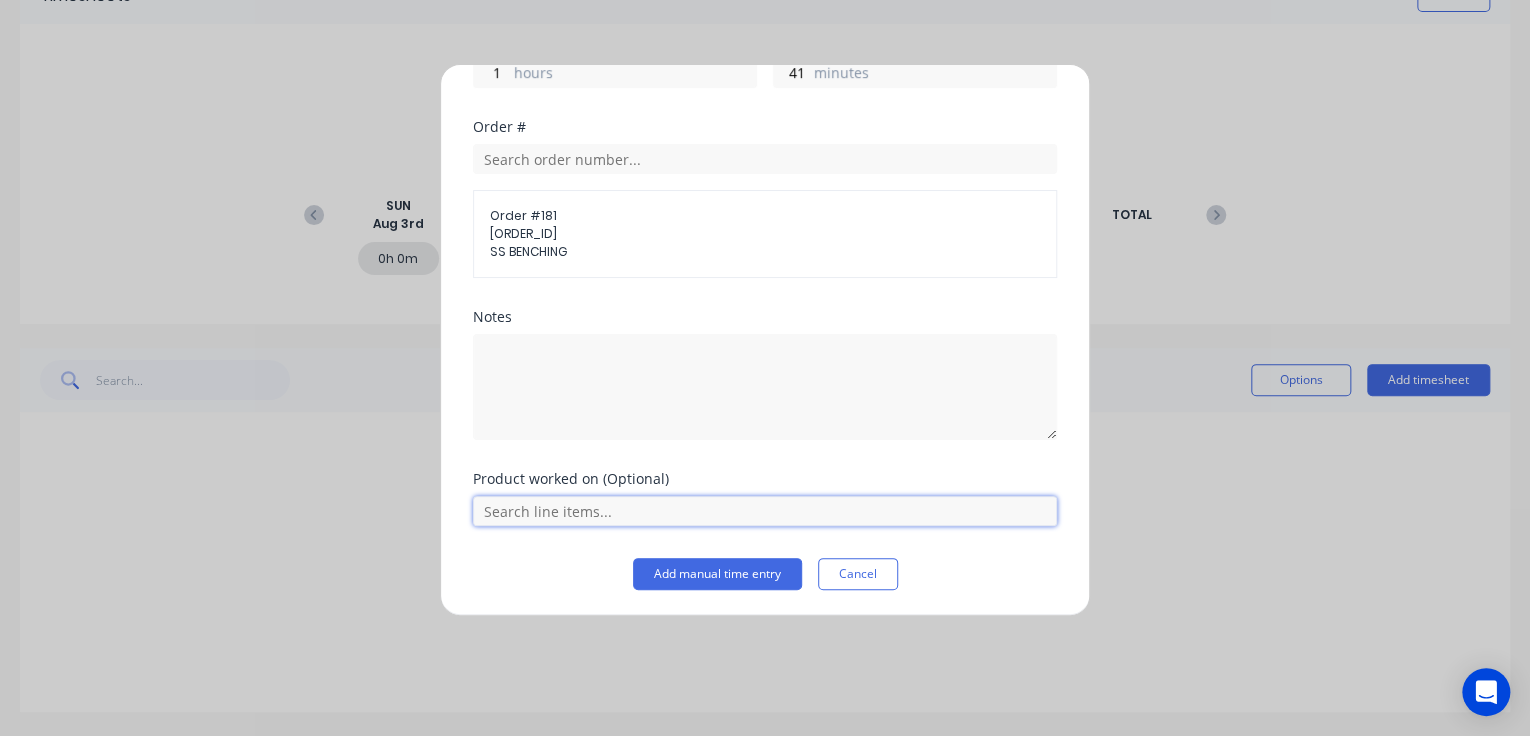 click at bounding box center (765, 511) 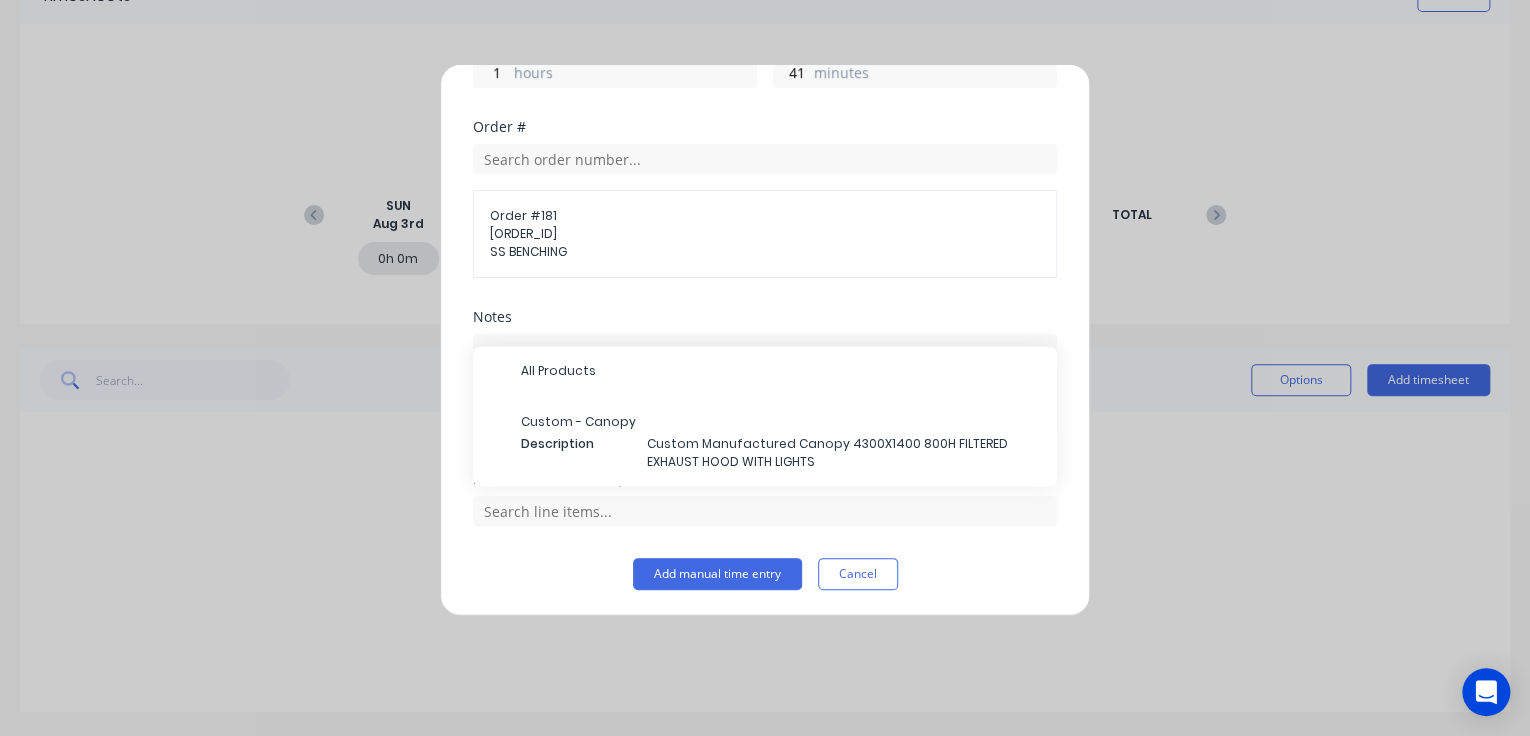 click on "Custom Manufactured Canopy
4300X1400 800H FILTERED EXHAUST HOOD WITH LIGHTS" at bounding box center [844, 452] 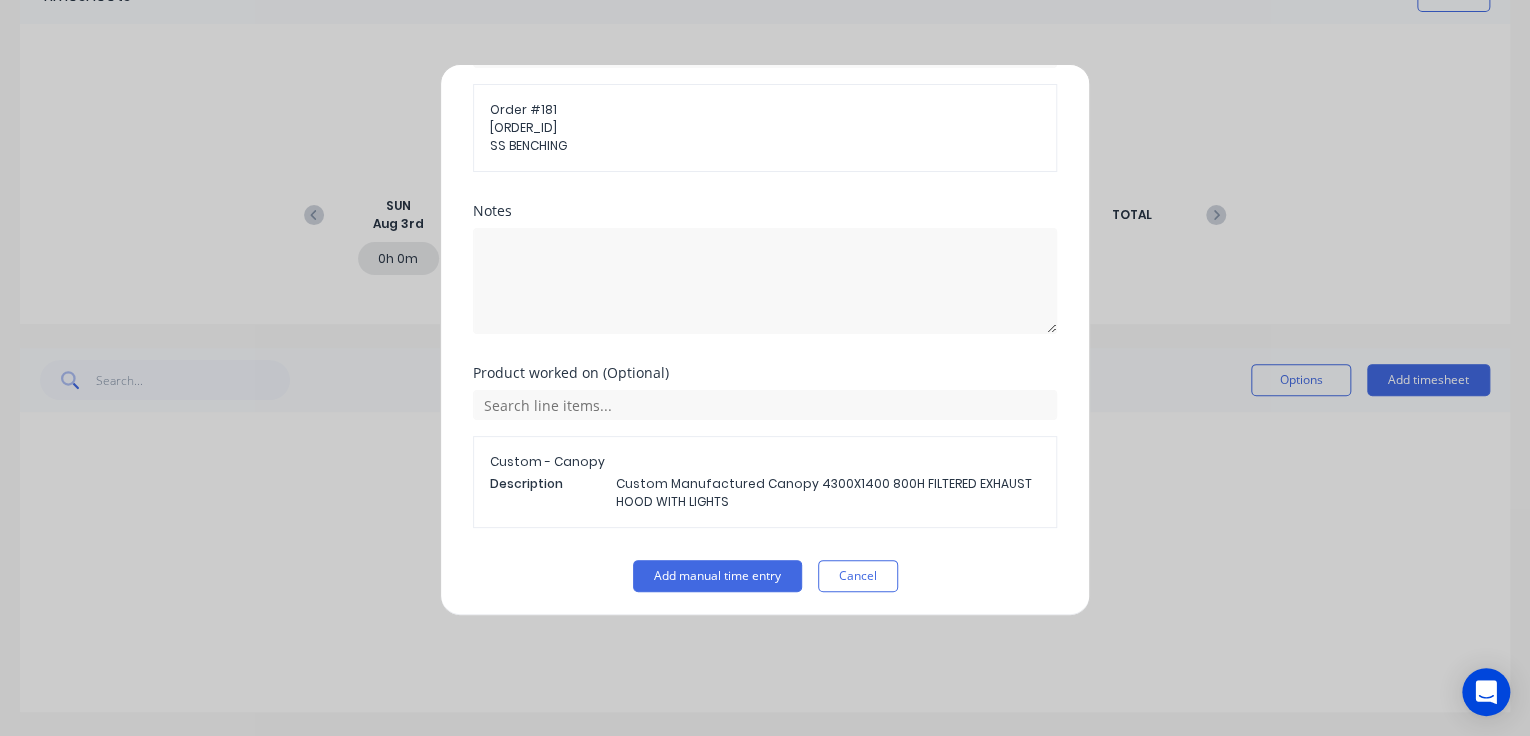 scroll, scrollTop: 488, scrollLeft: 0, axis: vertical 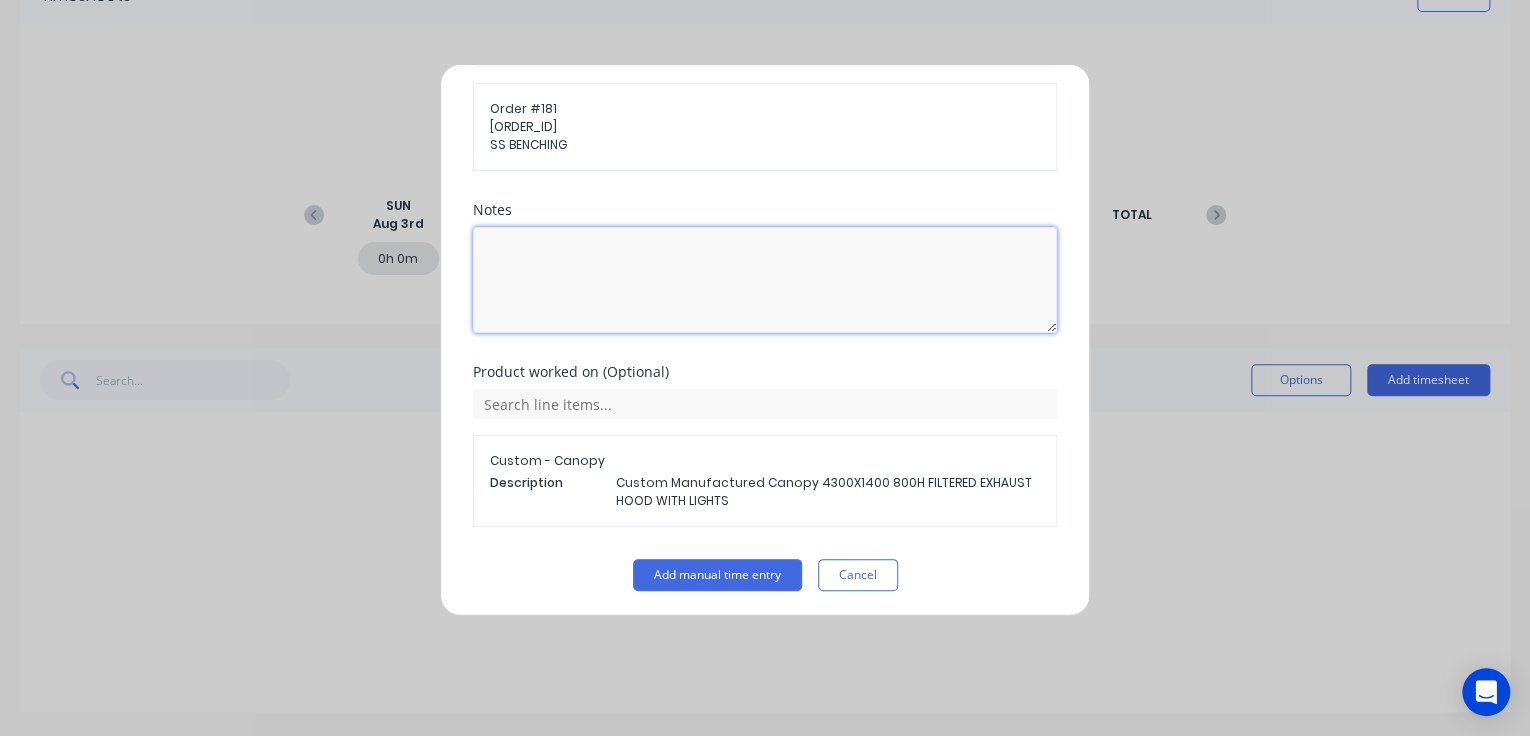 click at bounding box center [765, 280] 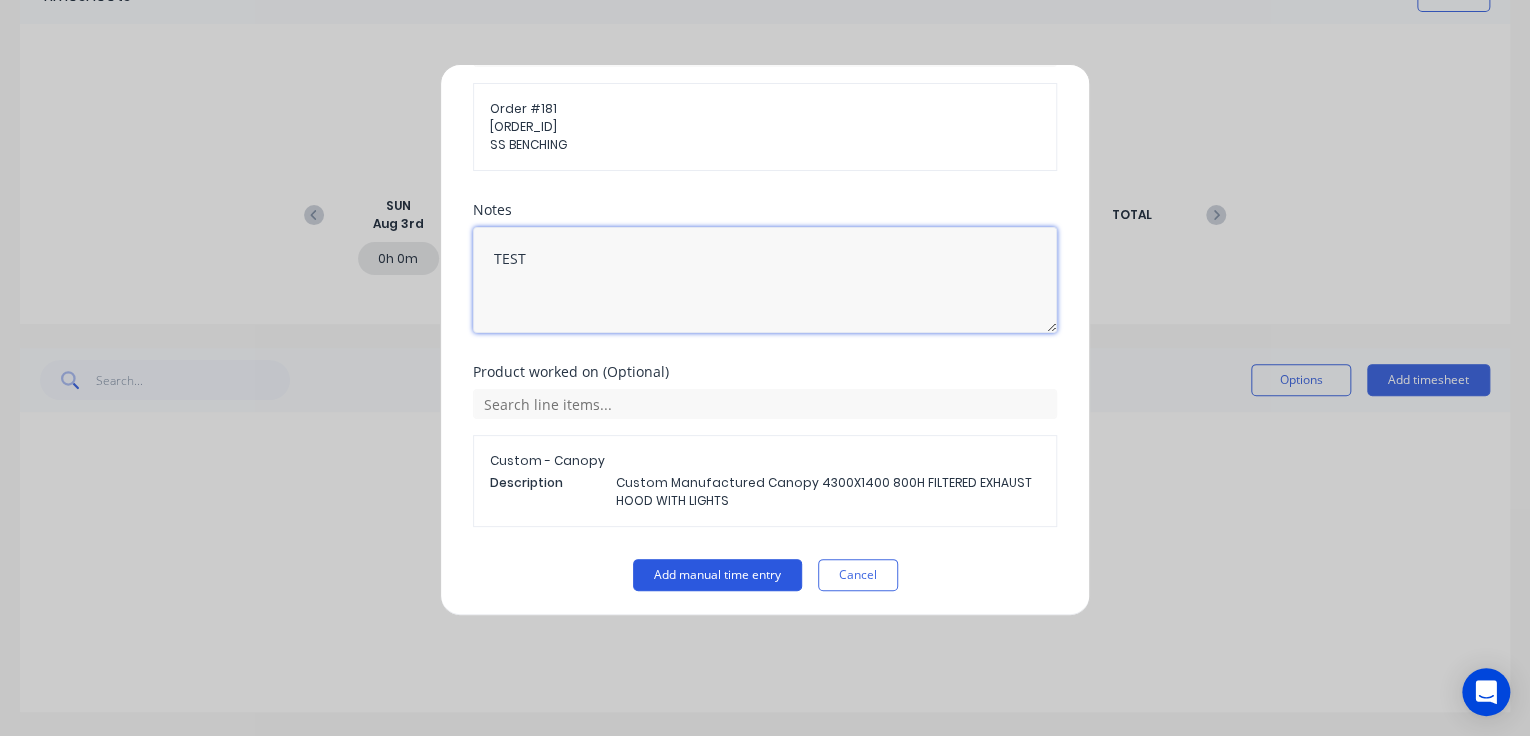 type on "TEST" 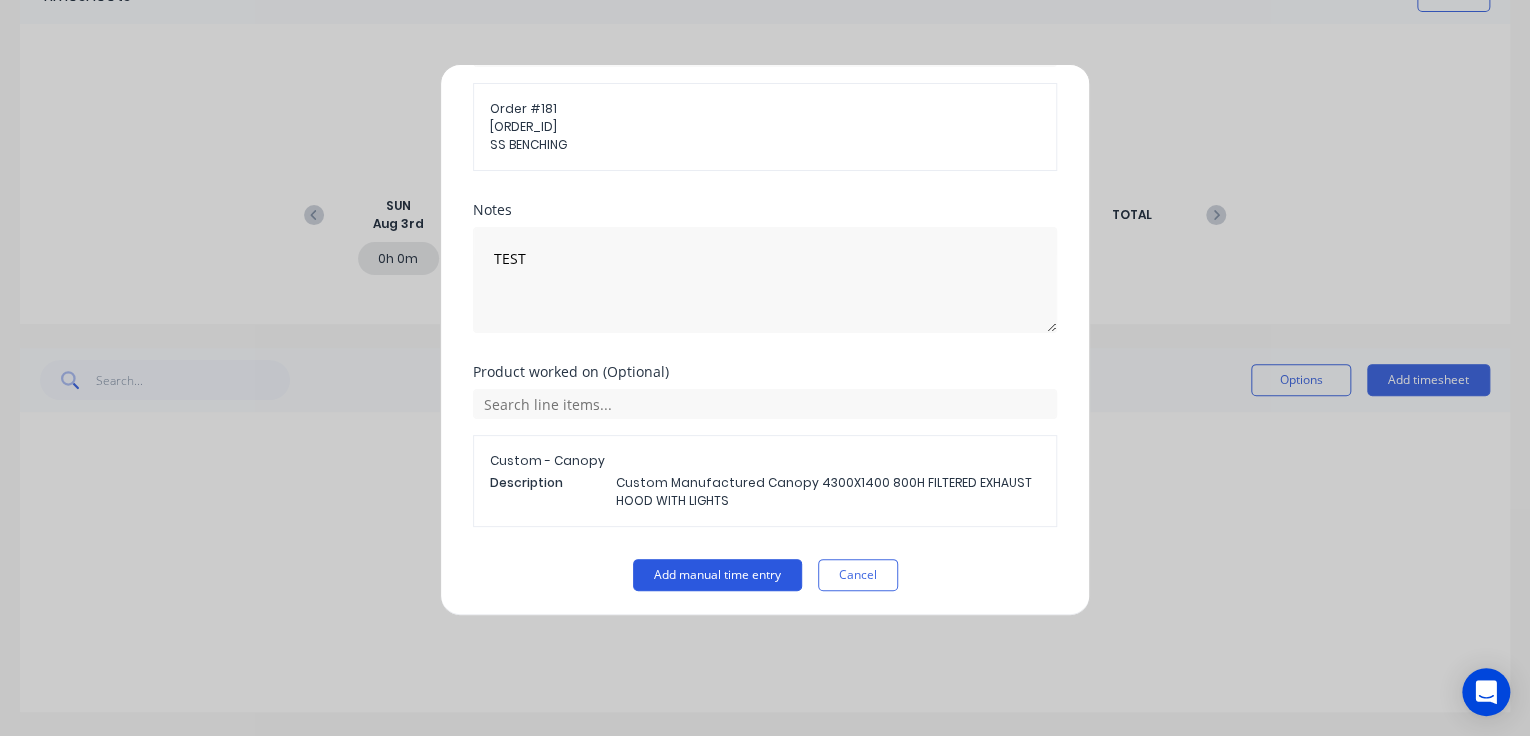 click on "Add manual time entry" at bounding box center [717, 575] 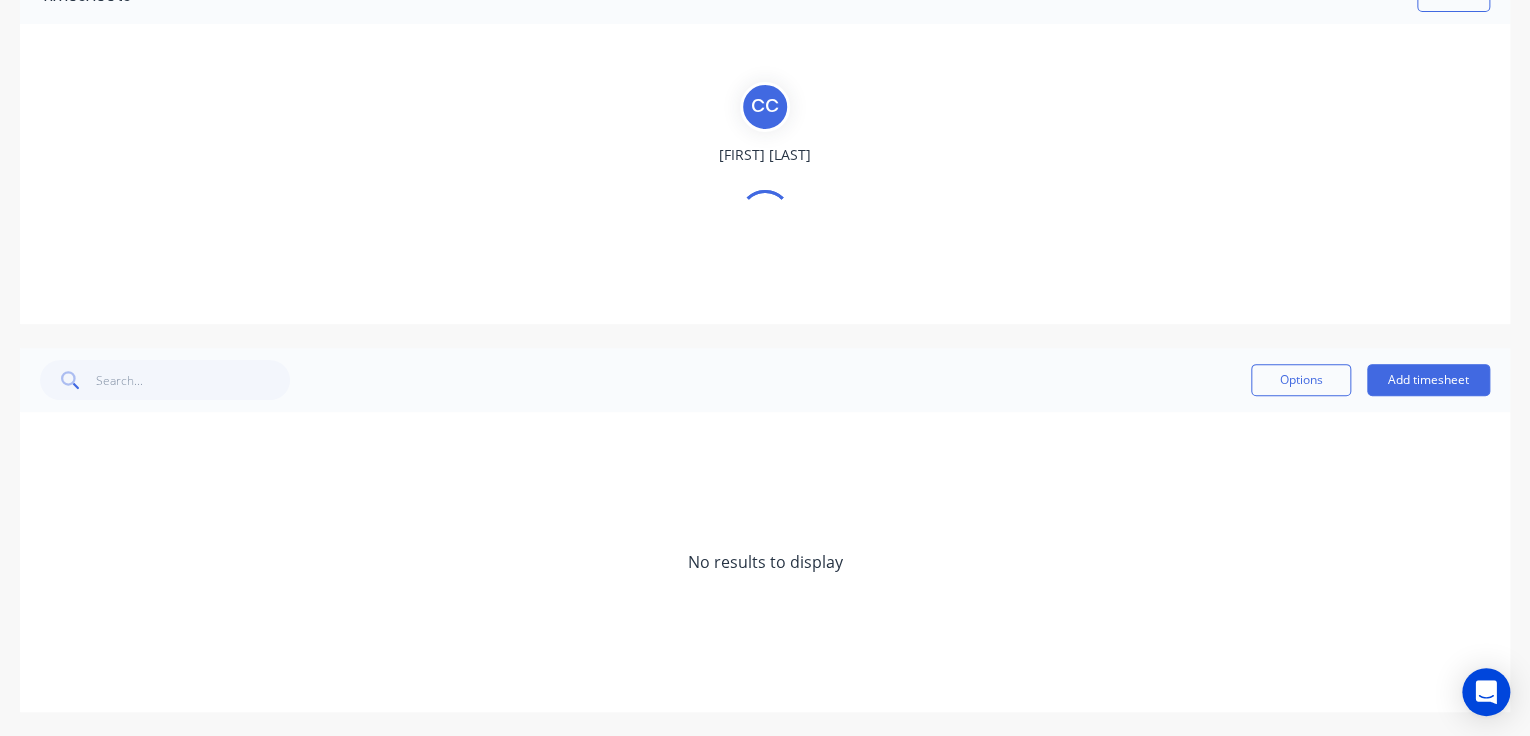 scroll, scrollTop: 0, scrollLeft: 0, axis: both 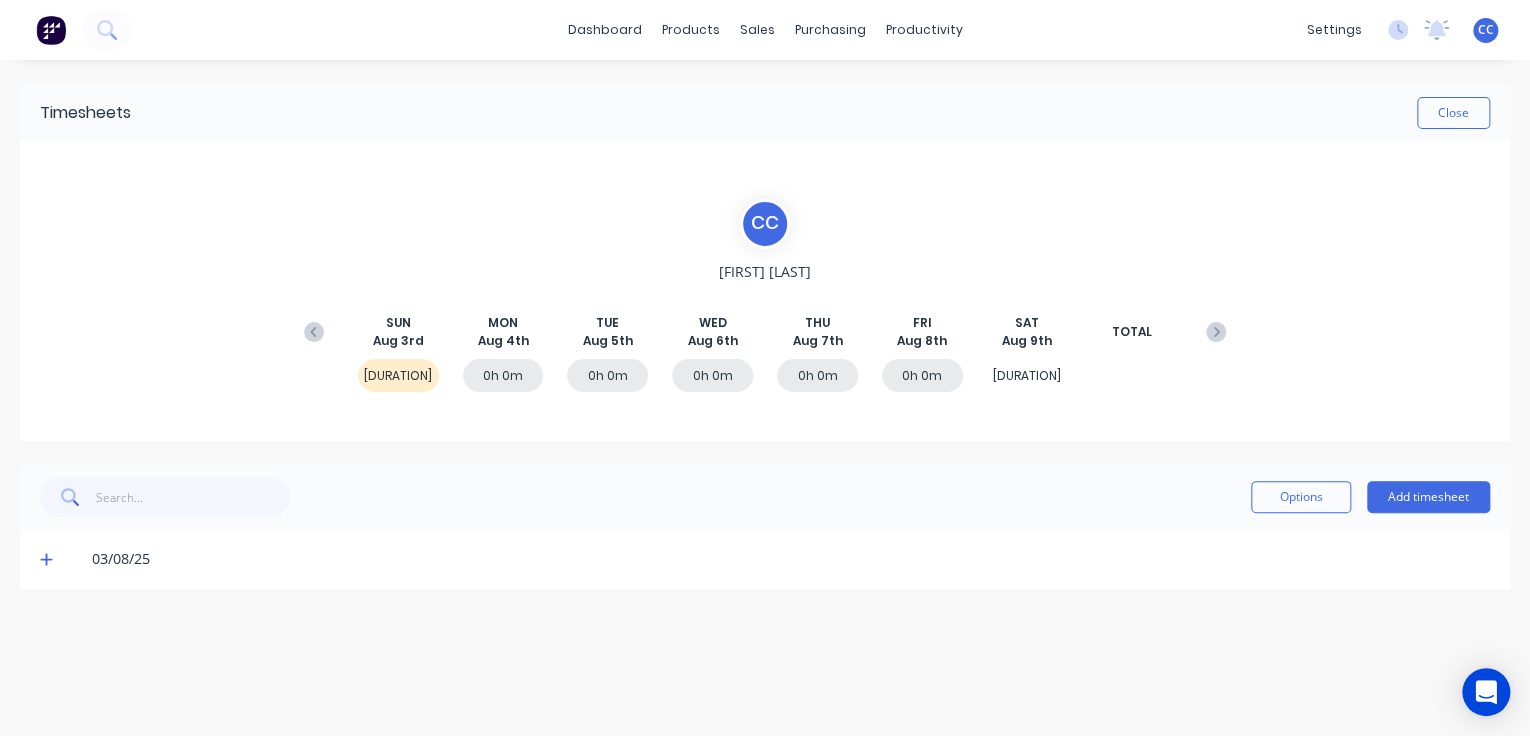 click 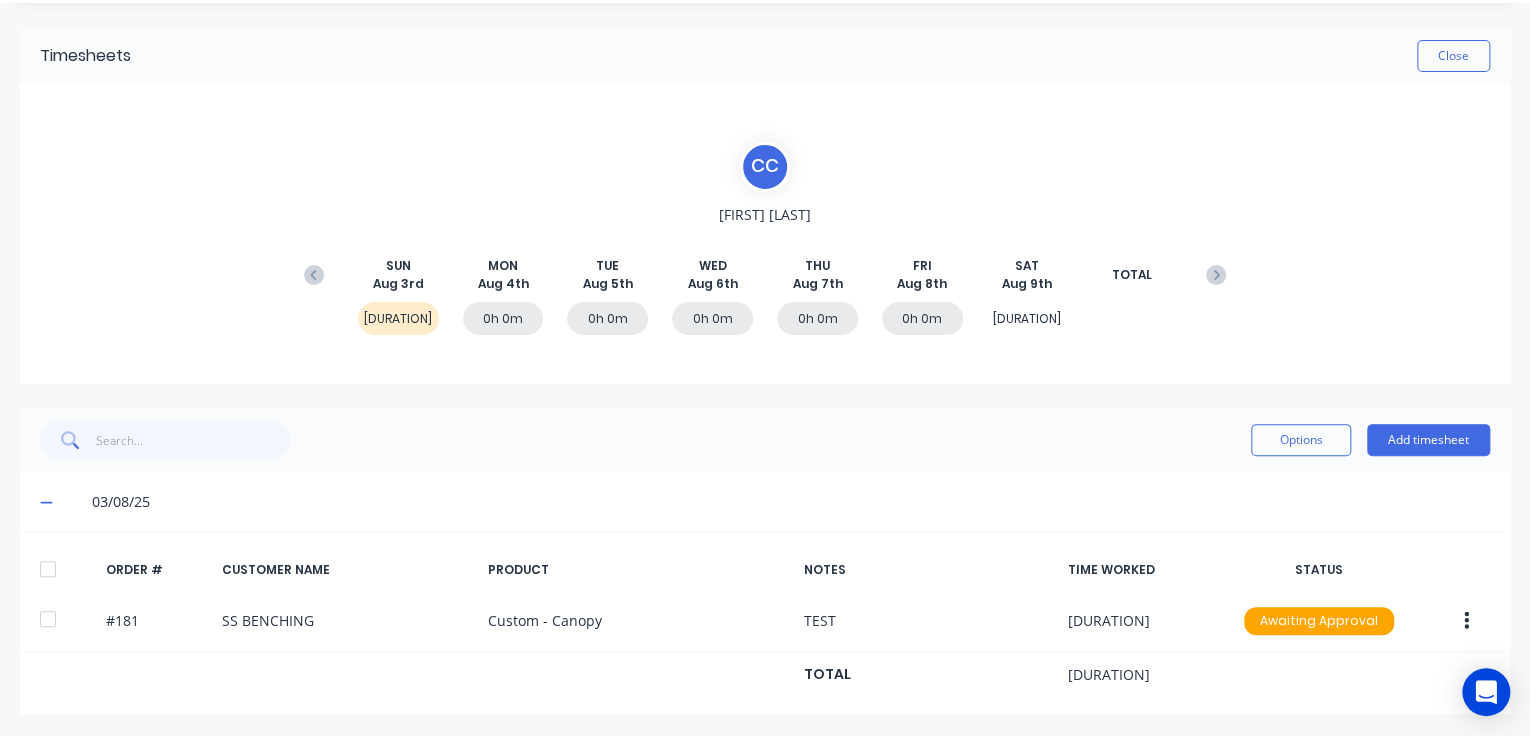scroll, scrollTop: 58, scrollLeft: 0, axis: vertical 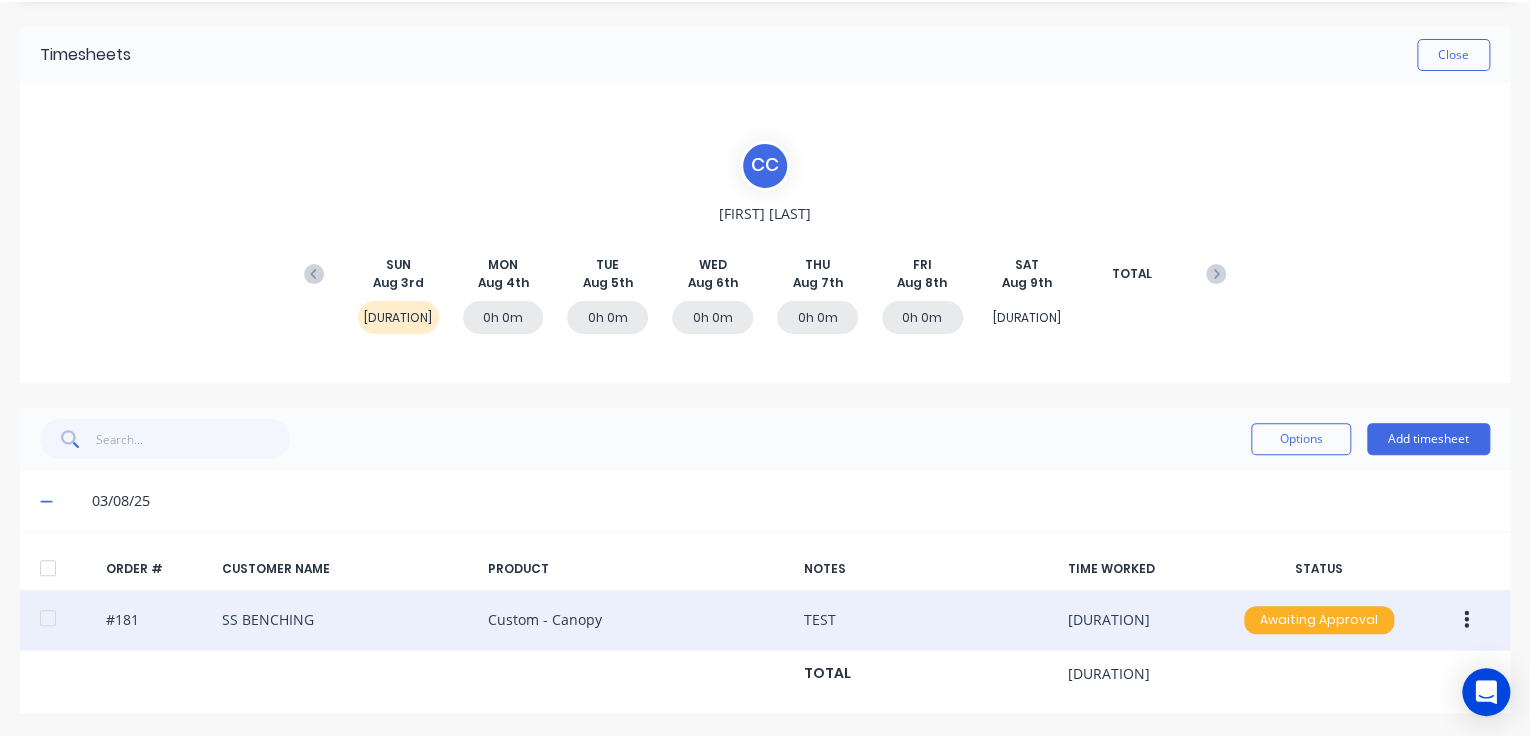 click on "Awaiting Approval" at bounding box center [1319, 620] 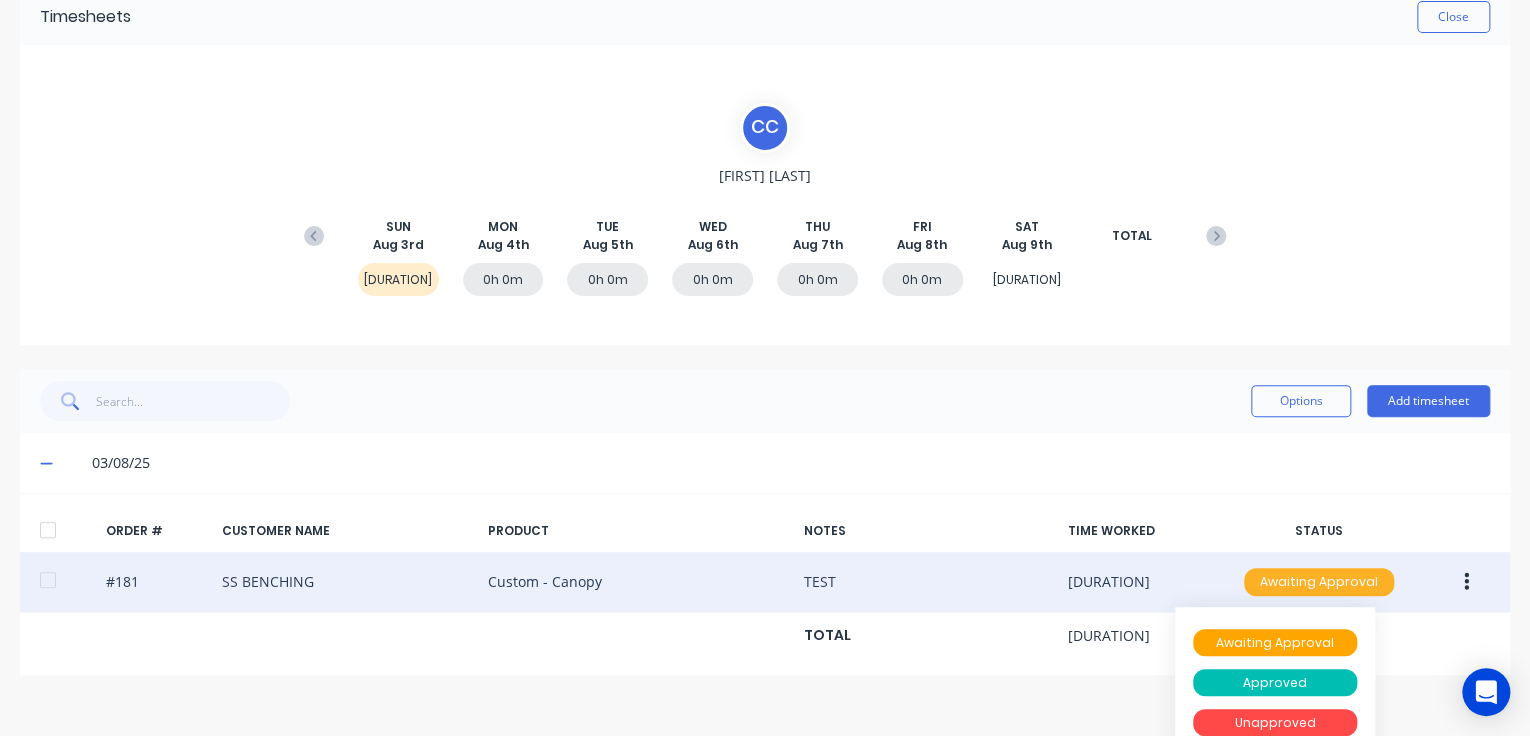 scroll, scrollTop: 117, scrollLeft: 0, axis: vertical 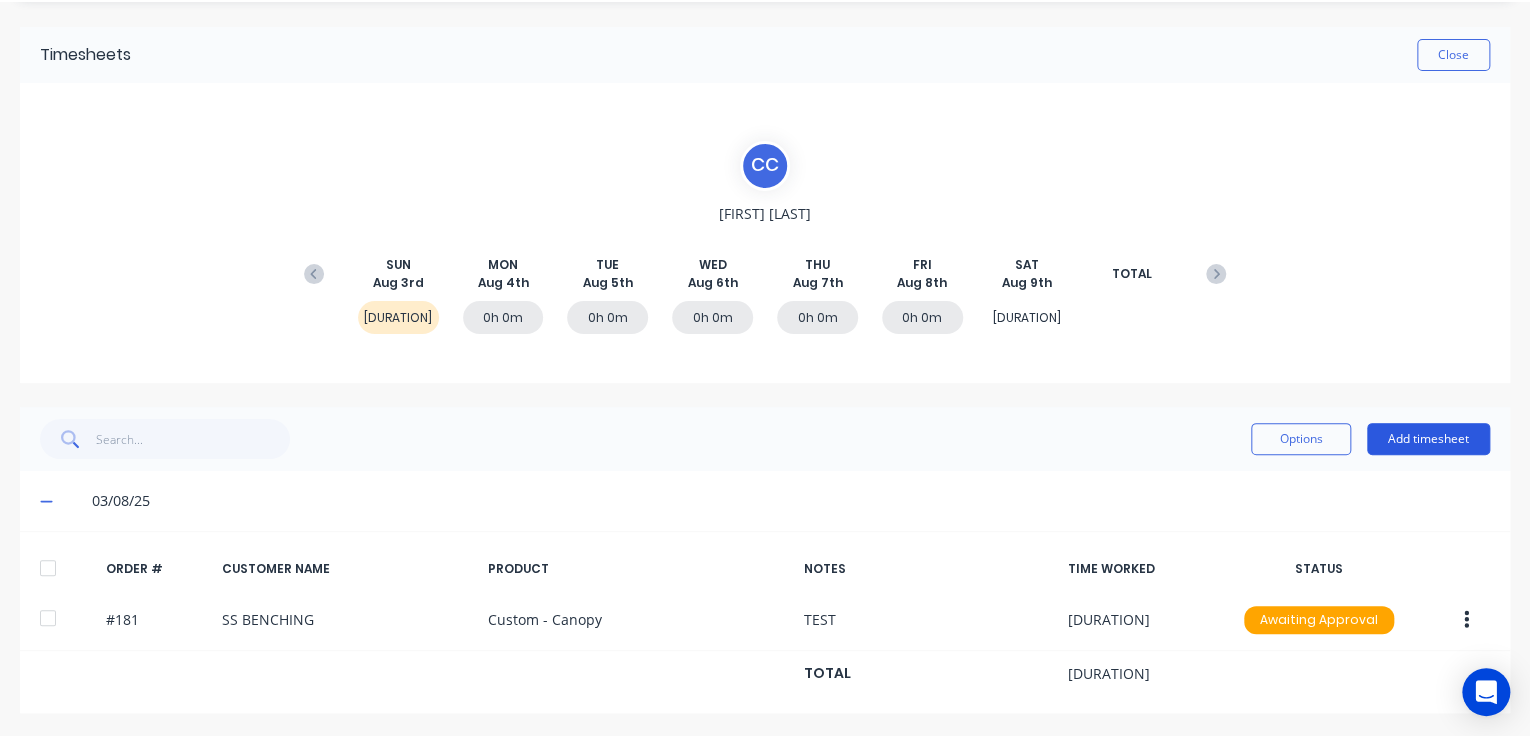 click on "Timesheets Close   C C Chloe   Comia SUN Aug 3rd MON Aug 4th TUE Aug 5th WED Aug 6th THU Aug 7th FRI Aug 8th SAT Aug 9th TOTAL 1h 41m 0h 0m 0h 0m 0h 0m 0h 0m 0h 0m 1h 41m Options     Add timesheet   03/08/25 ORDER # CUSTOMER NAME PRODUCT NOTES TIME WORKED STATUS #181 SS BENCHING Custom - Canopy TEST 0d 1h 41m Awaiting Approval       TOTAL 0d 1h 40m" at bounding box center (765, 370) 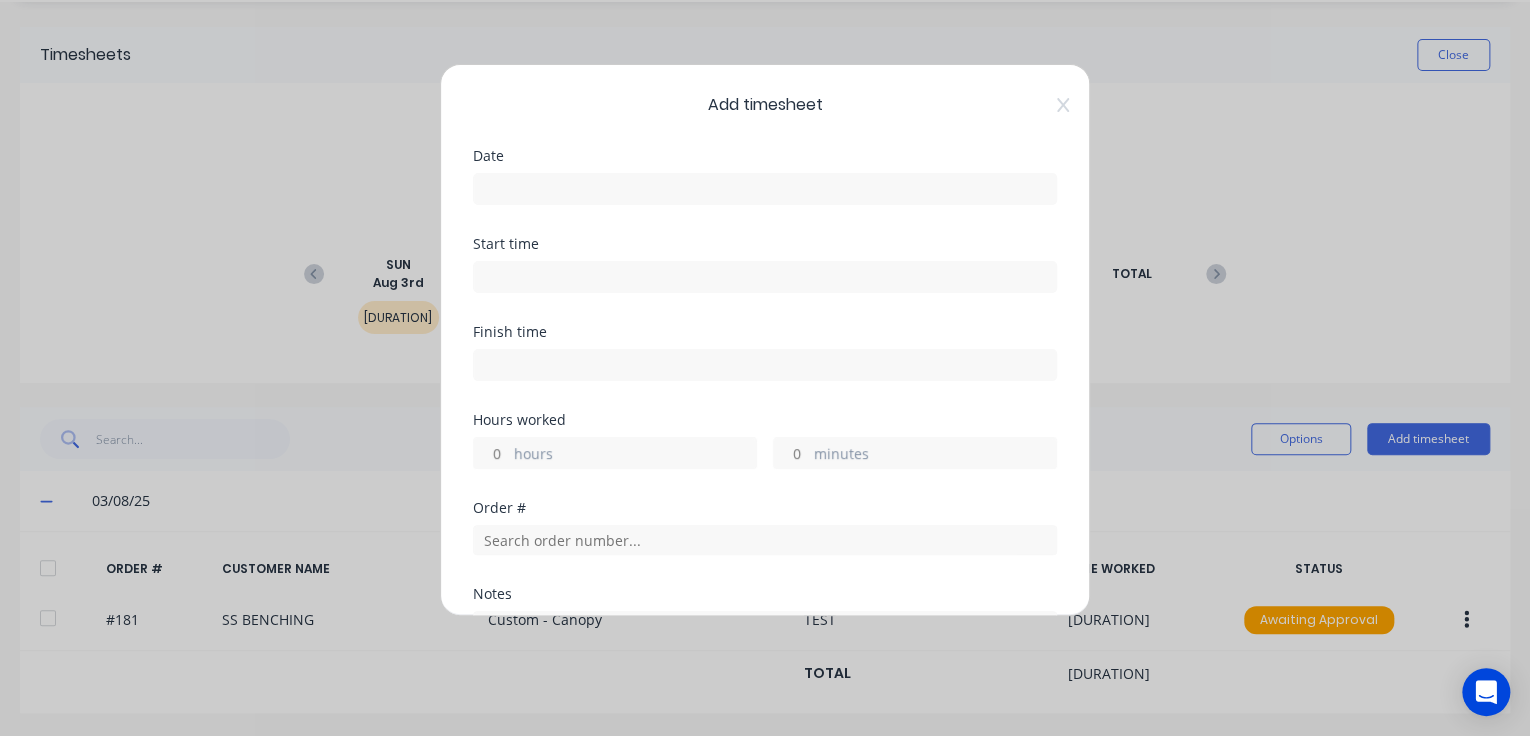 click at bounding box center (765, 189) 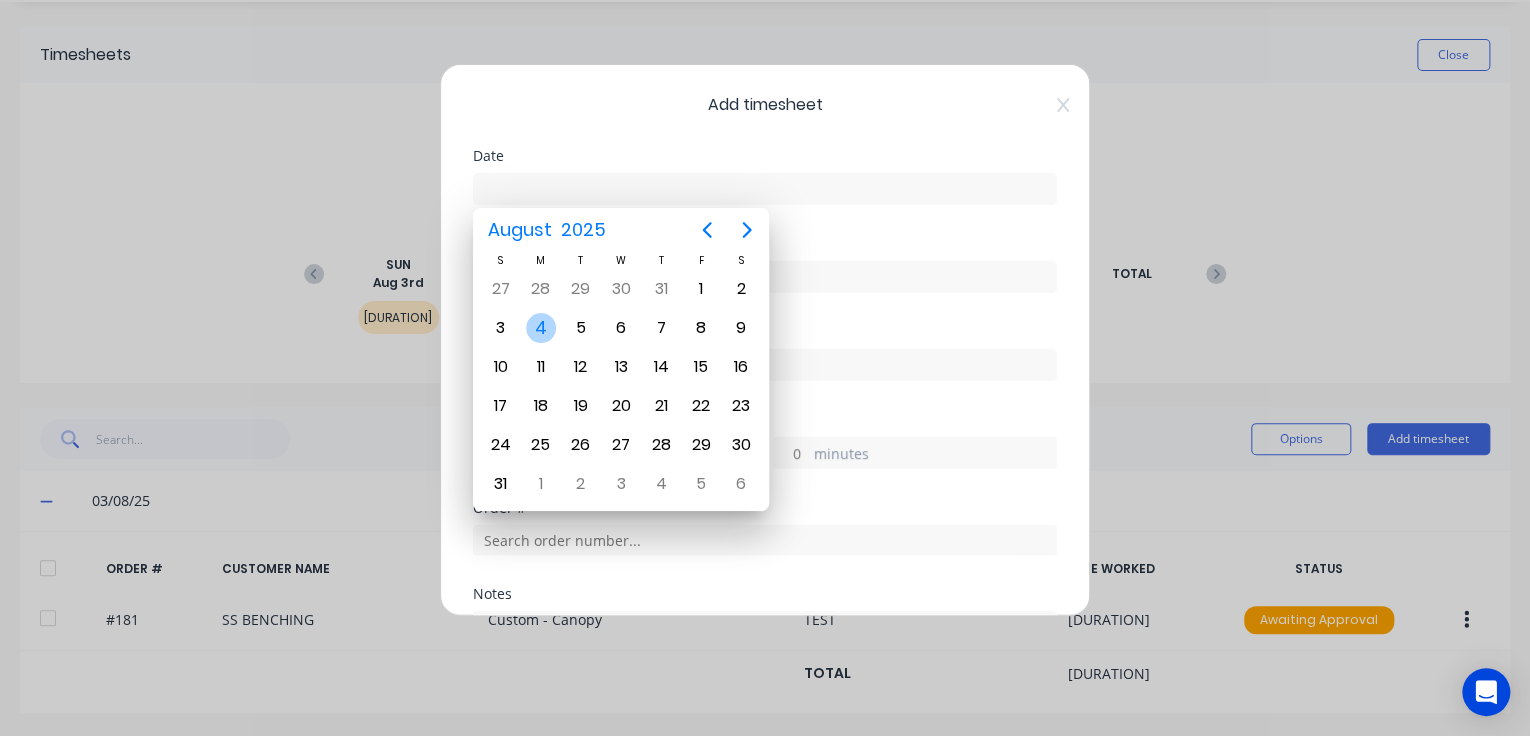 click on "4" at bounding box center (541, 328) 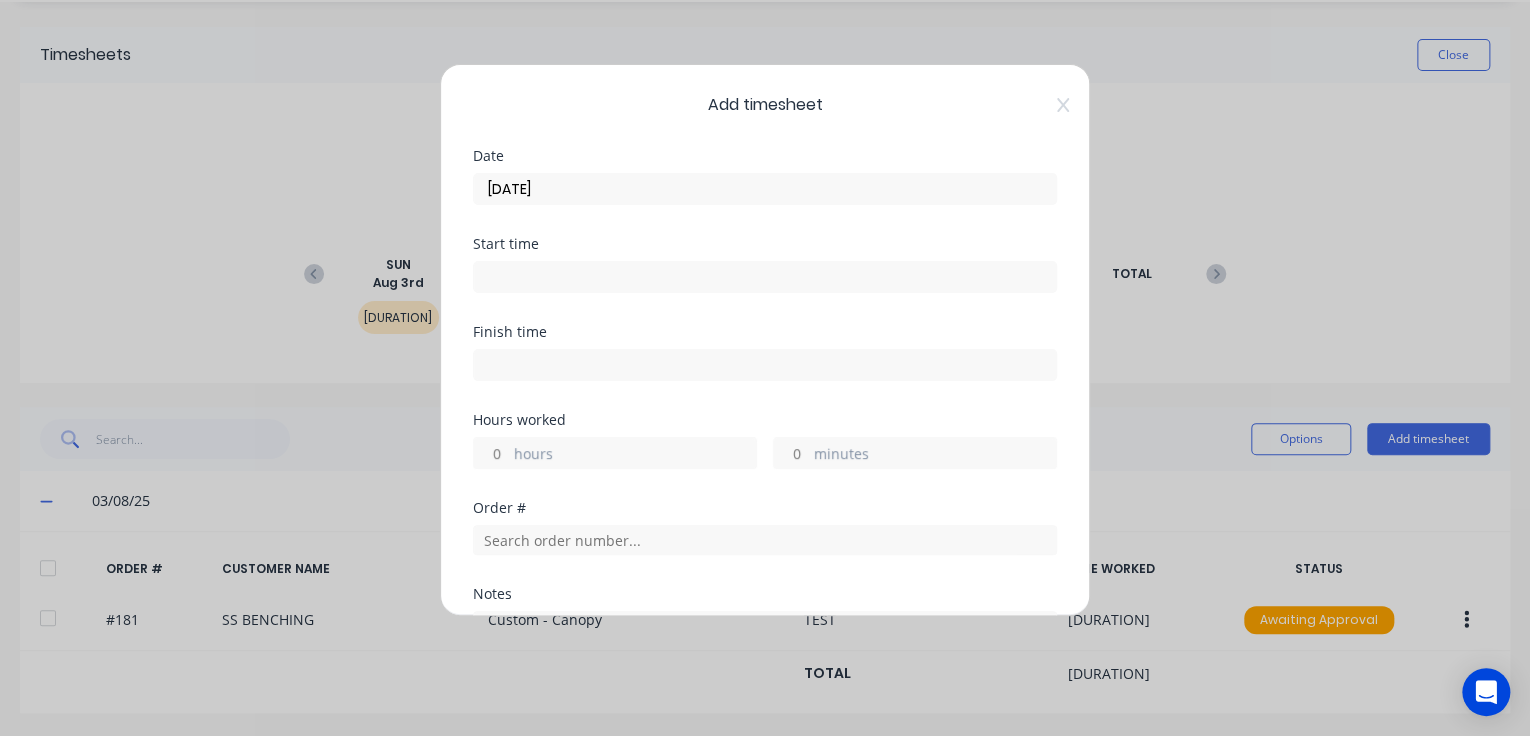 click at bounding box center [765, 277] 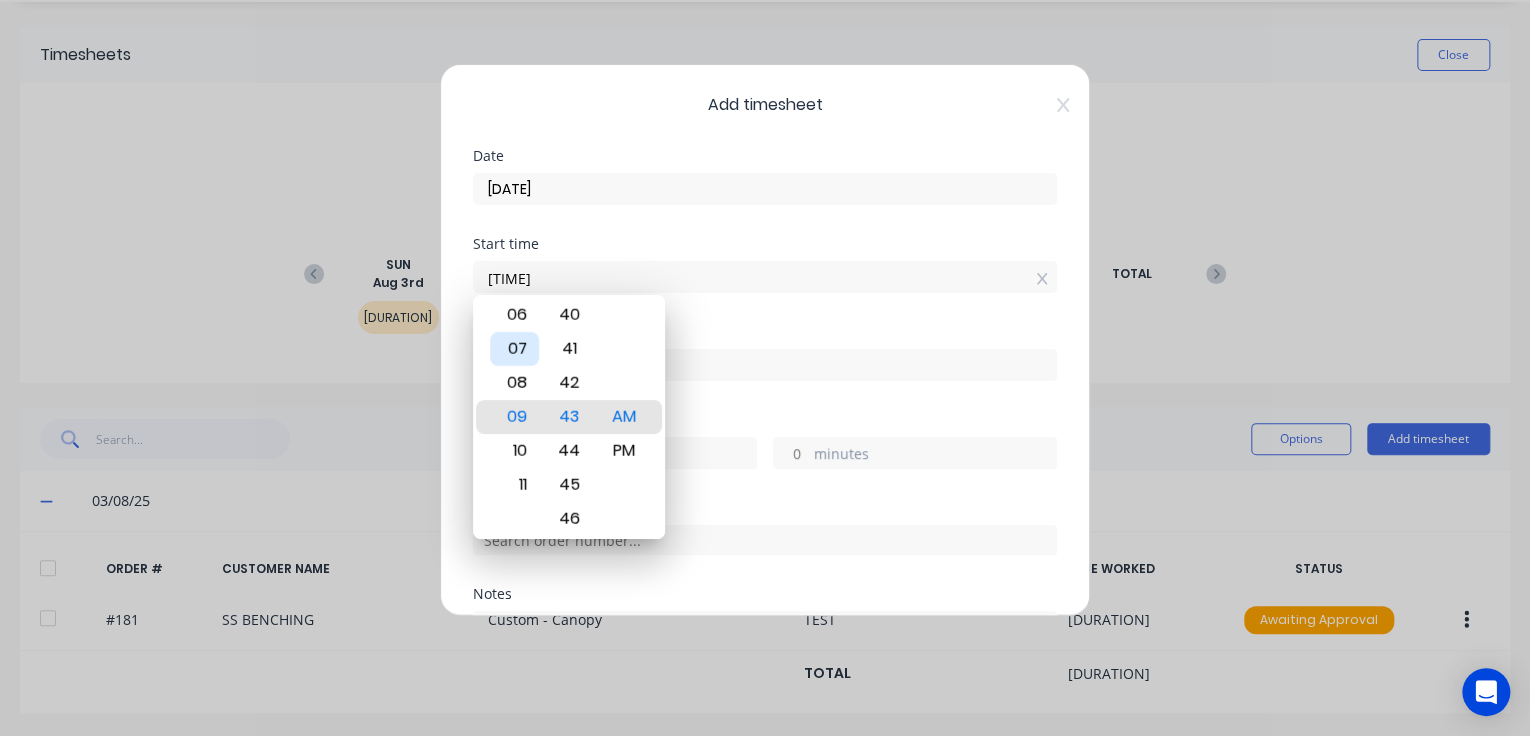 click on "07" at bounding box center [514, 349] 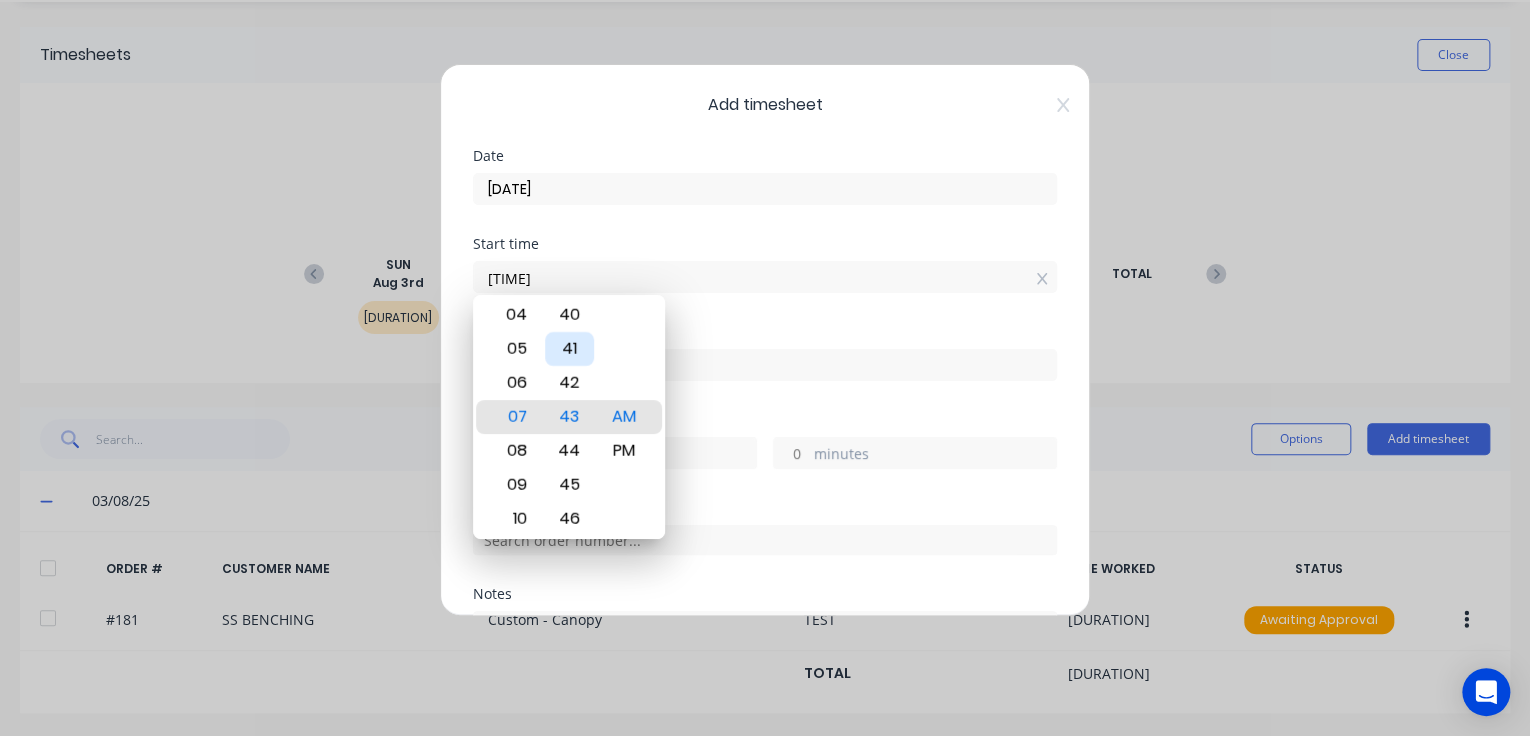 click on "41" at bounding box center (569, 349) 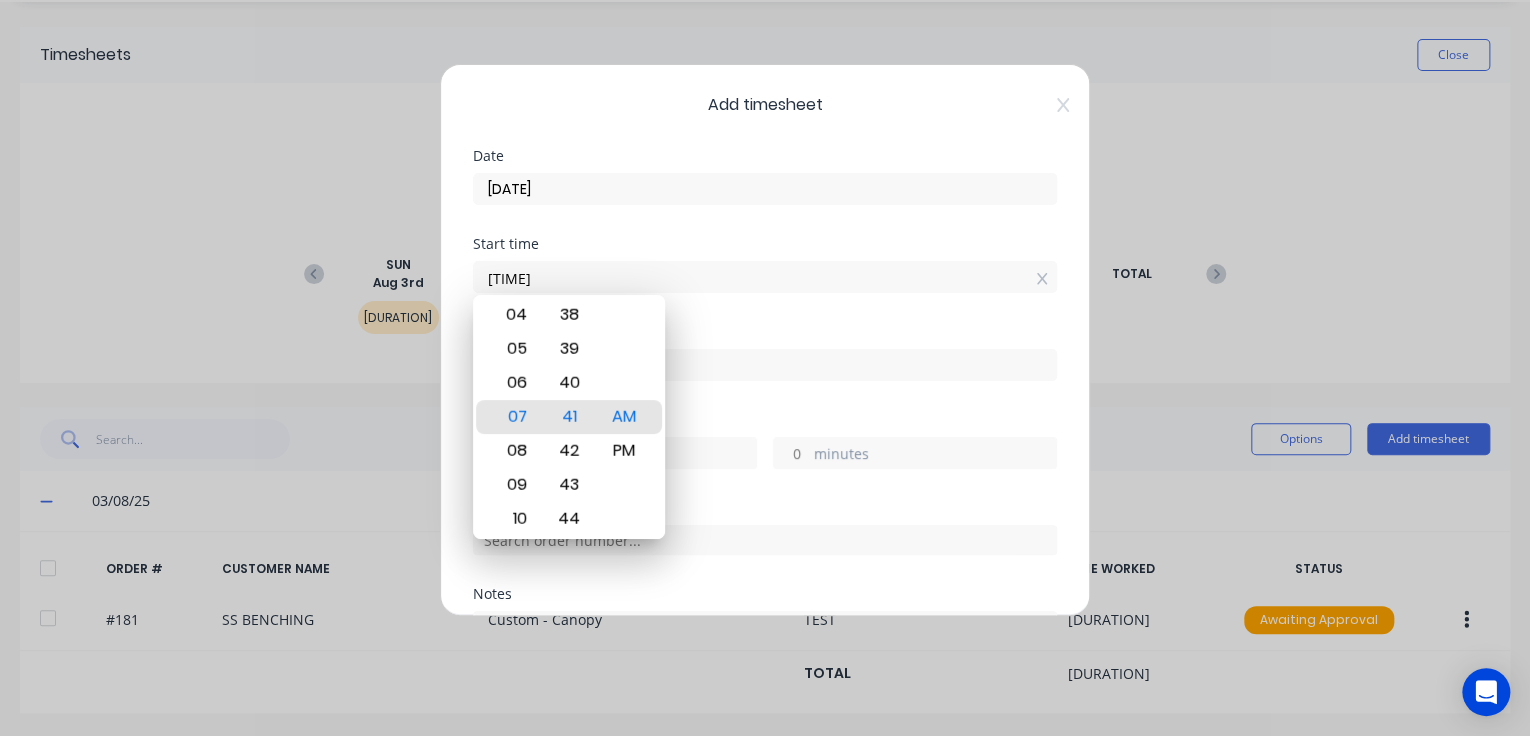 click on "Start time 07:41 AM" at bounding box center [765, 281] 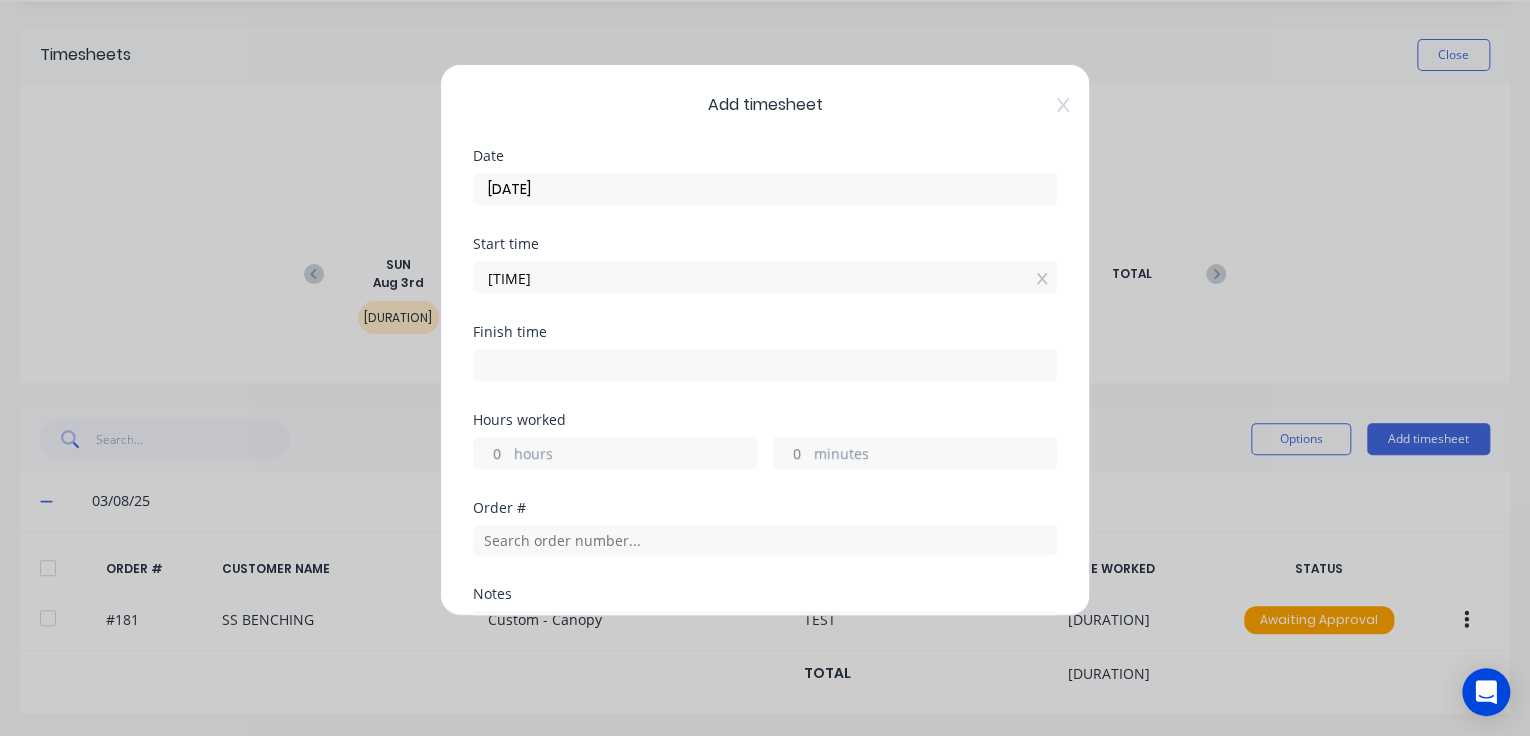 click at bounding box center (765, 365) 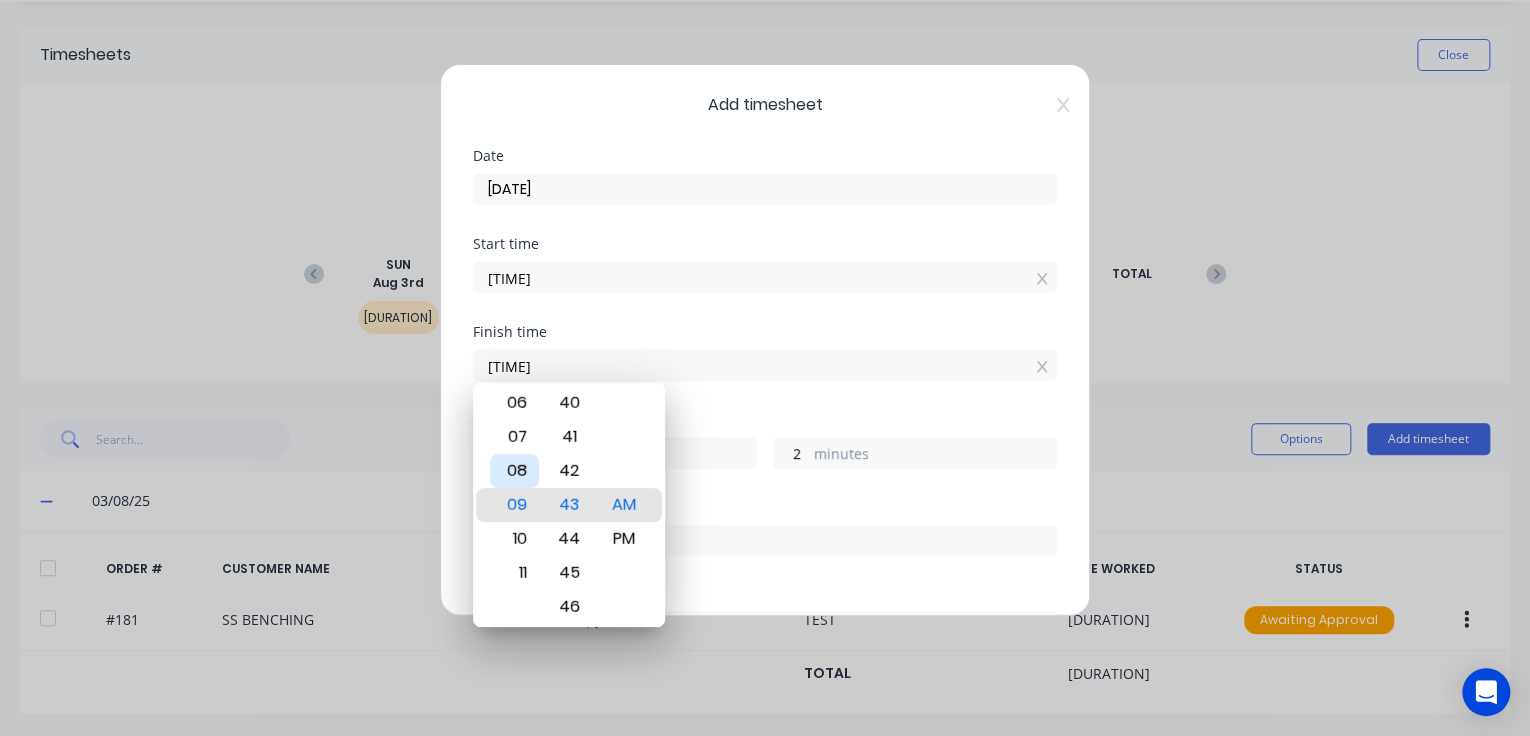 click on "08" at bounding box center [514, 471] 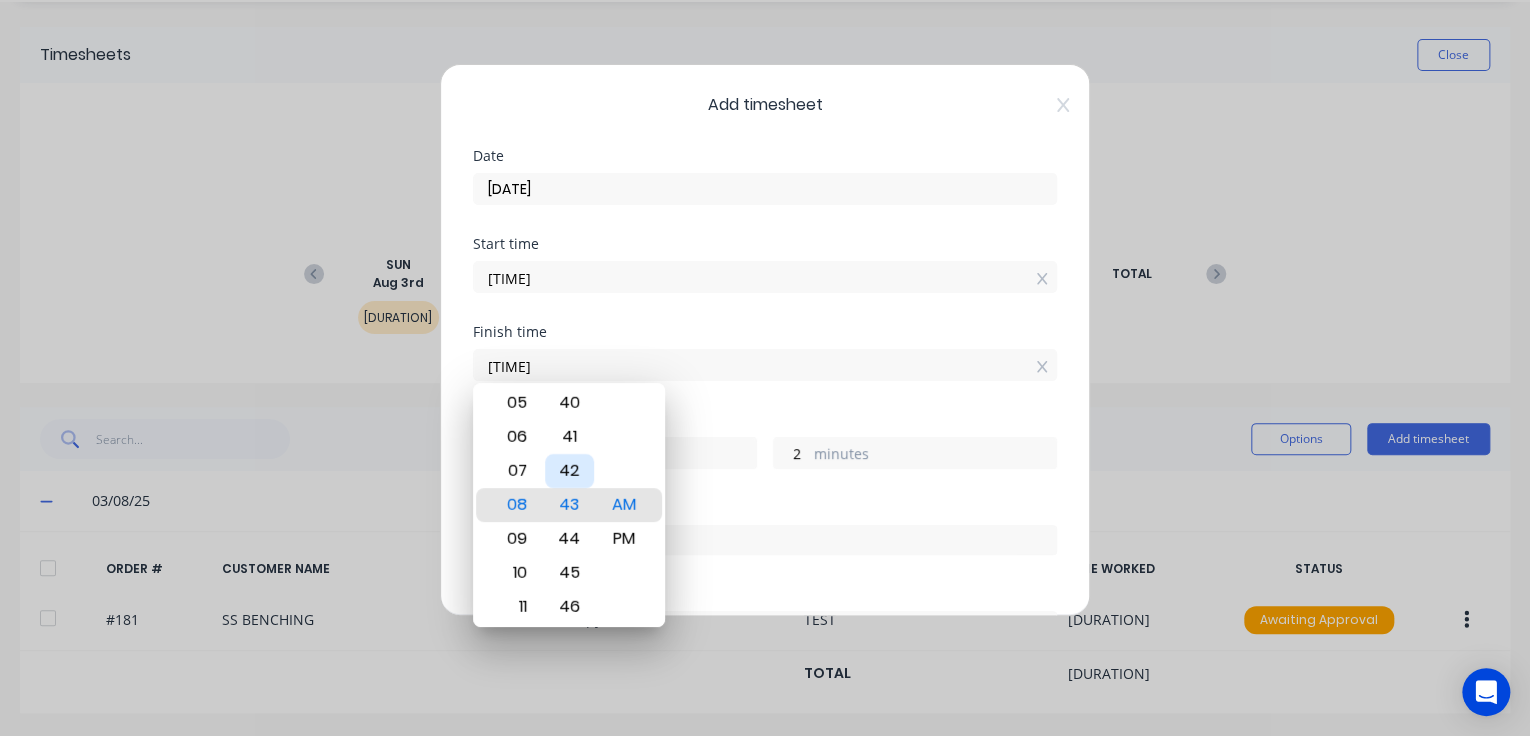 click on "42" at bounding box center (569, 471) 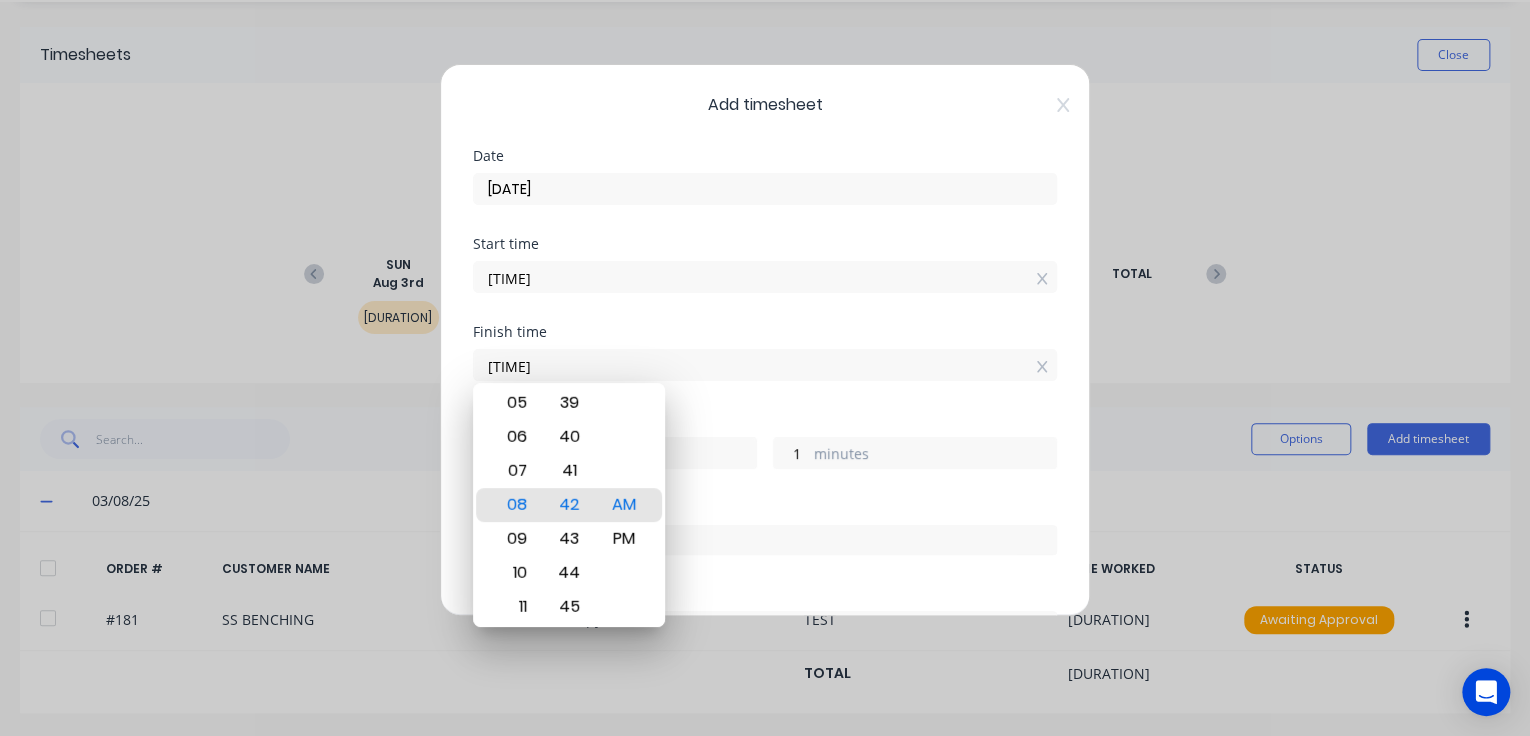 click on "Finish time 08:42 AM" at bounding box center [765, 369] 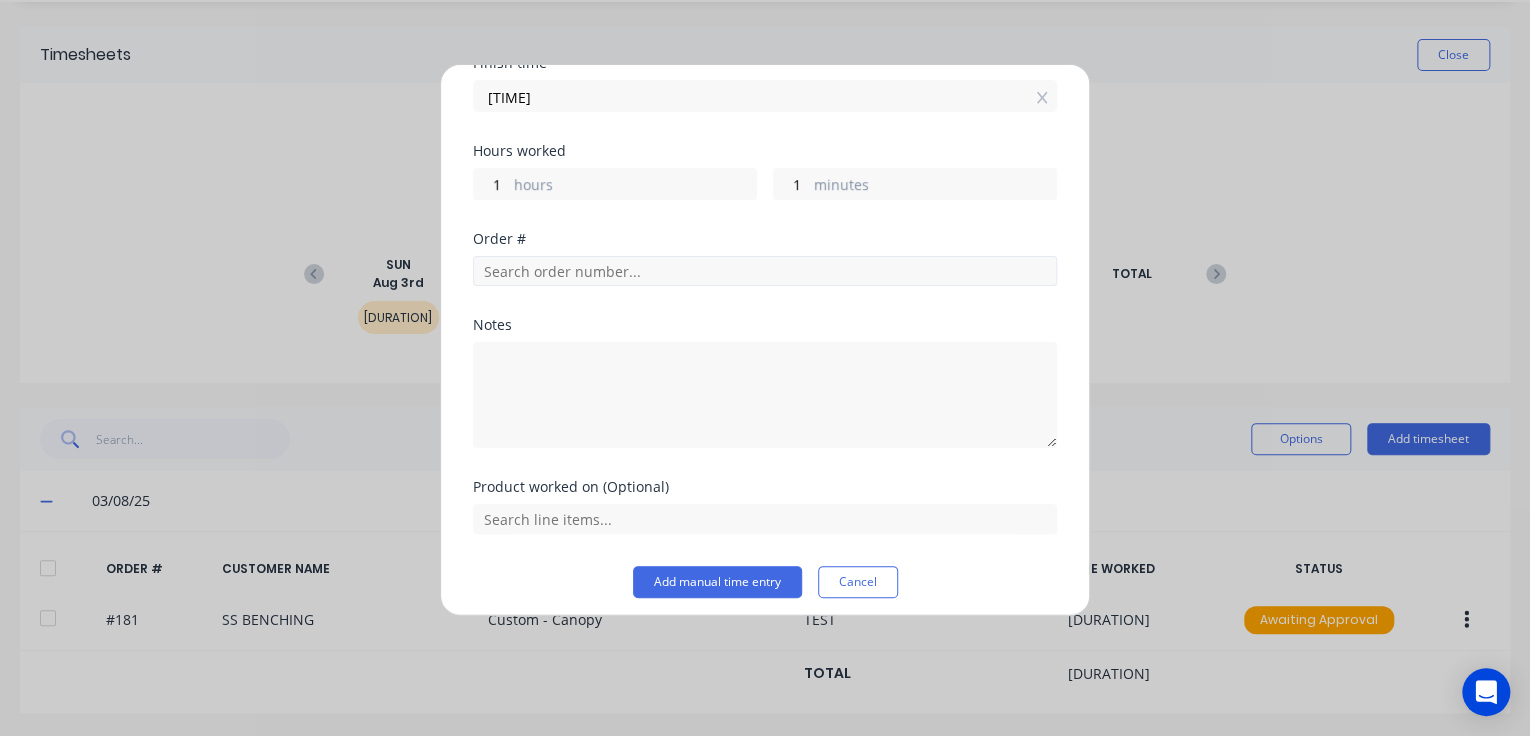 scroll, scrollTop: 277, scrollLeft: 0, axis: vertical 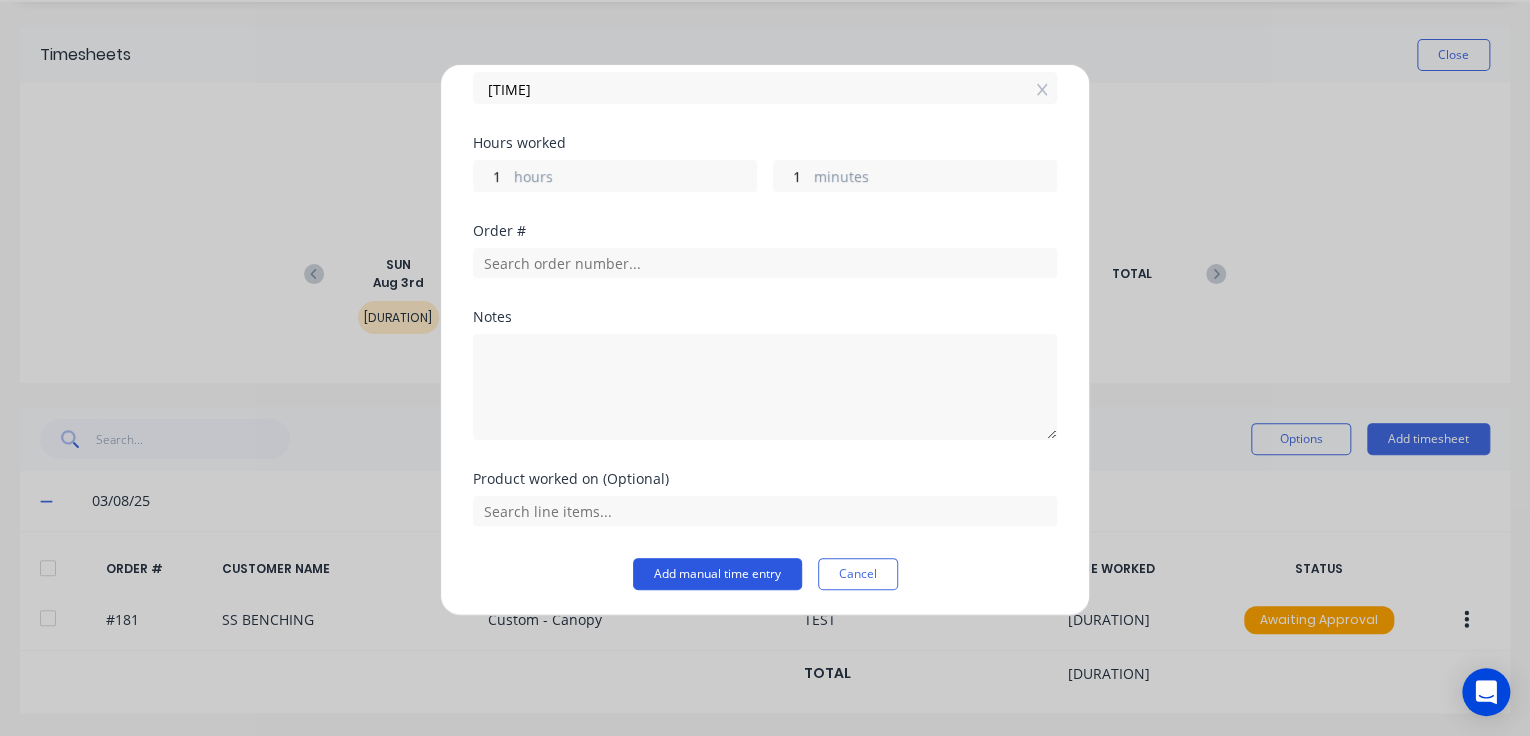 click on "Add manual time entry" at bounding box center [717, 574] 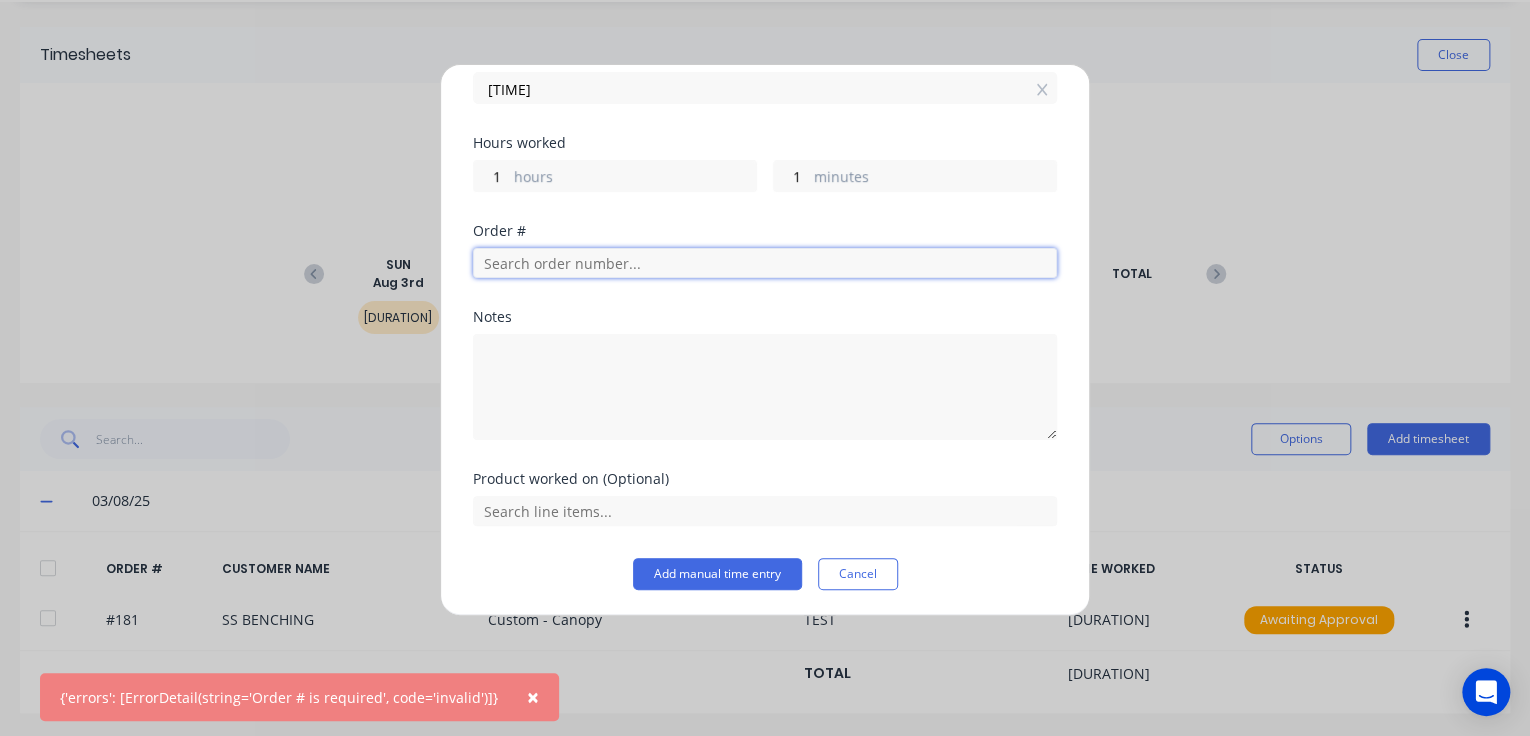 click at bounding box center [765, 263] 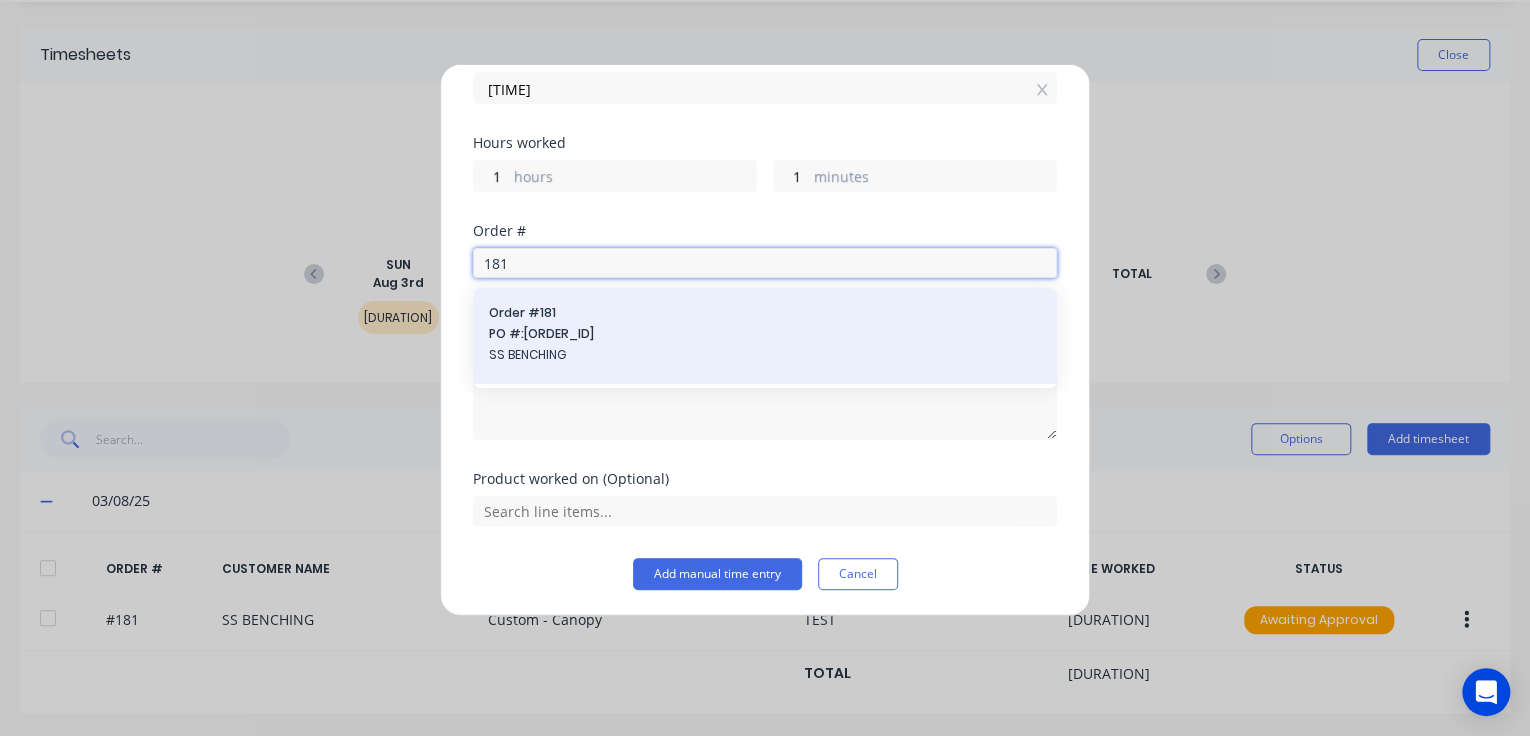 type on "181" 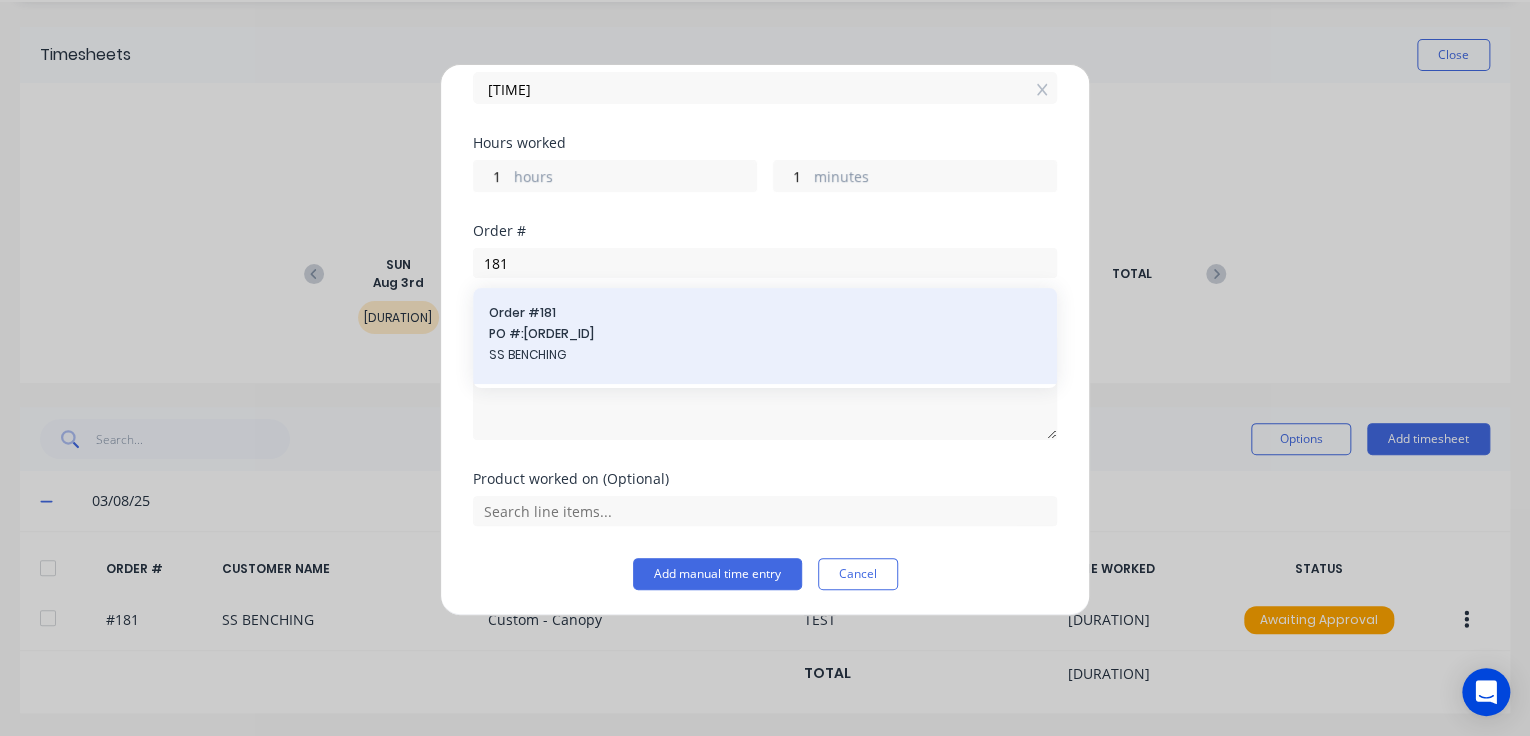 click on "PO #:  21052025-001" at bounding box center (765, 334) 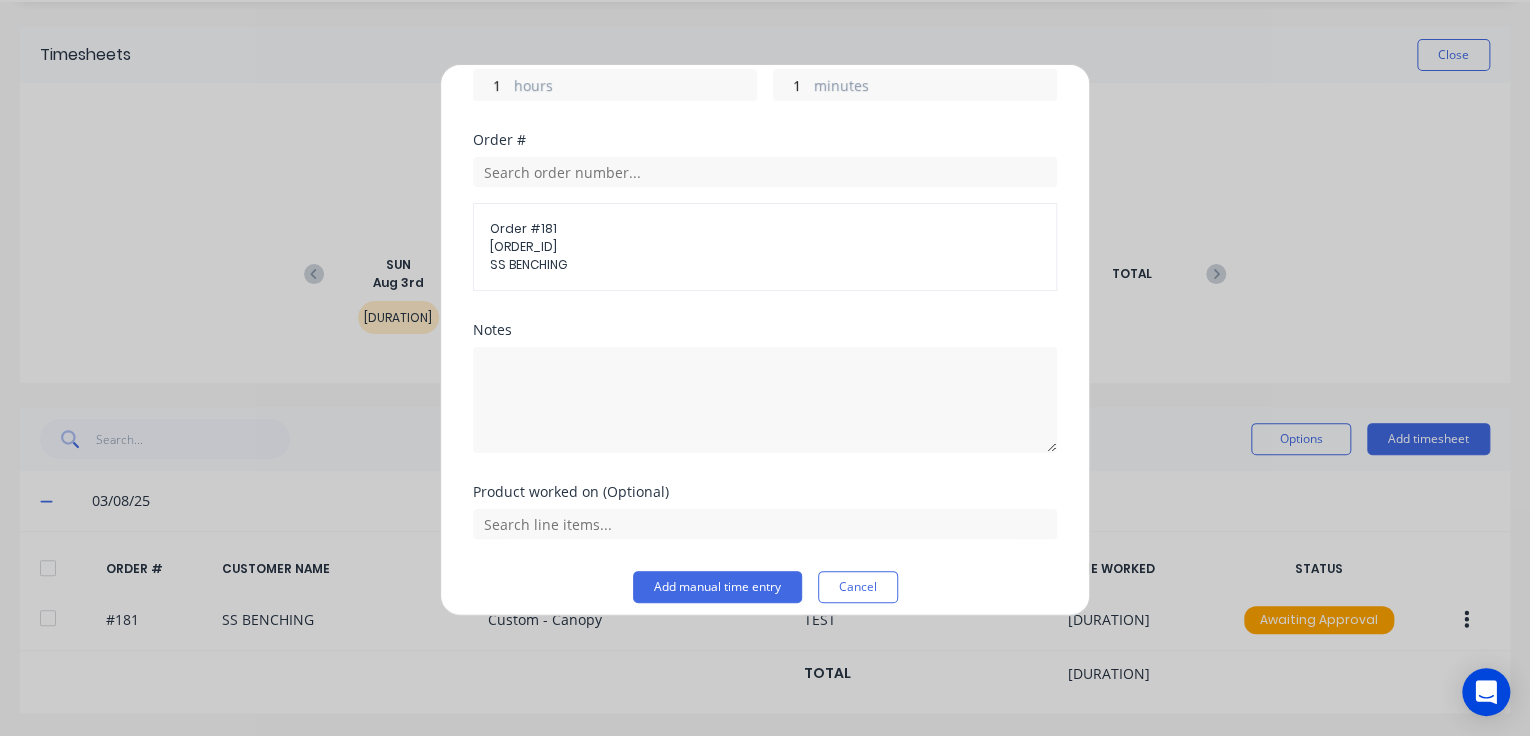 scroll, scrollTop: 381, scrollLeft: 0, axis: vertical 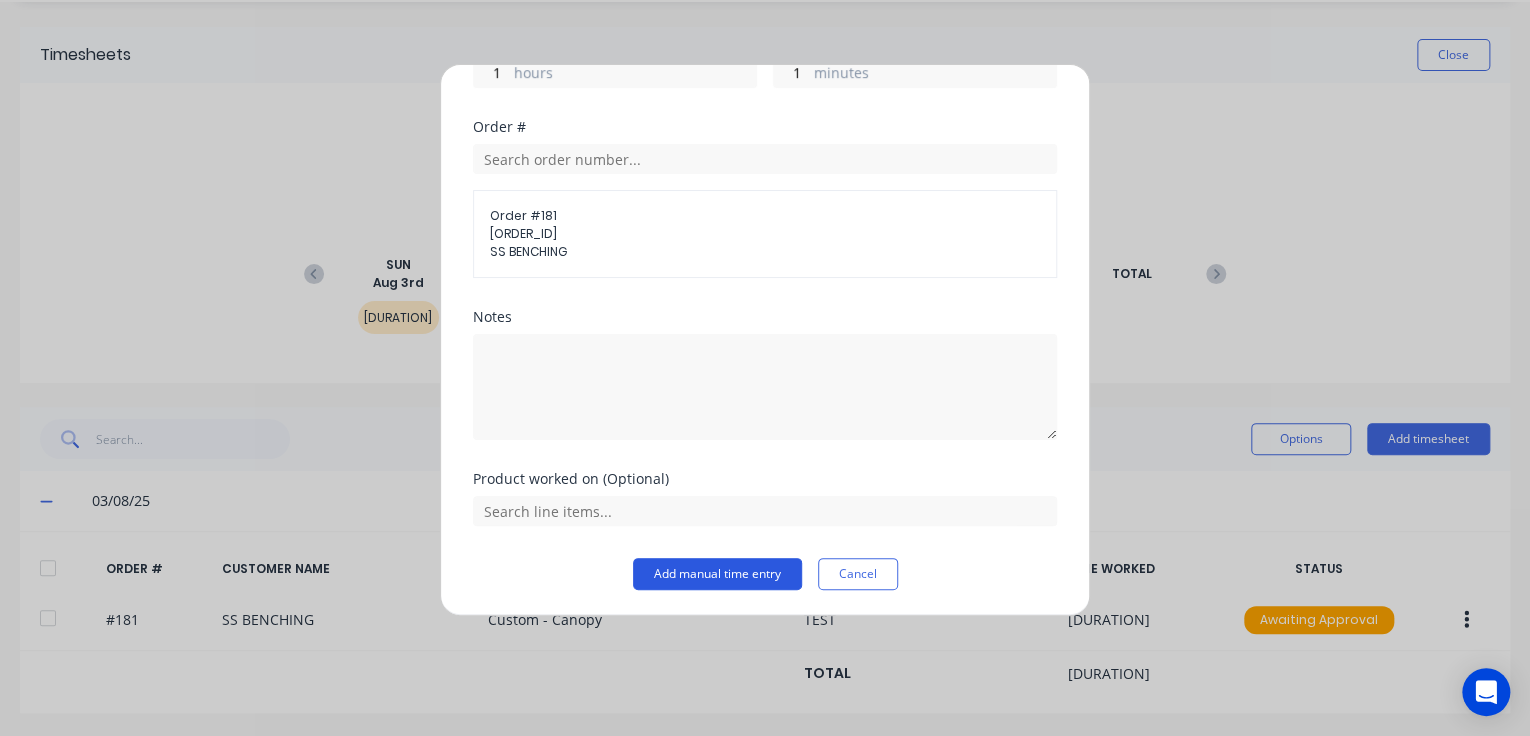 click on "Add manual time entry" at bounding box center (717, 574) 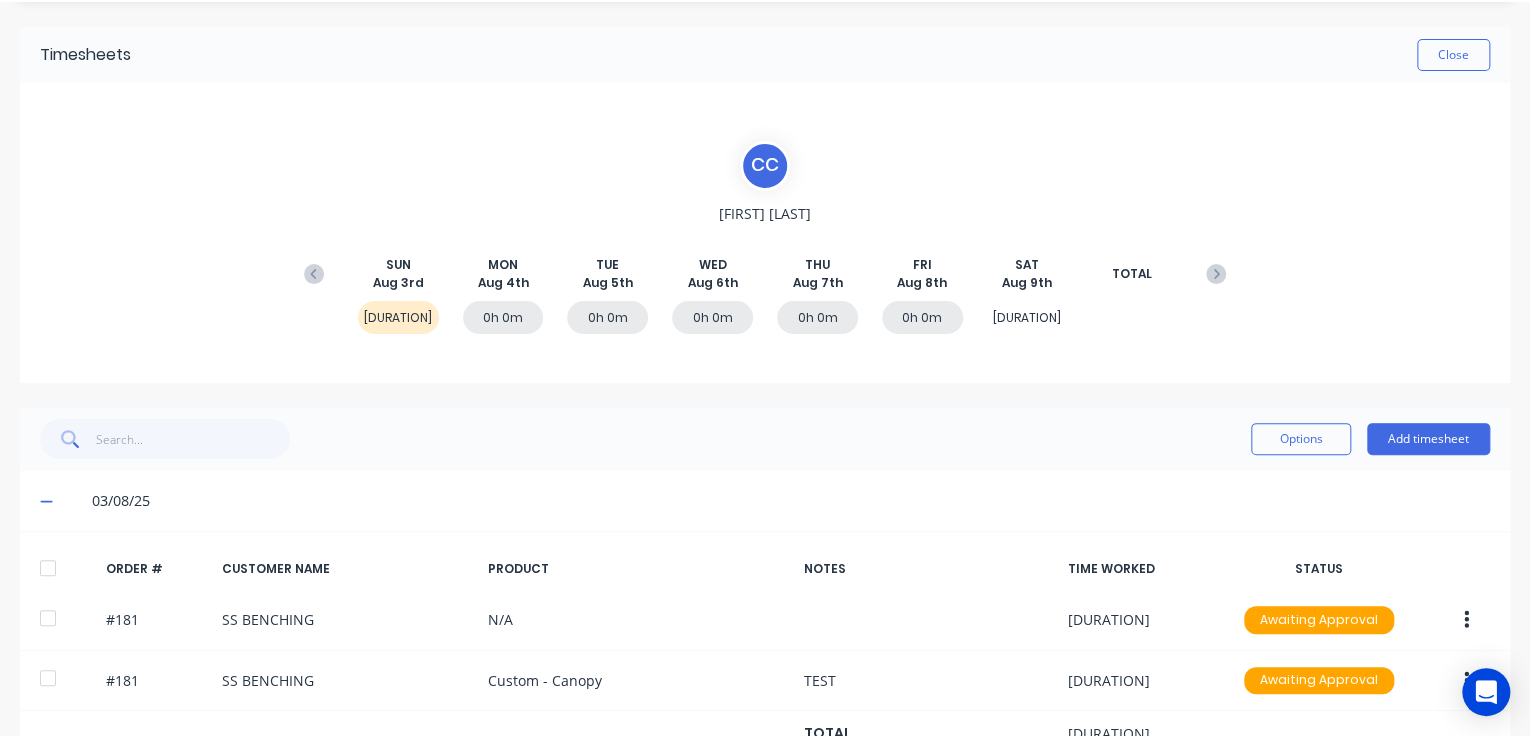 scroll, scrollTop: 118, scrollLeft: 0, axis: vertical 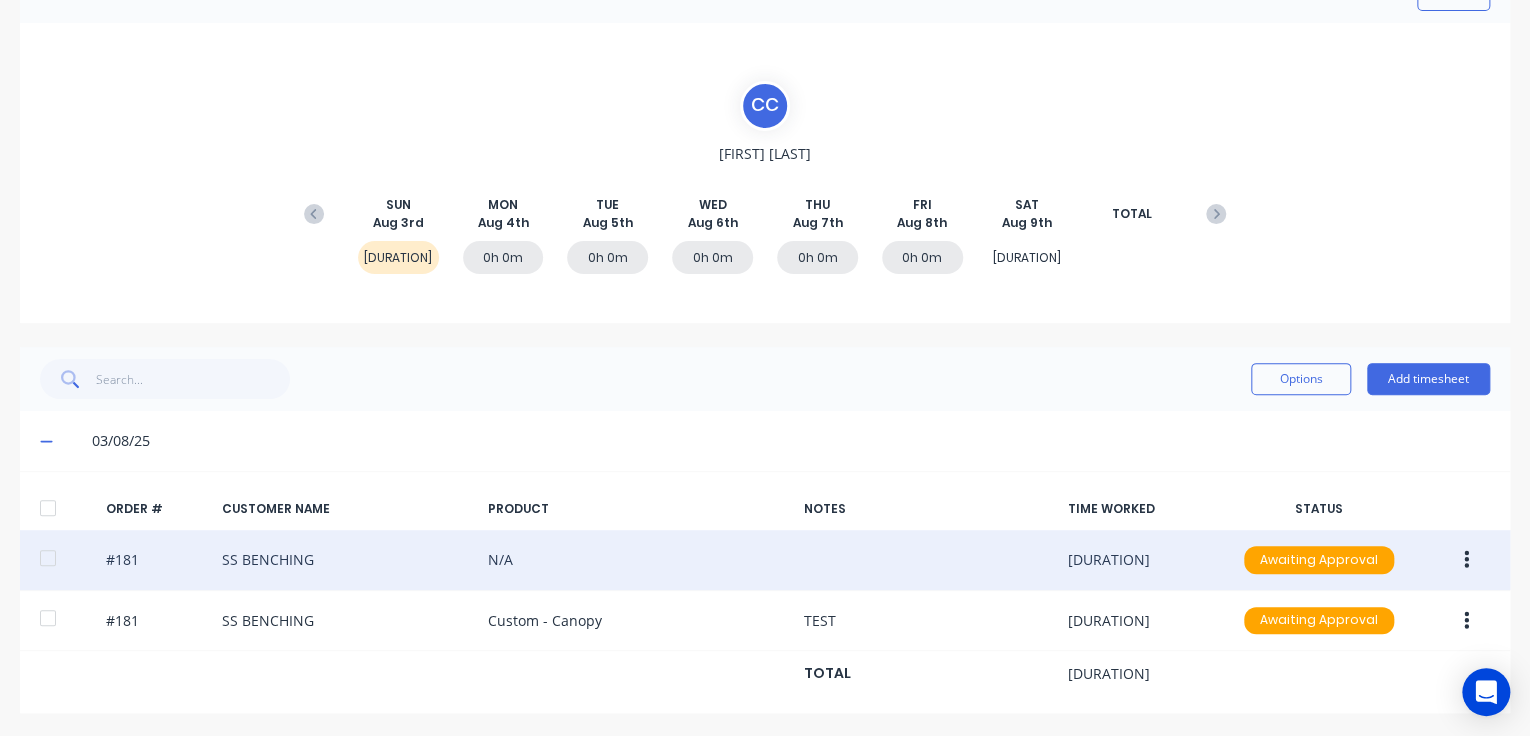 click 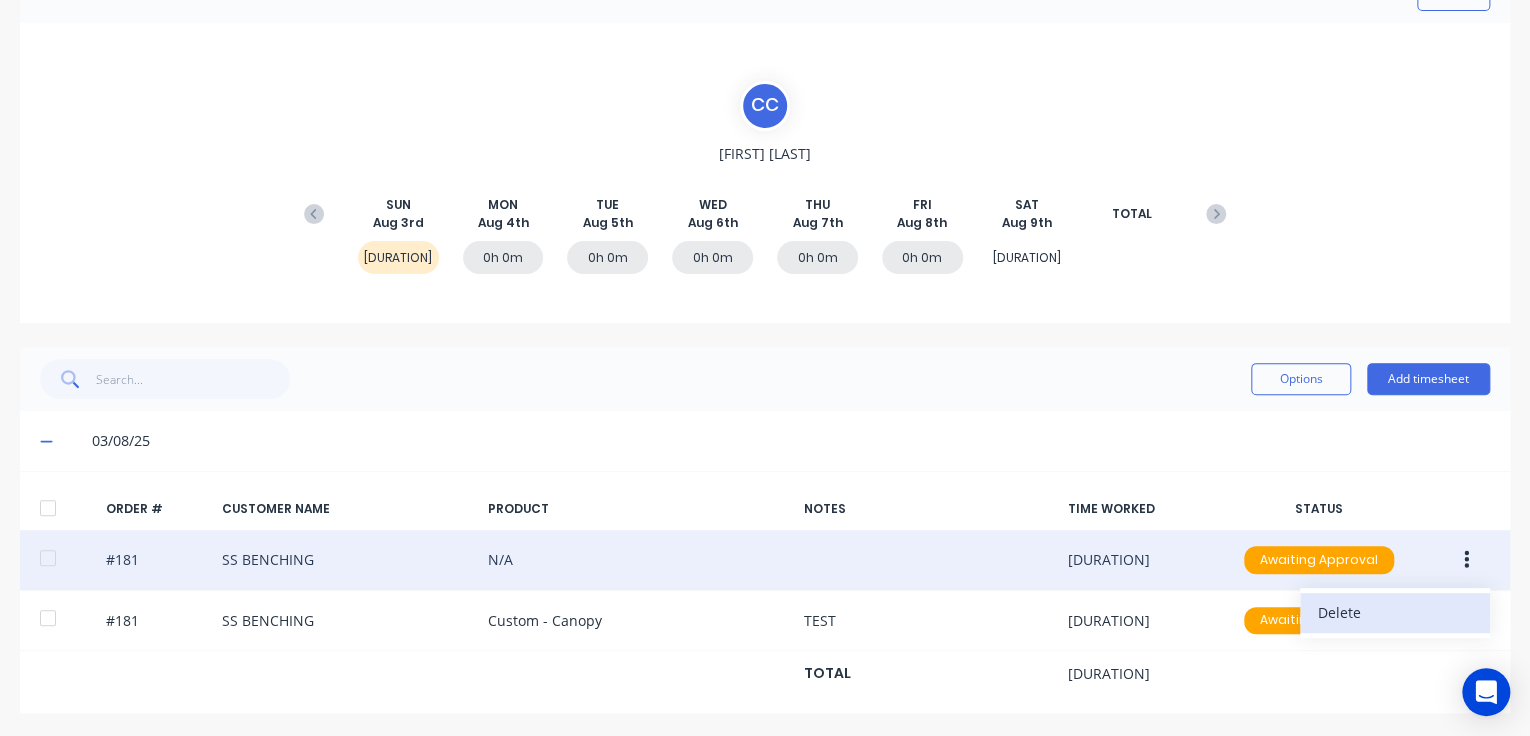 click on "Delete" at bounding box center (1395, 612) 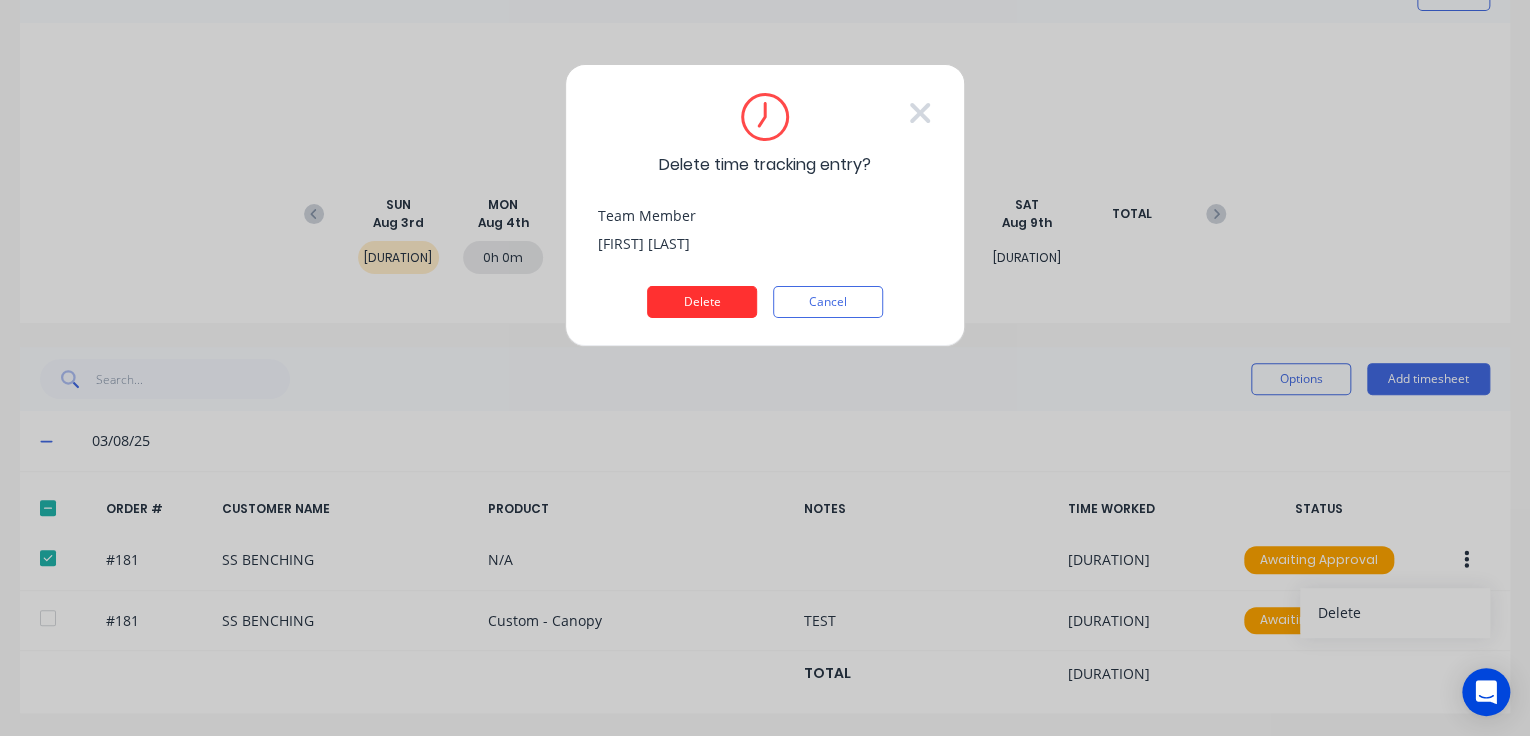 click on "Delete" at bounding box center [702, 302] 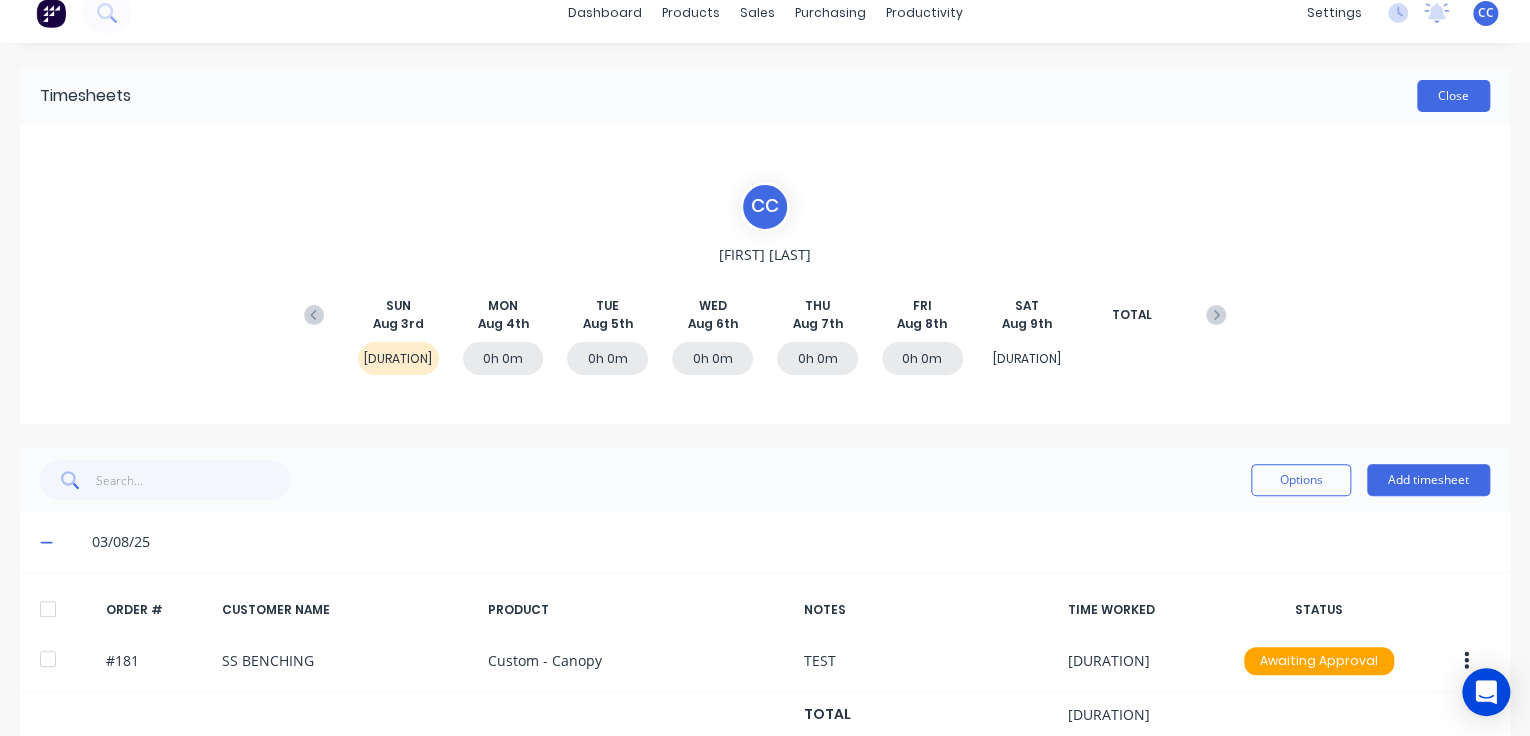 scroll, scrollTop: 0, scrollLeft: 0, axis: both 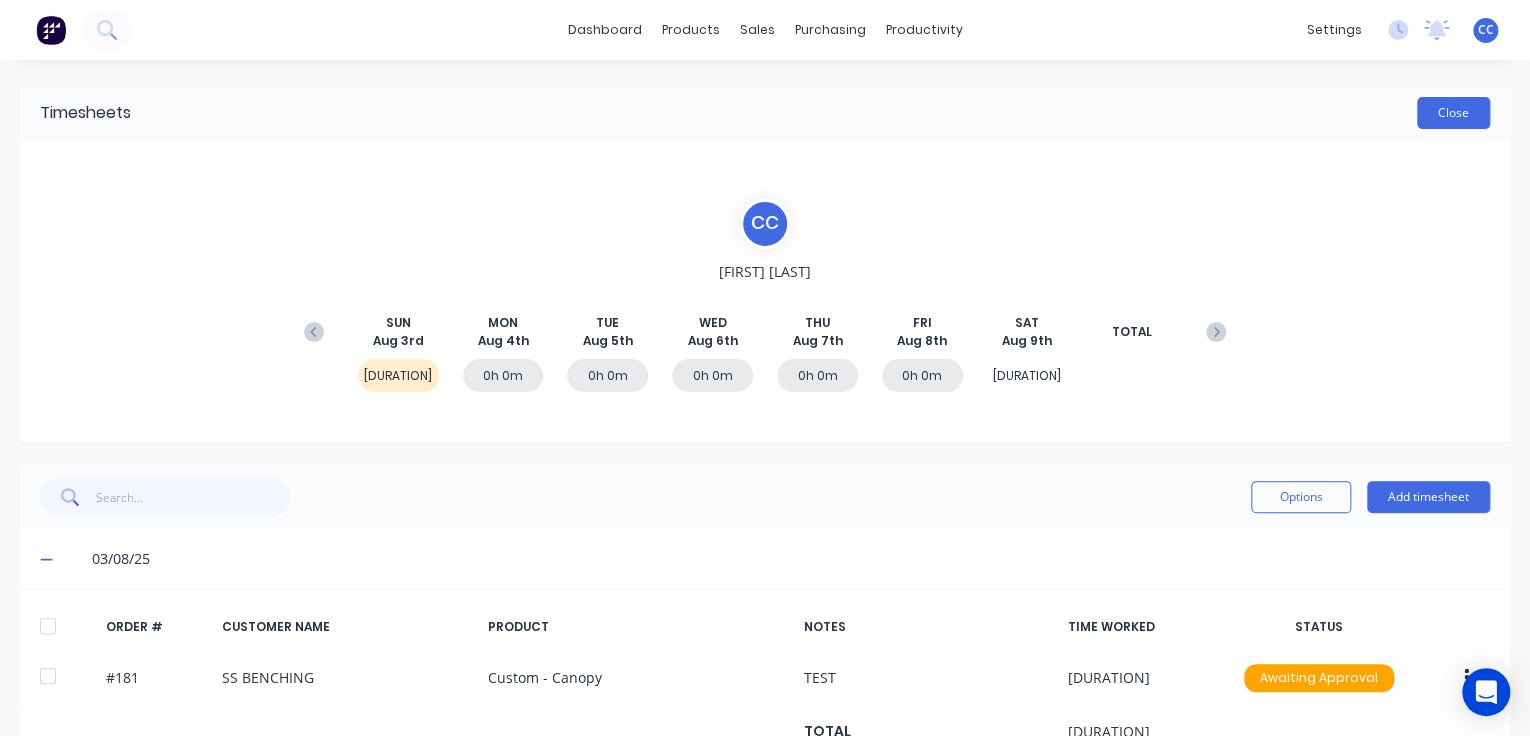 click on "Close" at bounding box center (1453, 113) 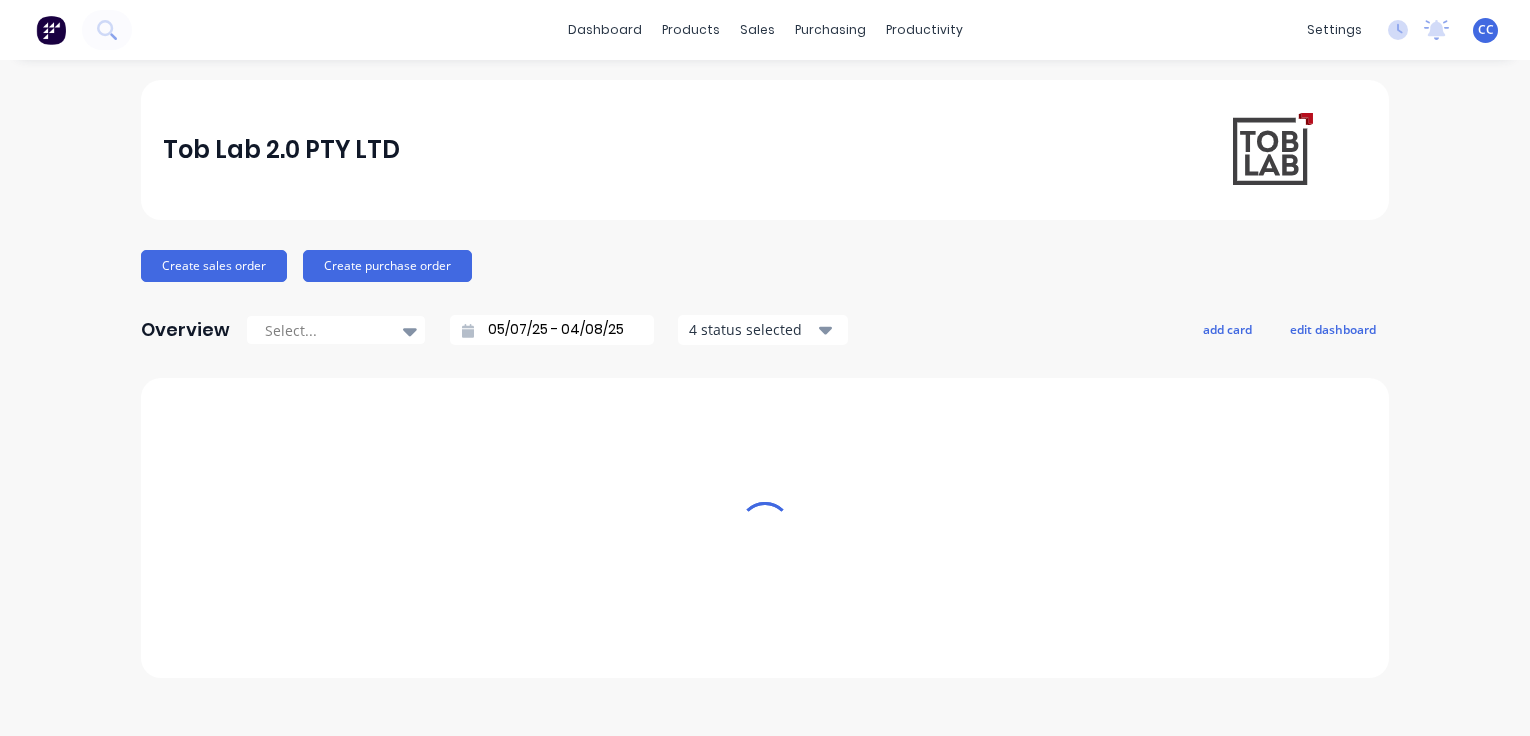 scroll, scrollTop: 0, scrollLeft: 0, axis: both 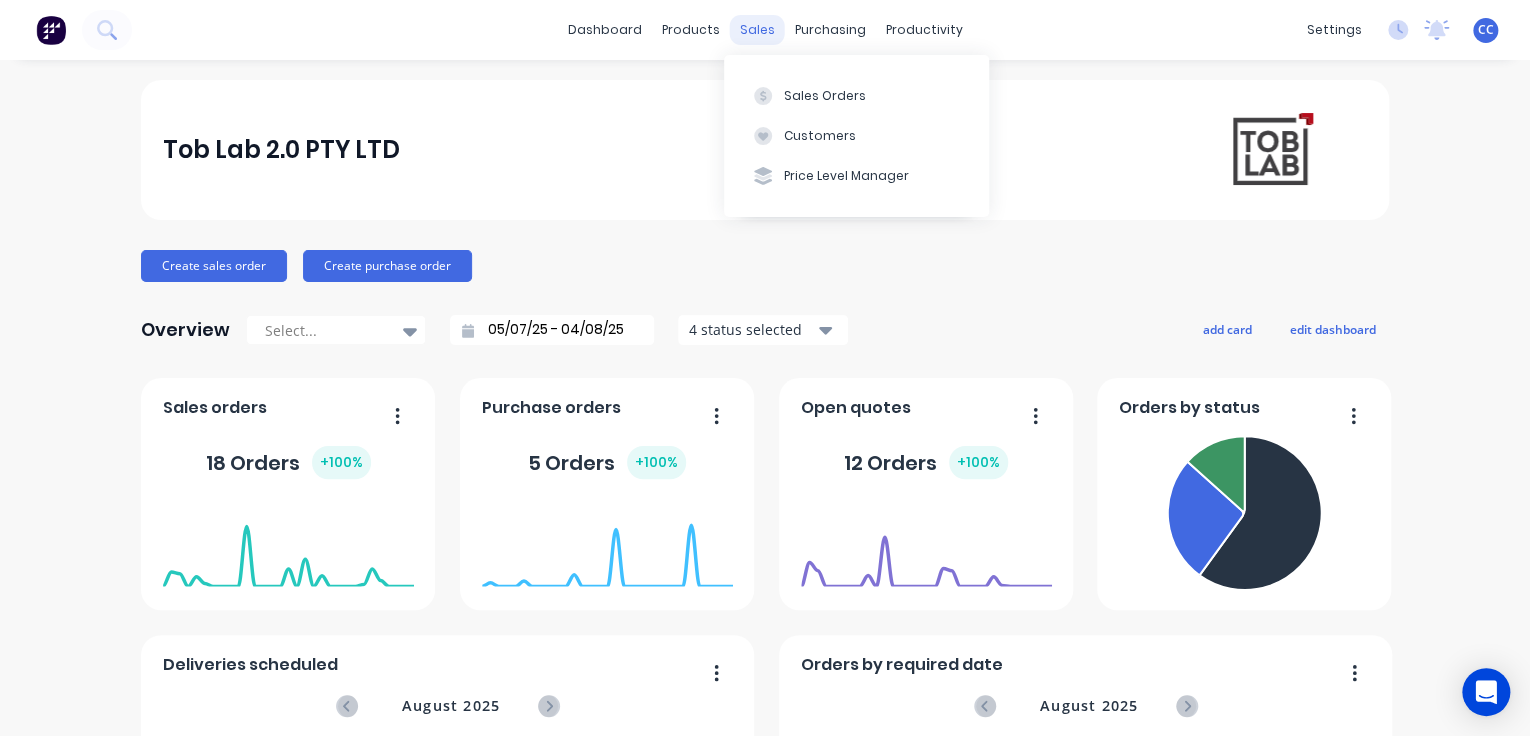 click on "sales" at bounding box center (757, 30) 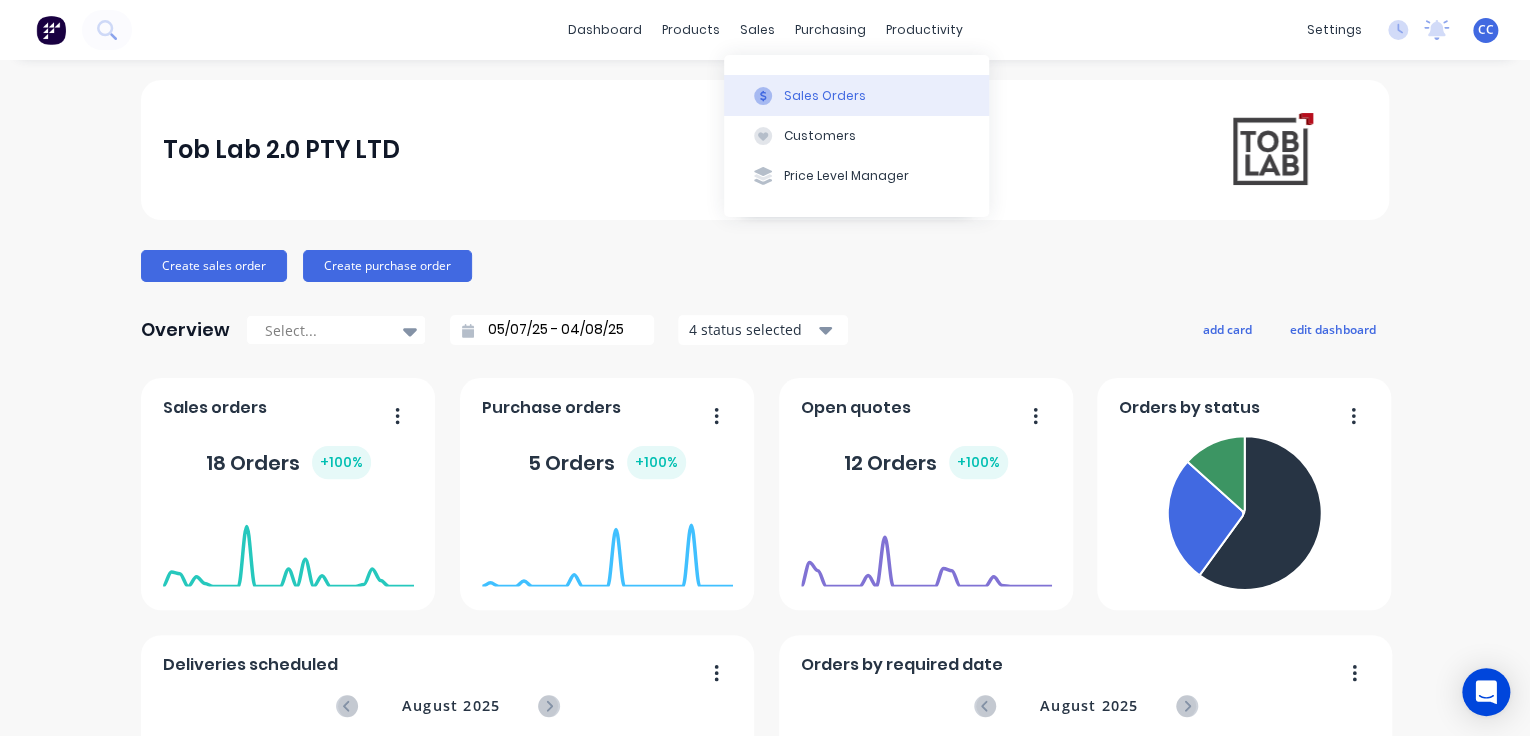 click on "Sales Orders" at bounding box center [825, 96] 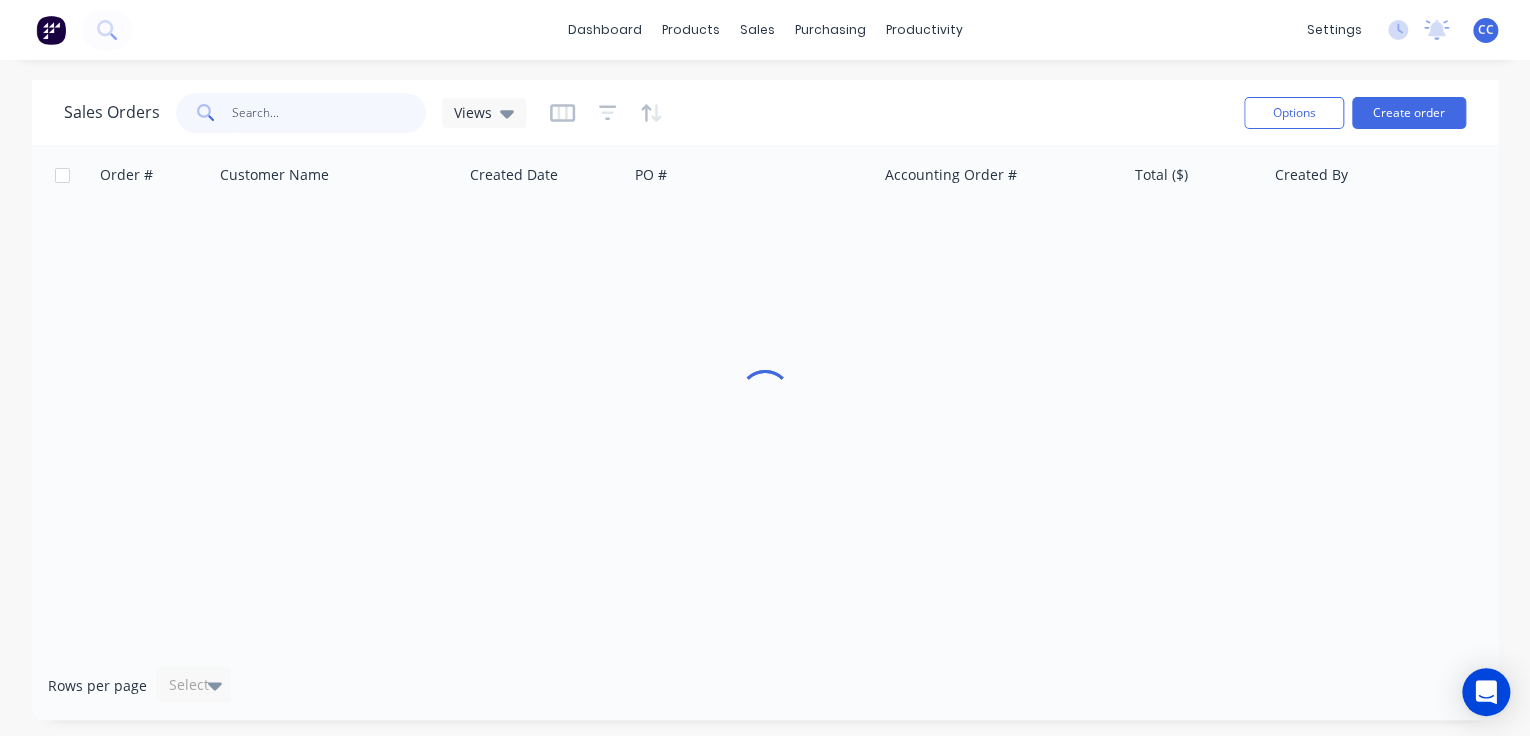 click at bounding box center (329, 113) 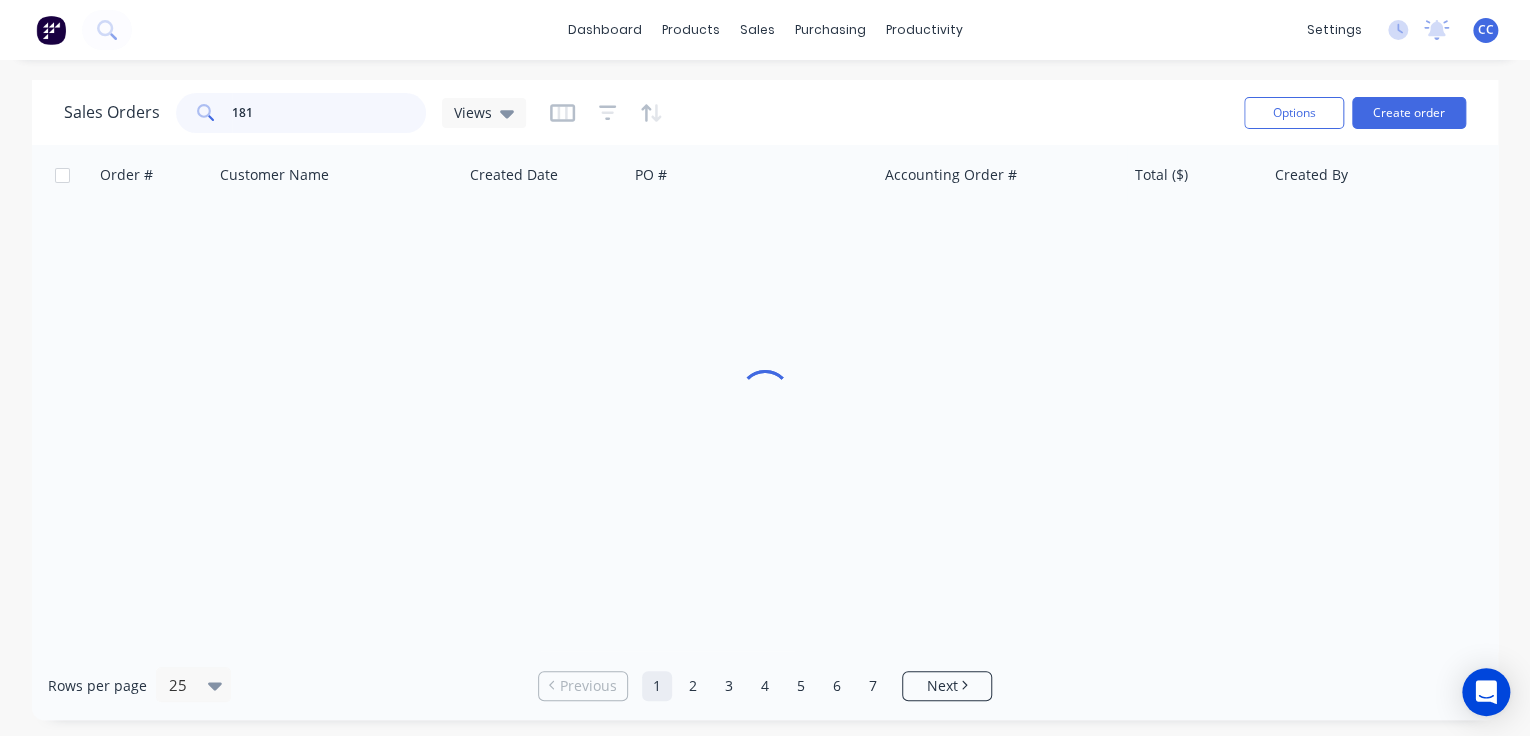 type on "181" 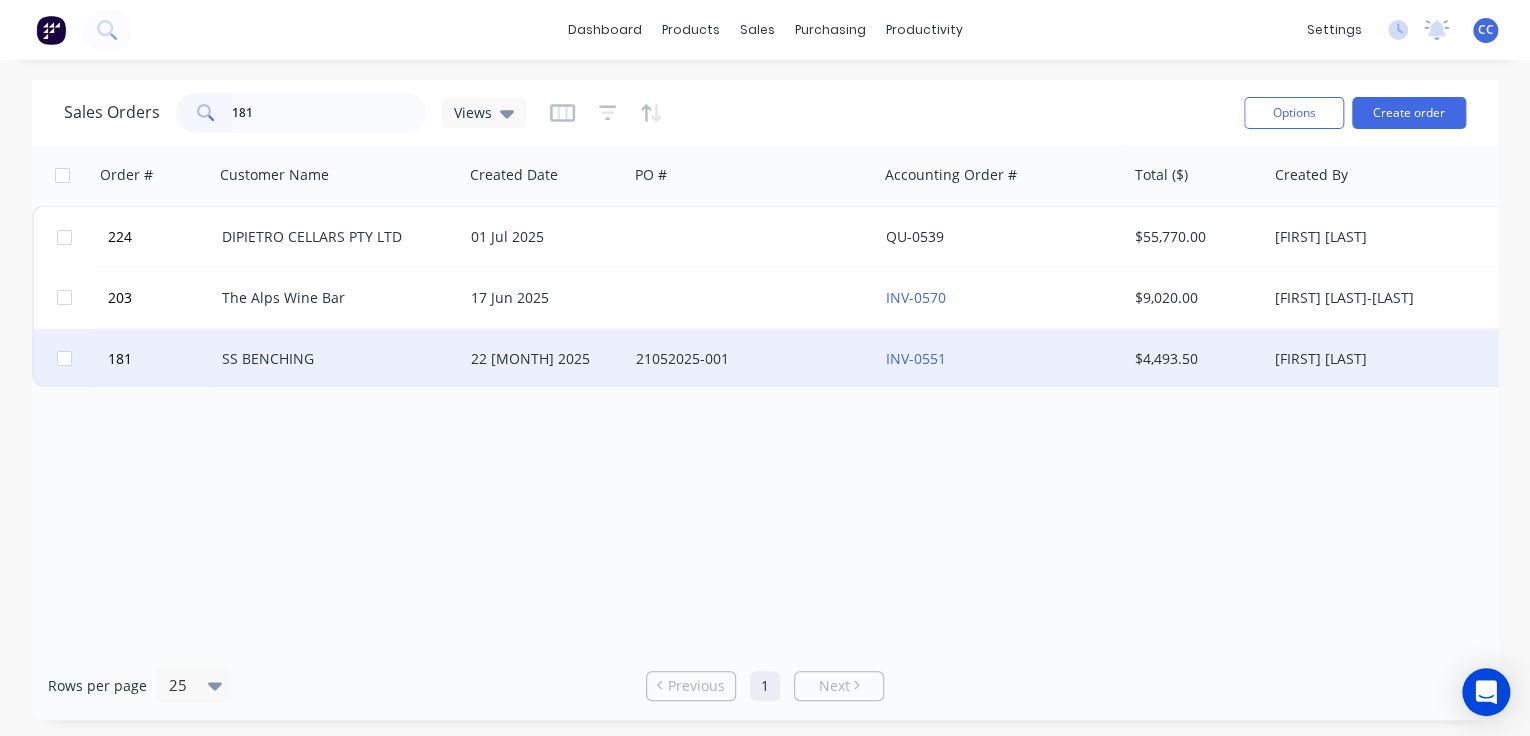 click on "SS BENCHING" at bounding box center [338, 359] 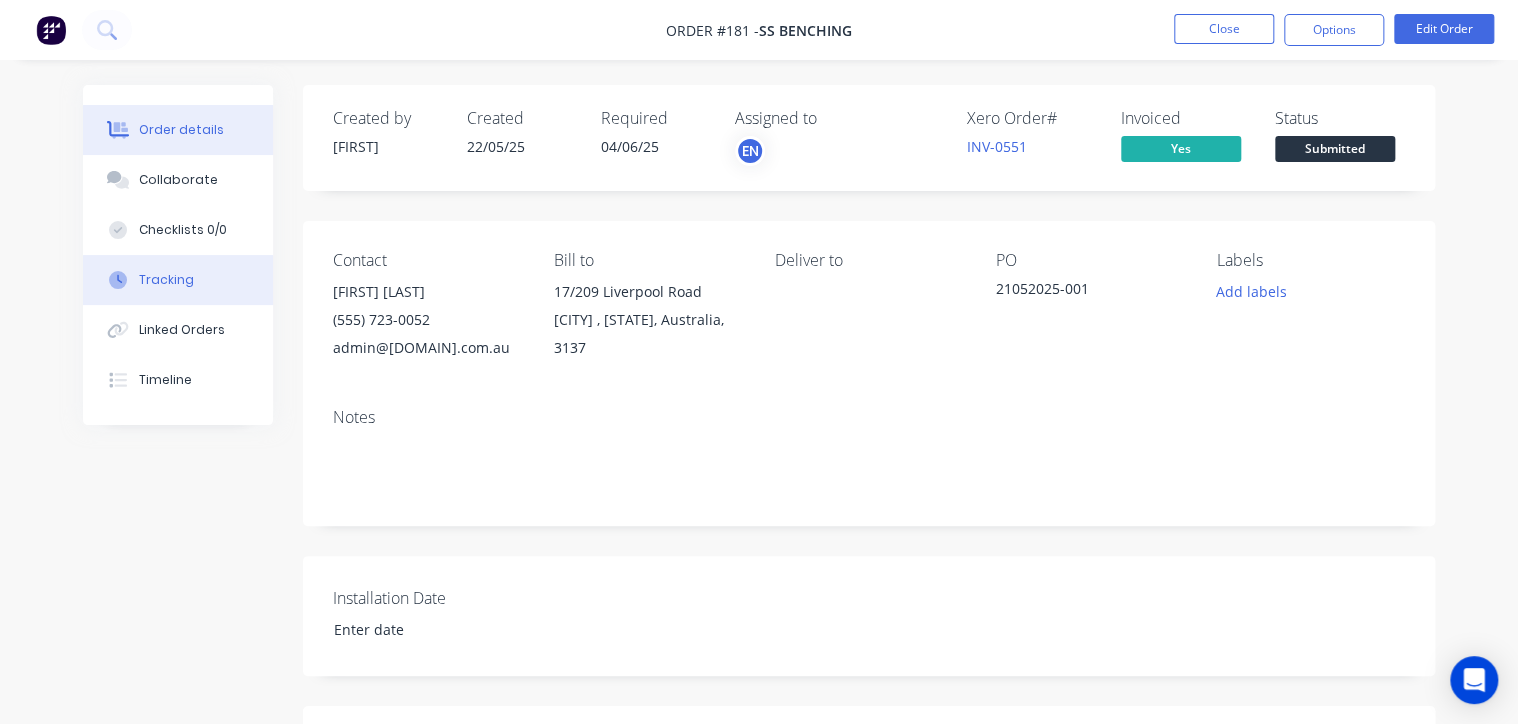 click on "Tracking" at bounding box center (178, 280) 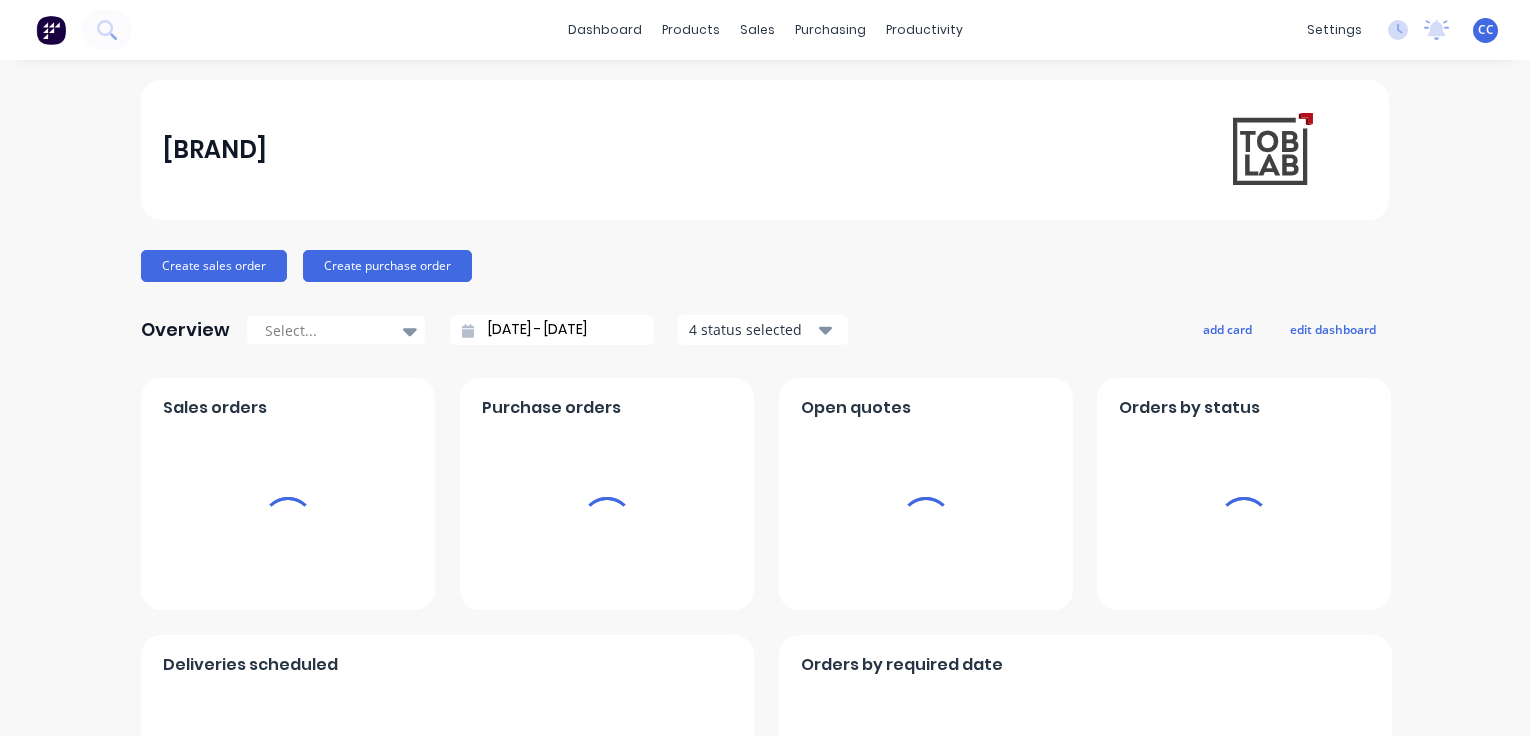 scroll, scrollTop: 0, scrollLeft: 0, axis: both 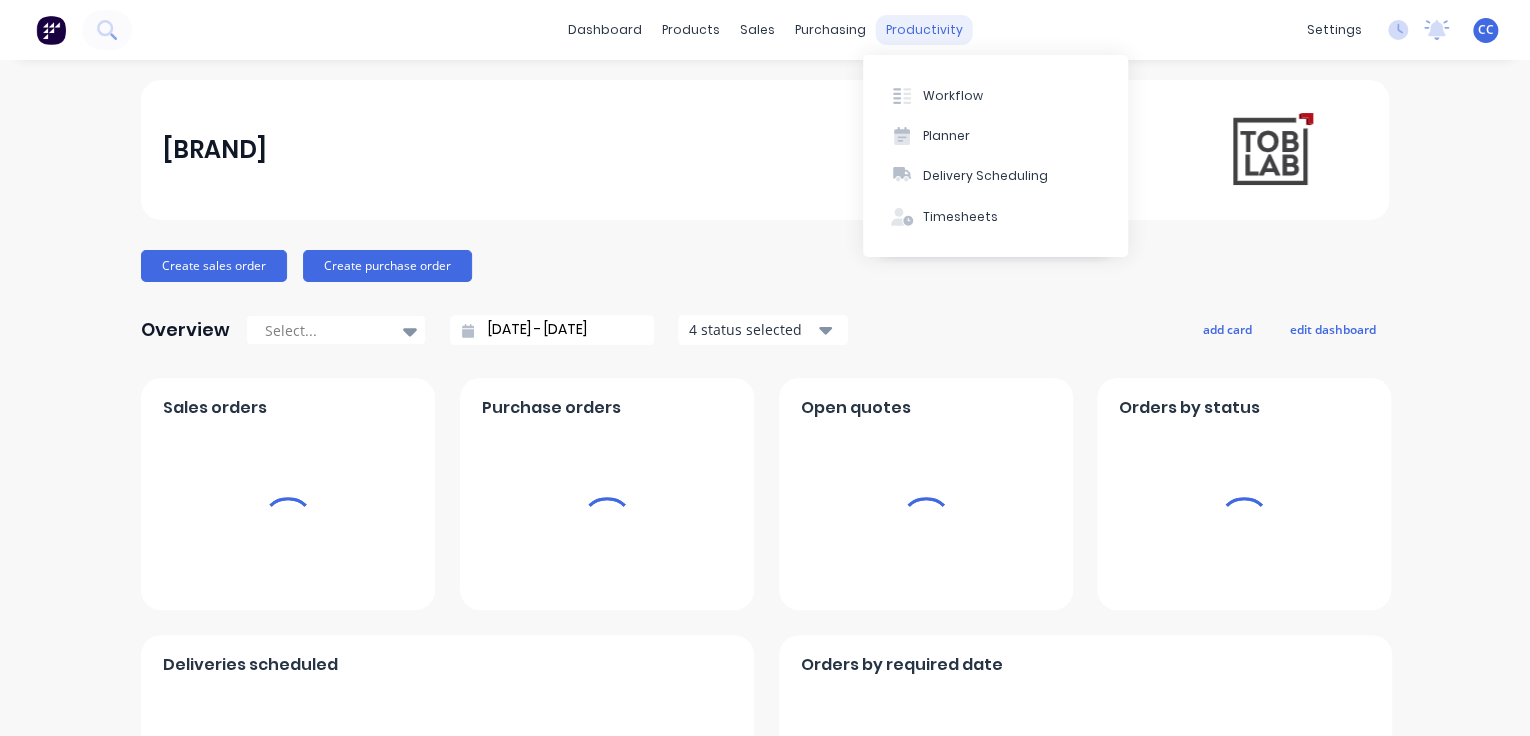 click on "productivity" at bounding box center (924, 30) 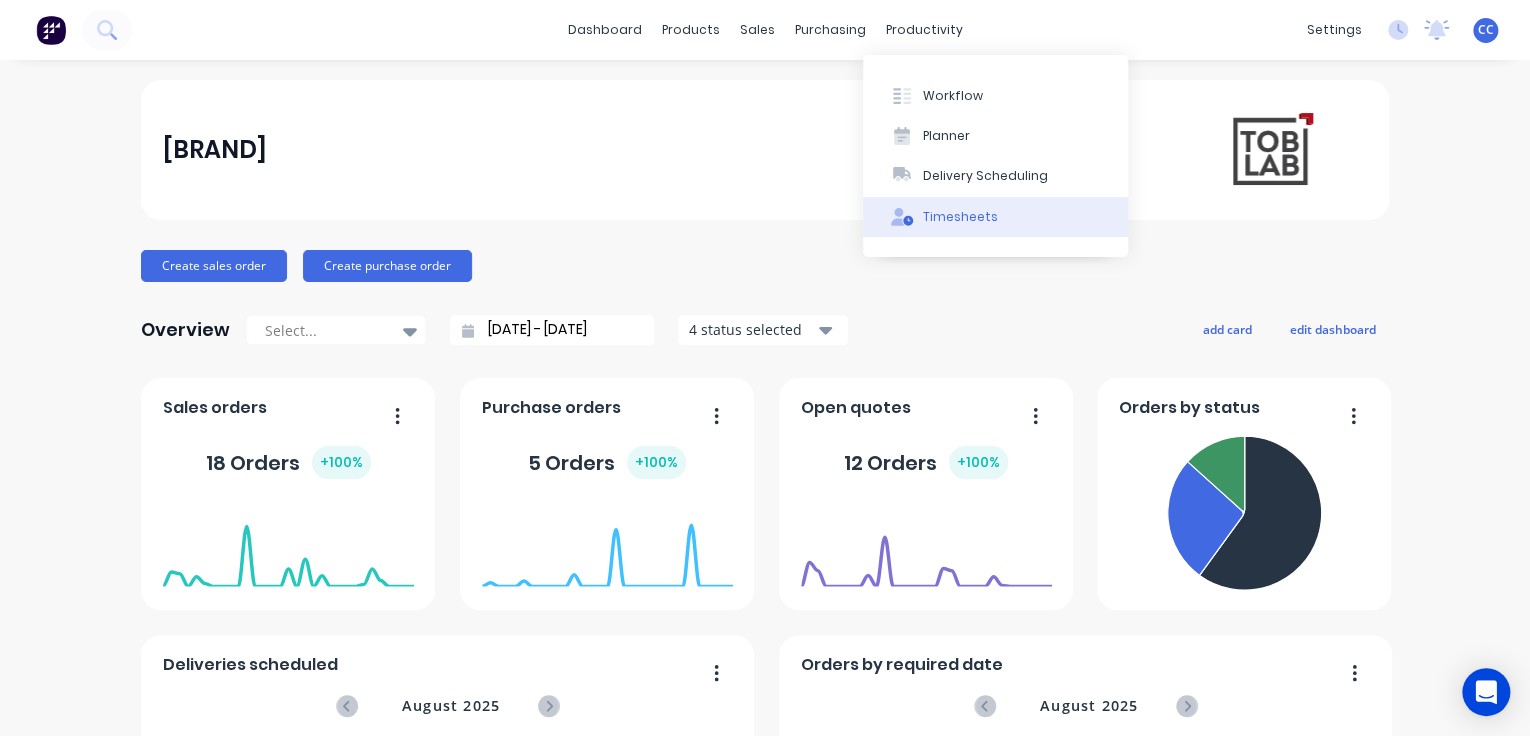 click on "Timesheets" at bounding box center [960, 217] 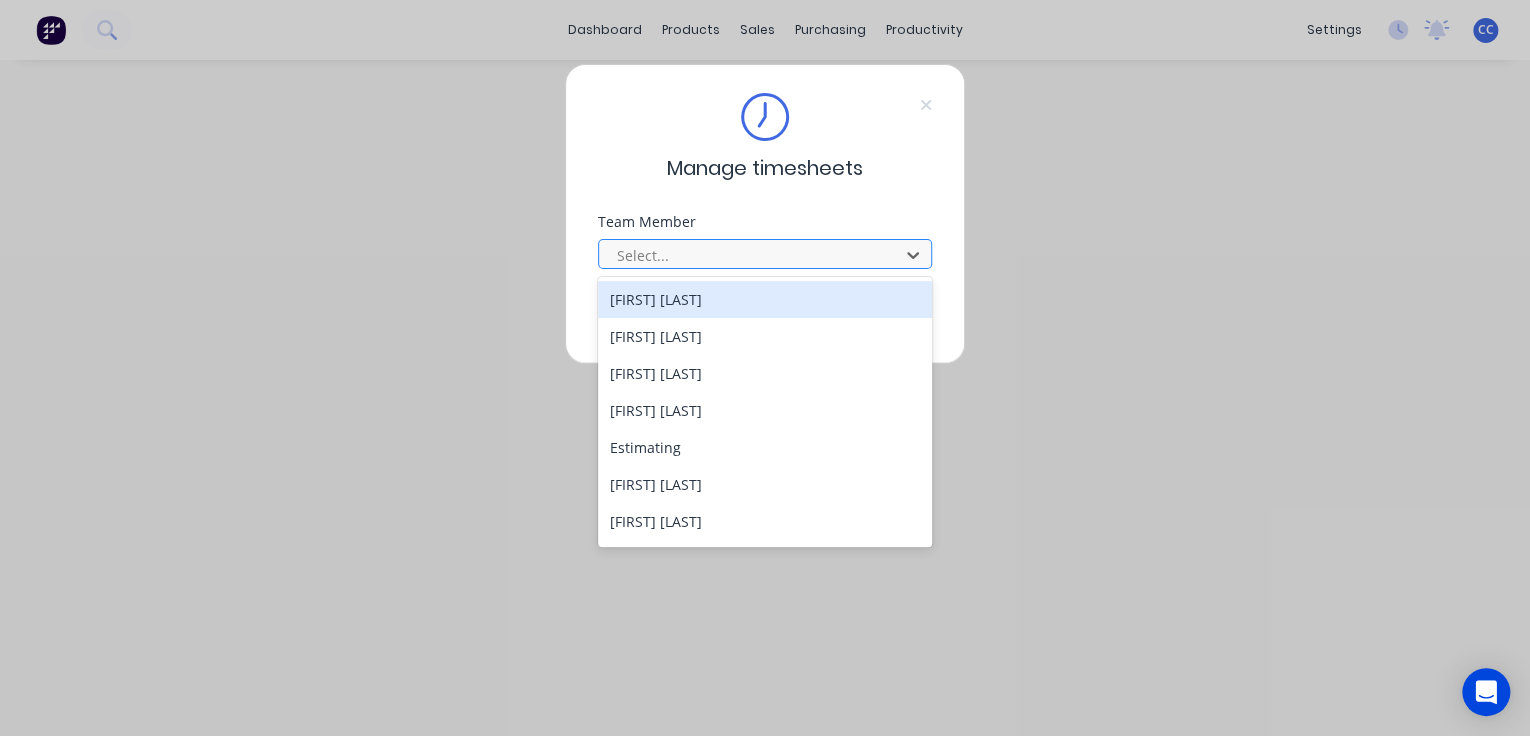 click at bounding box center (752, 255) 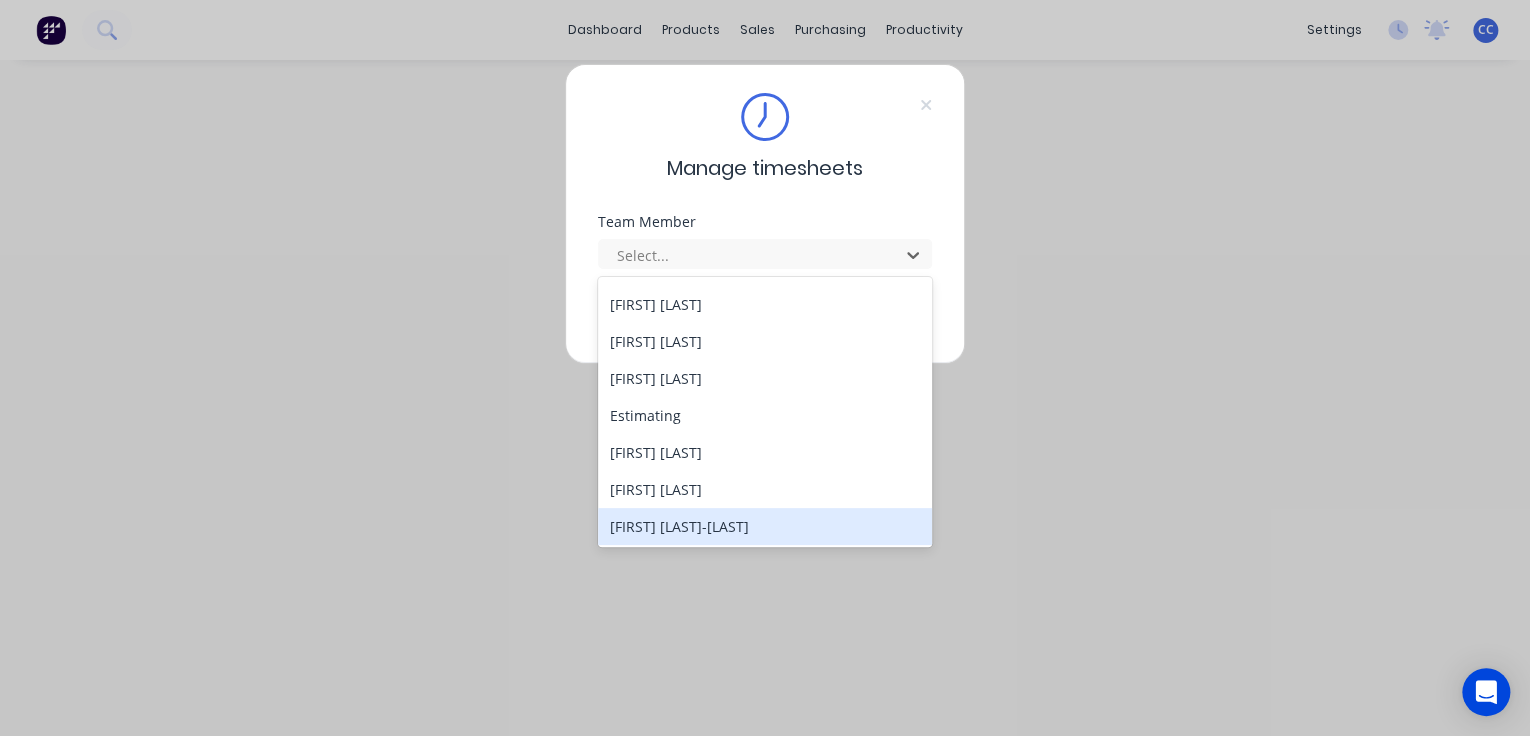 scroll, scrollTop: 16, scrollLeft: 0, axis: vertical 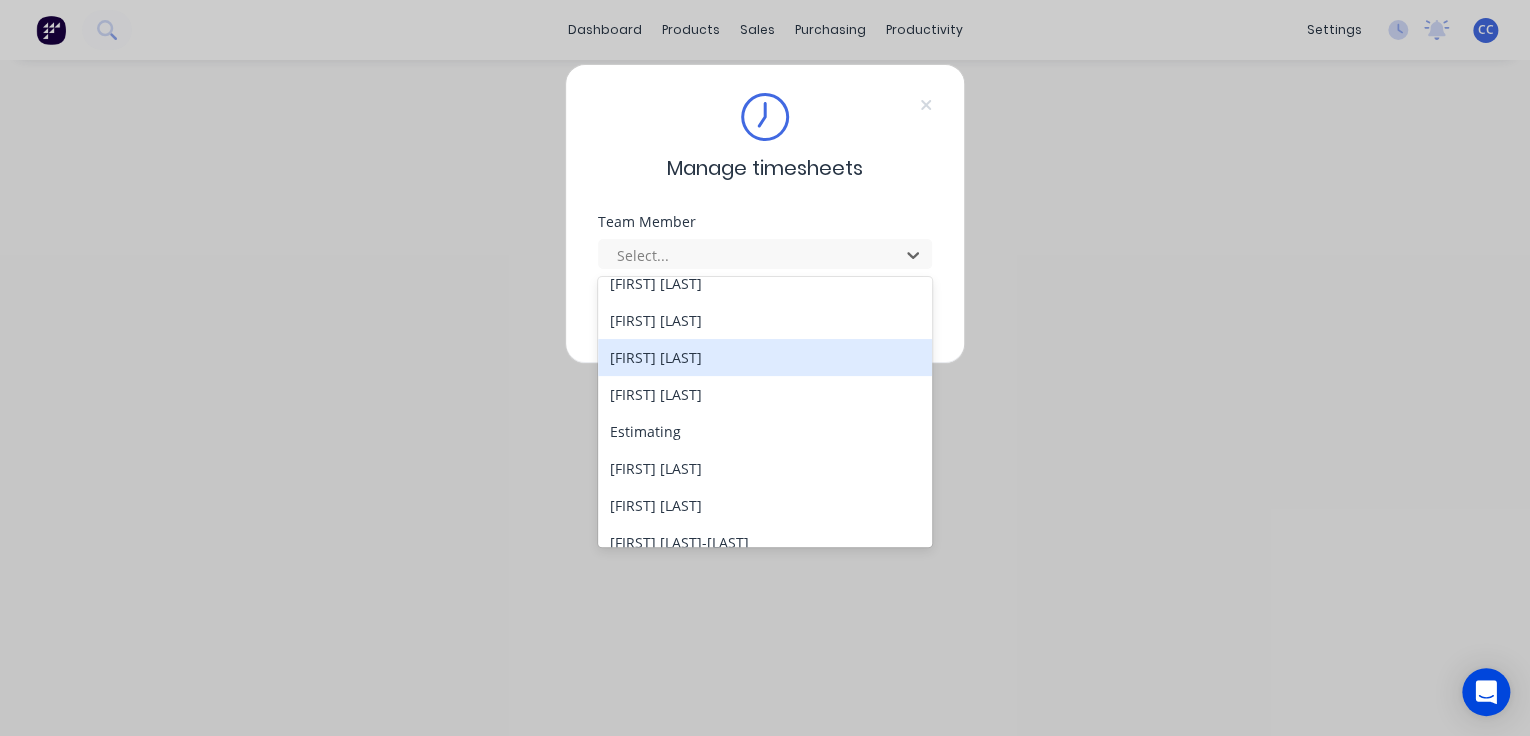 click on "[FIRST] [LAST]" at bounding box center [765, 357] 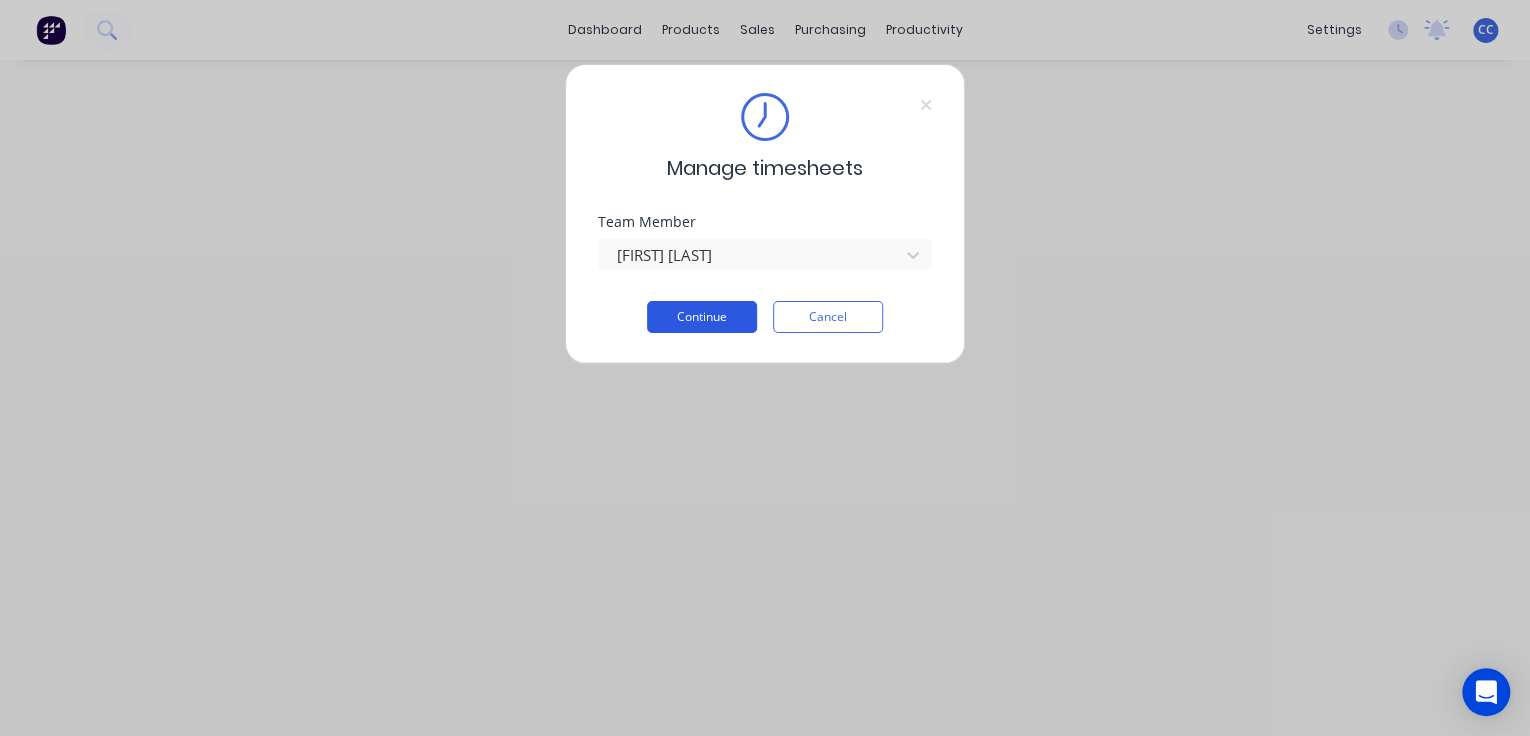 click on "Continue" at bounding box center (702, 317) 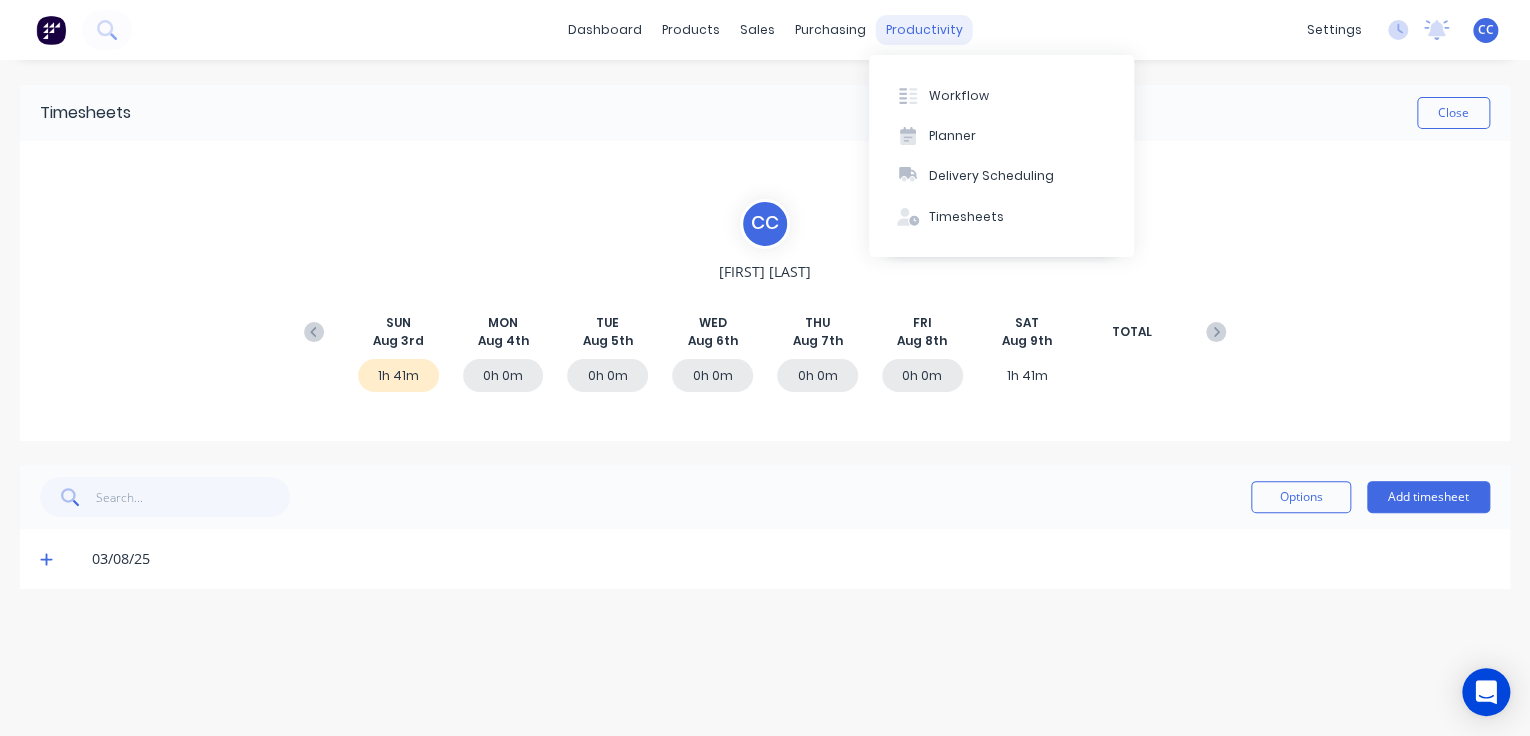 click on "productivity" at bounding box center (924, 30) 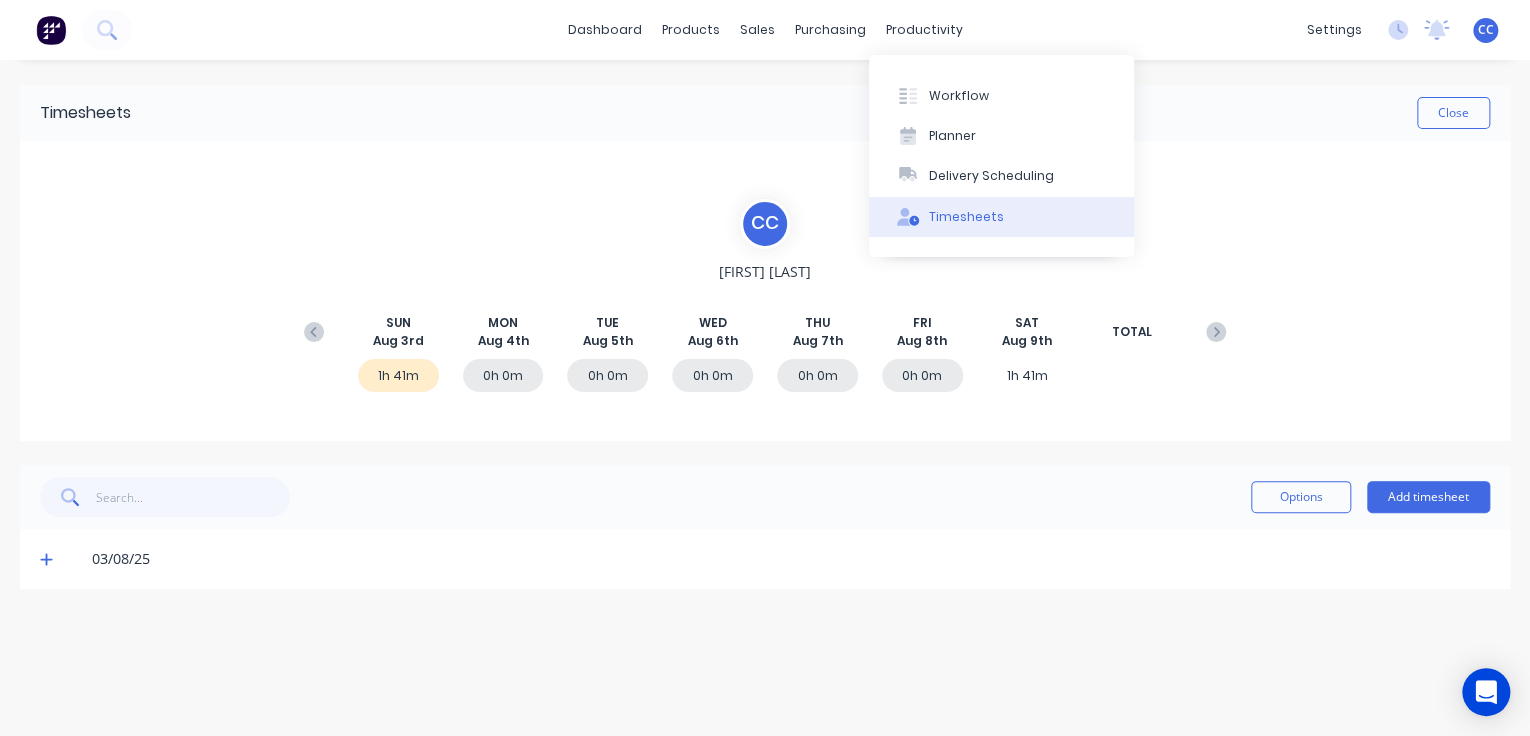 click on "Timesheets" at bounding box center [966, 217] 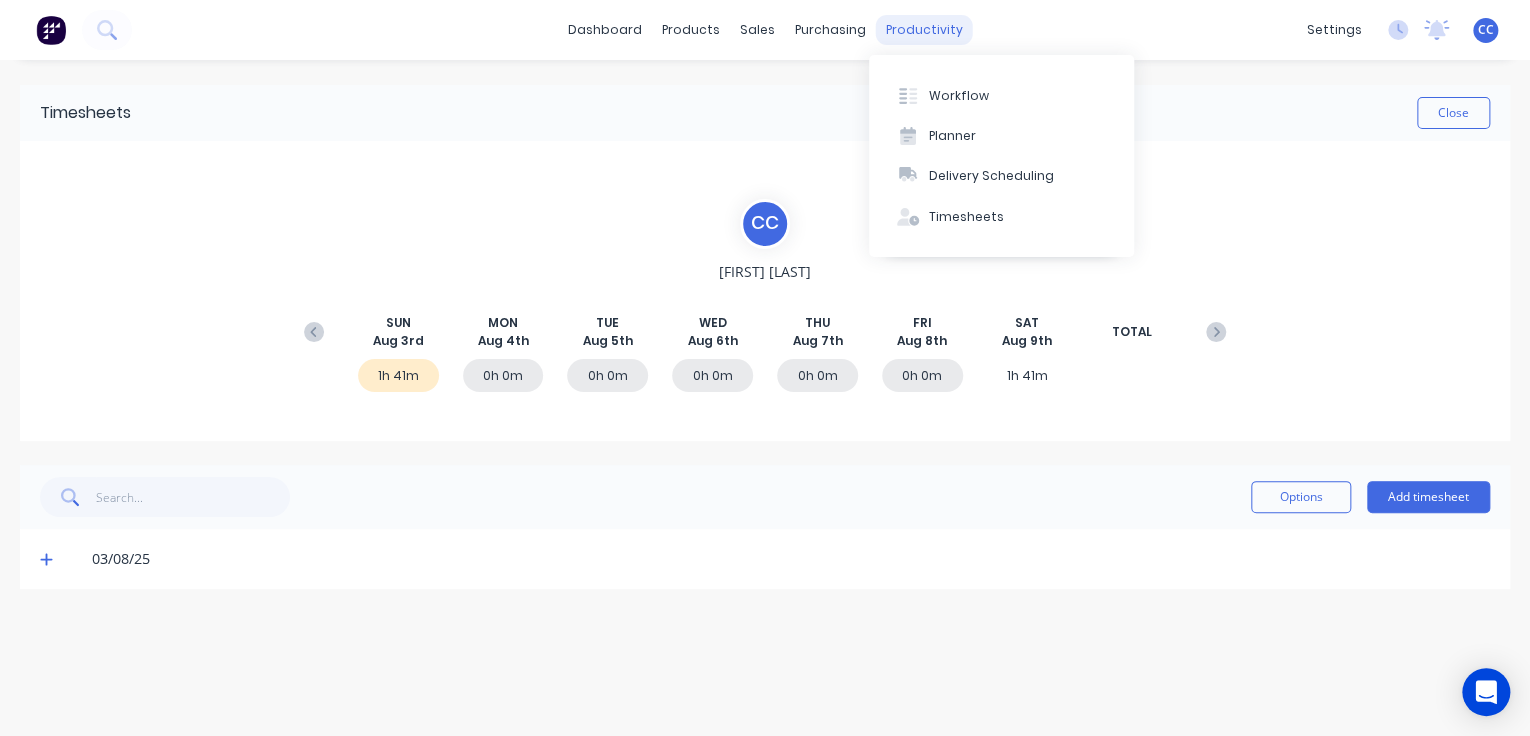 click on "productivity" at bounding box center [924, 30] 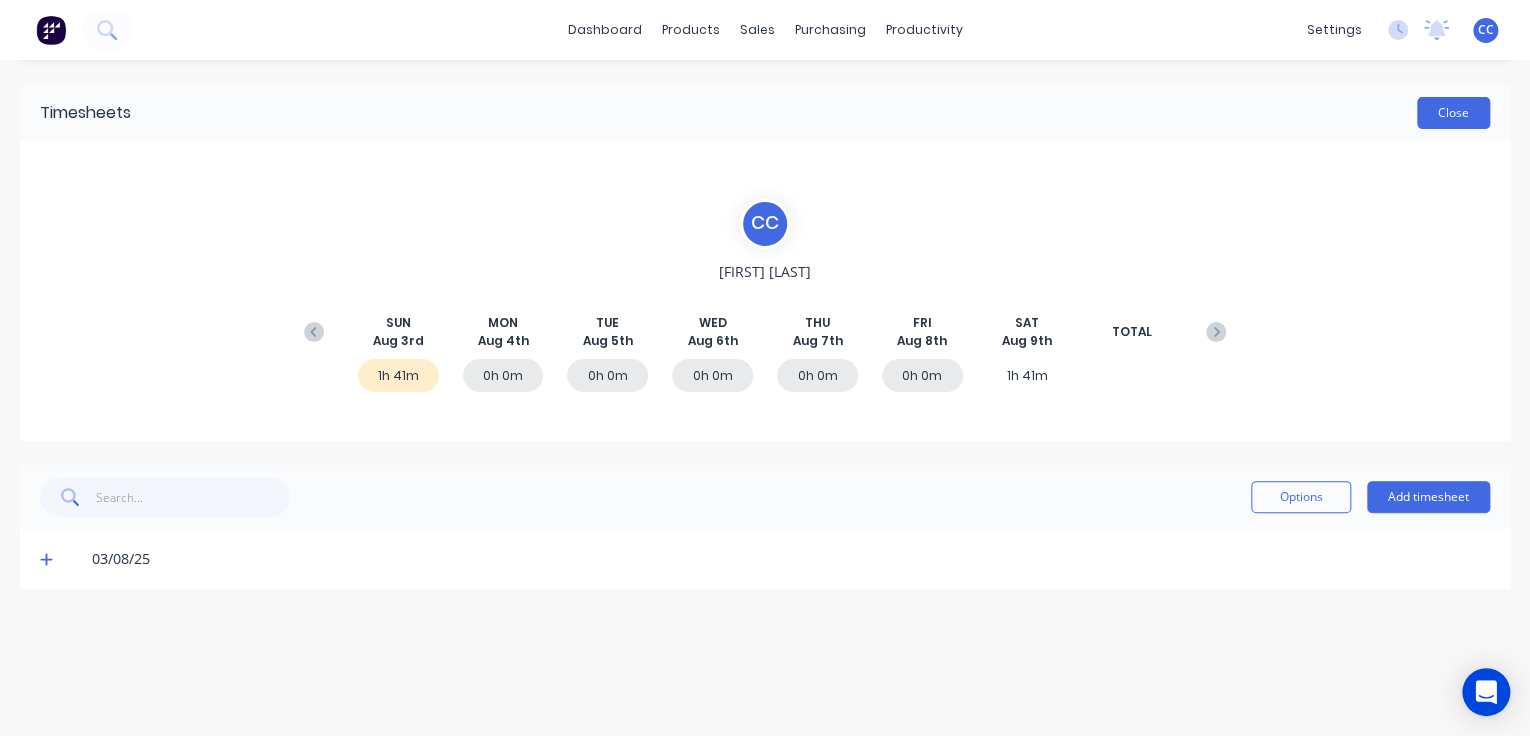 click on "Close" at bounding box center (1453, 113) 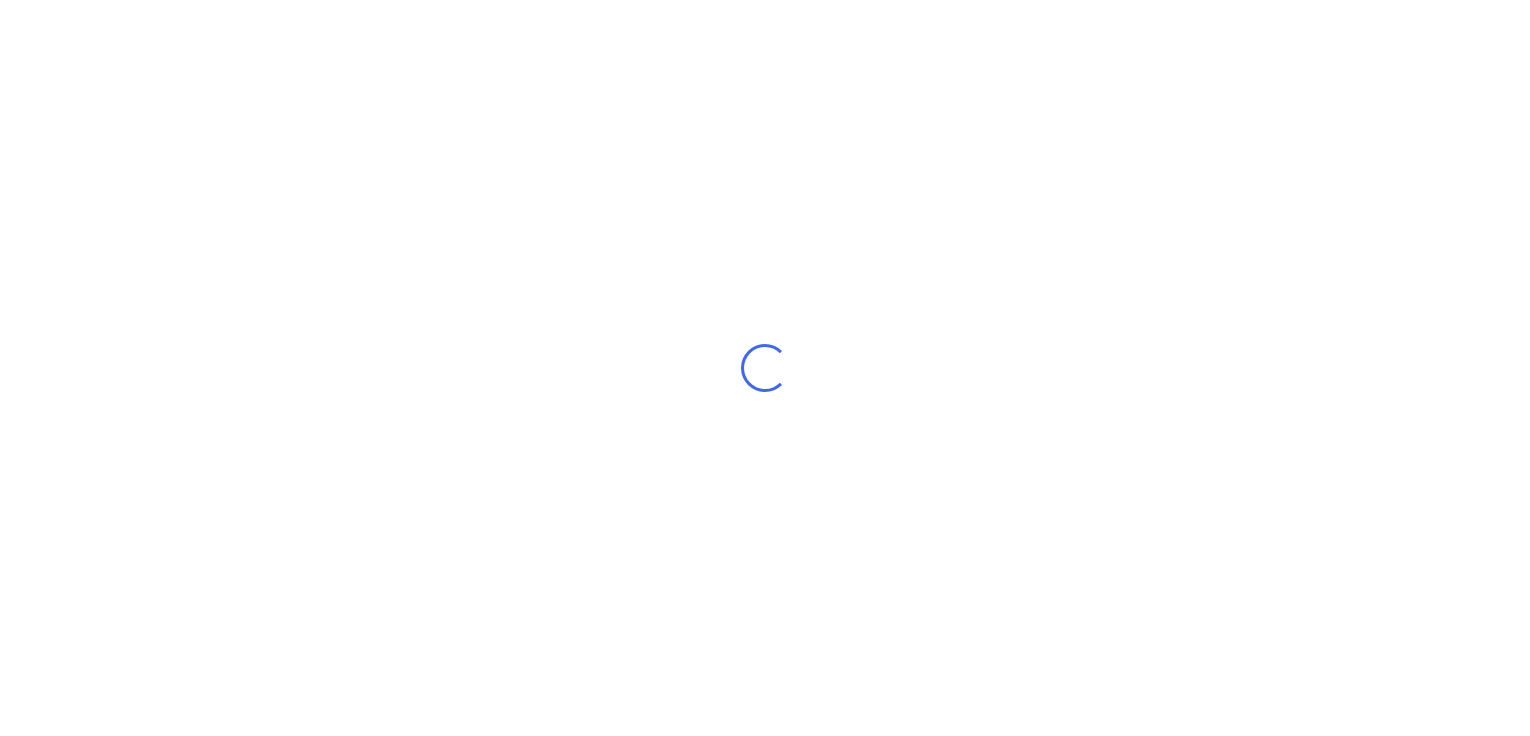 scroll, scrollTop: 0, scrollLeft: 0, axis: both 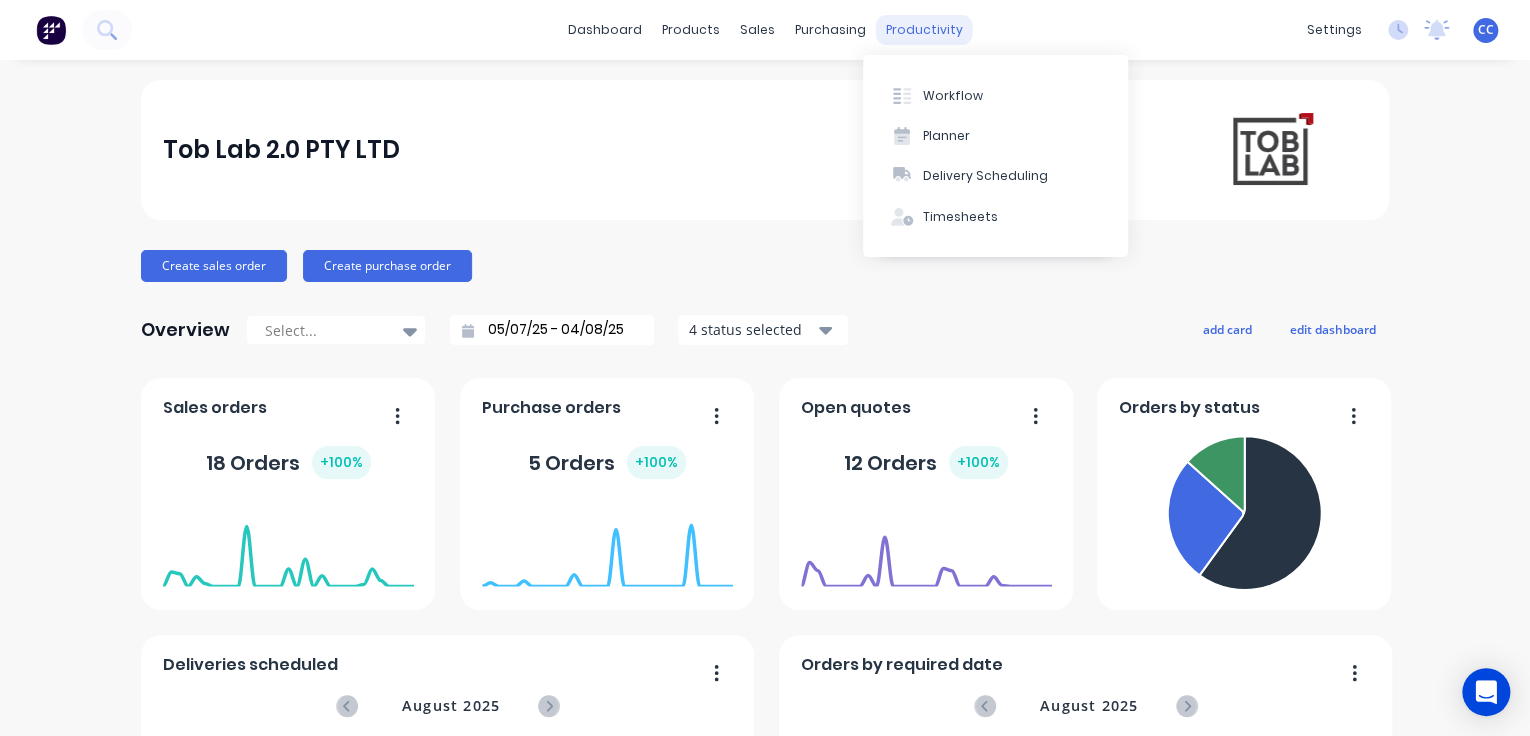 click on "productivity" at bounding box center [924, 30] 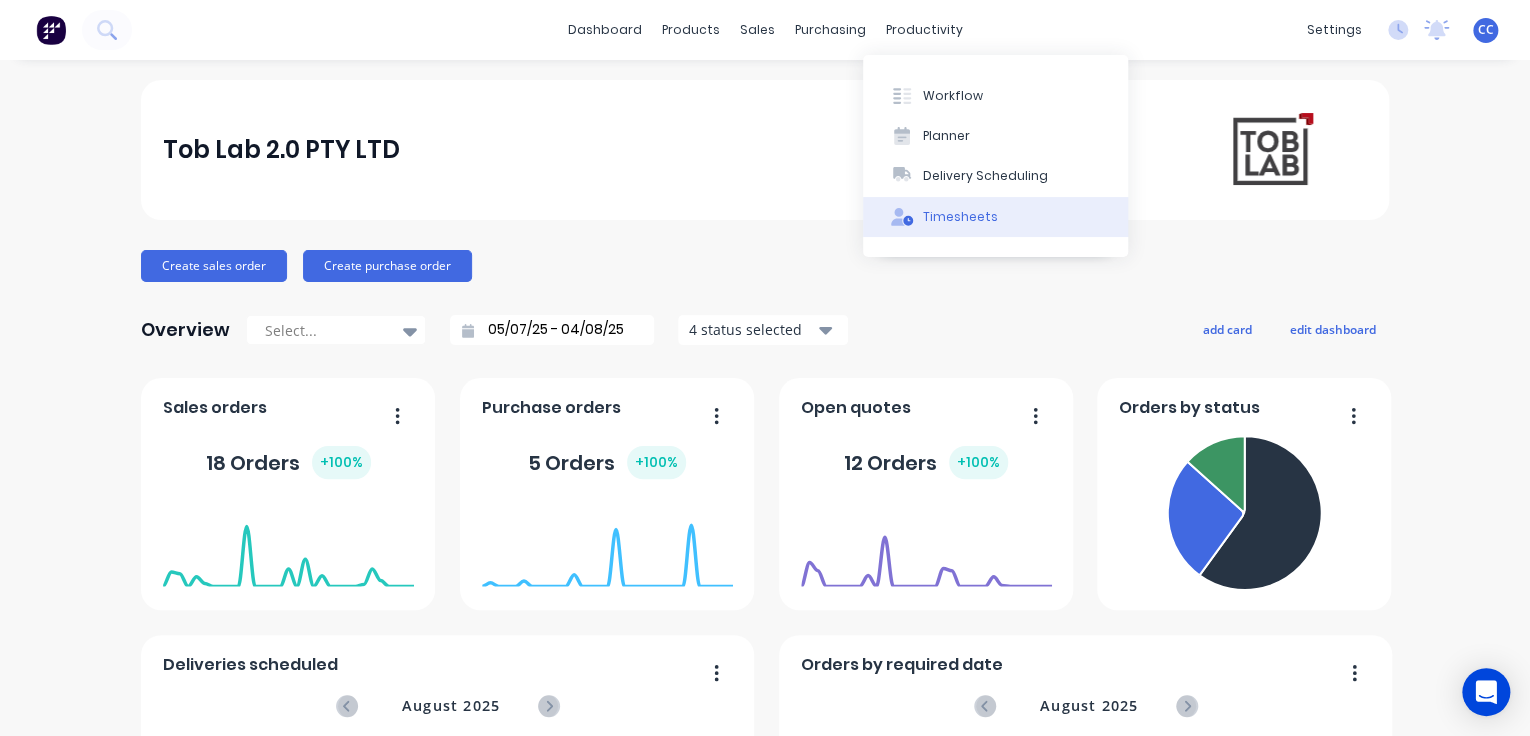 click on "Timesheets" at bounding box center [995, 217] 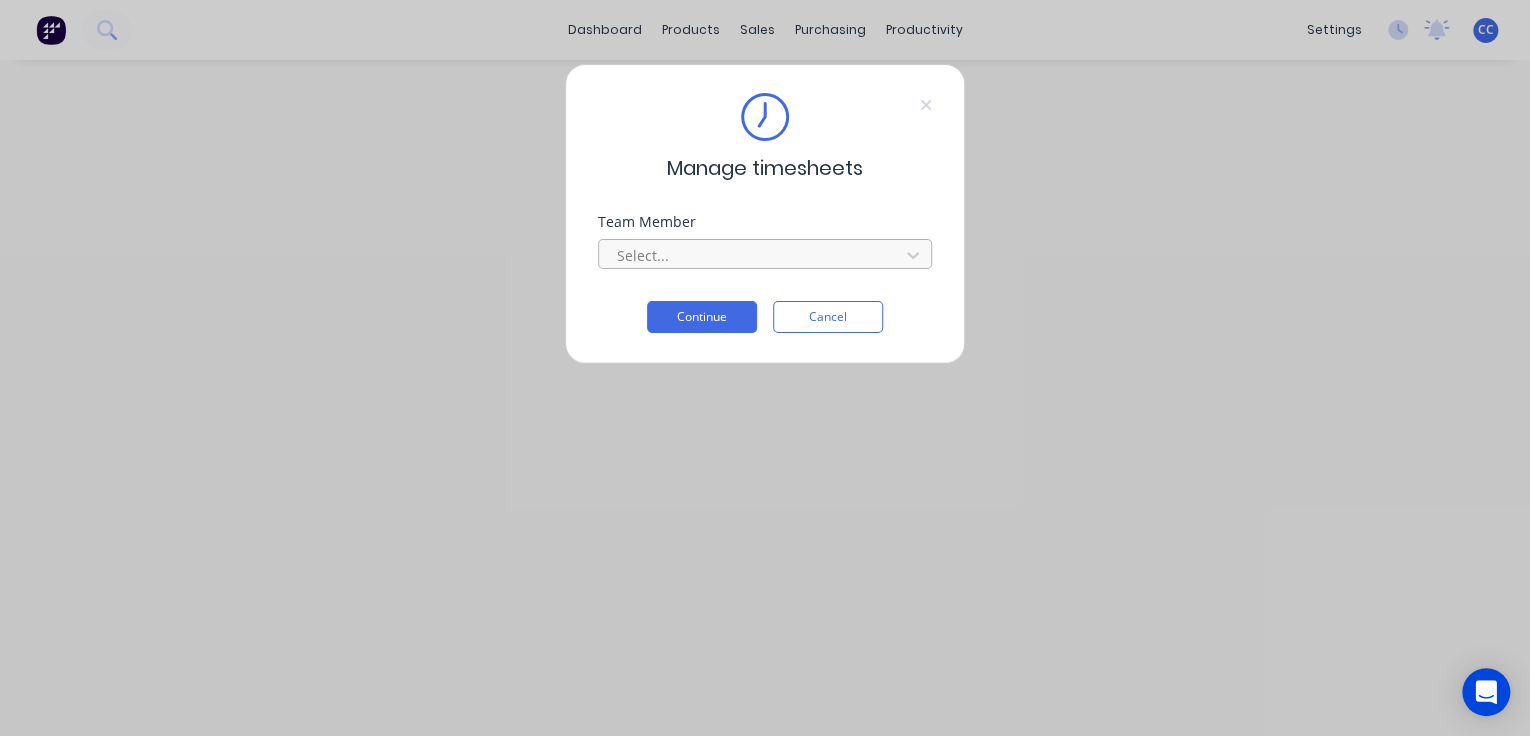click at bounding box center [752, 255] 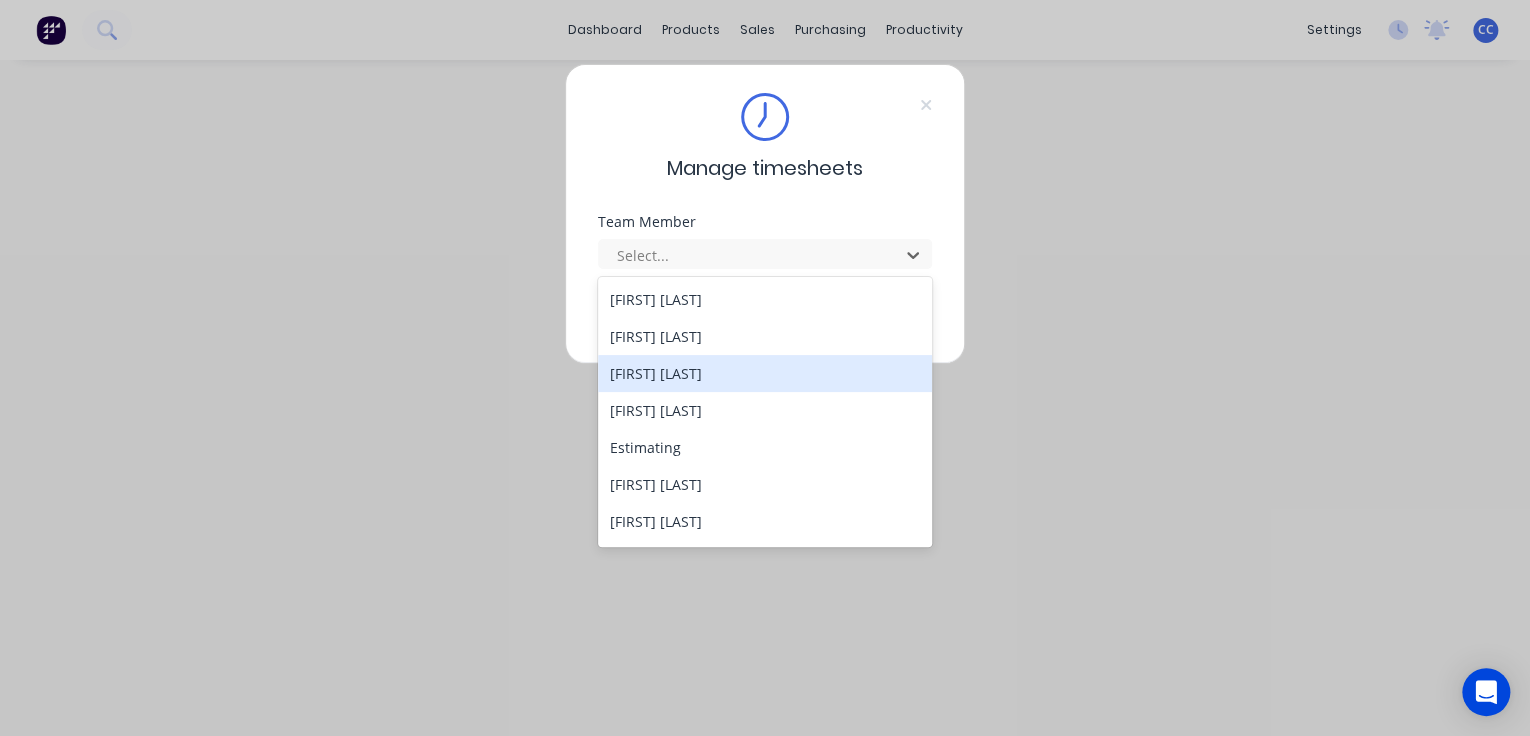 click on "[FIRST] [LAST]" at bounding box center [765, 373] 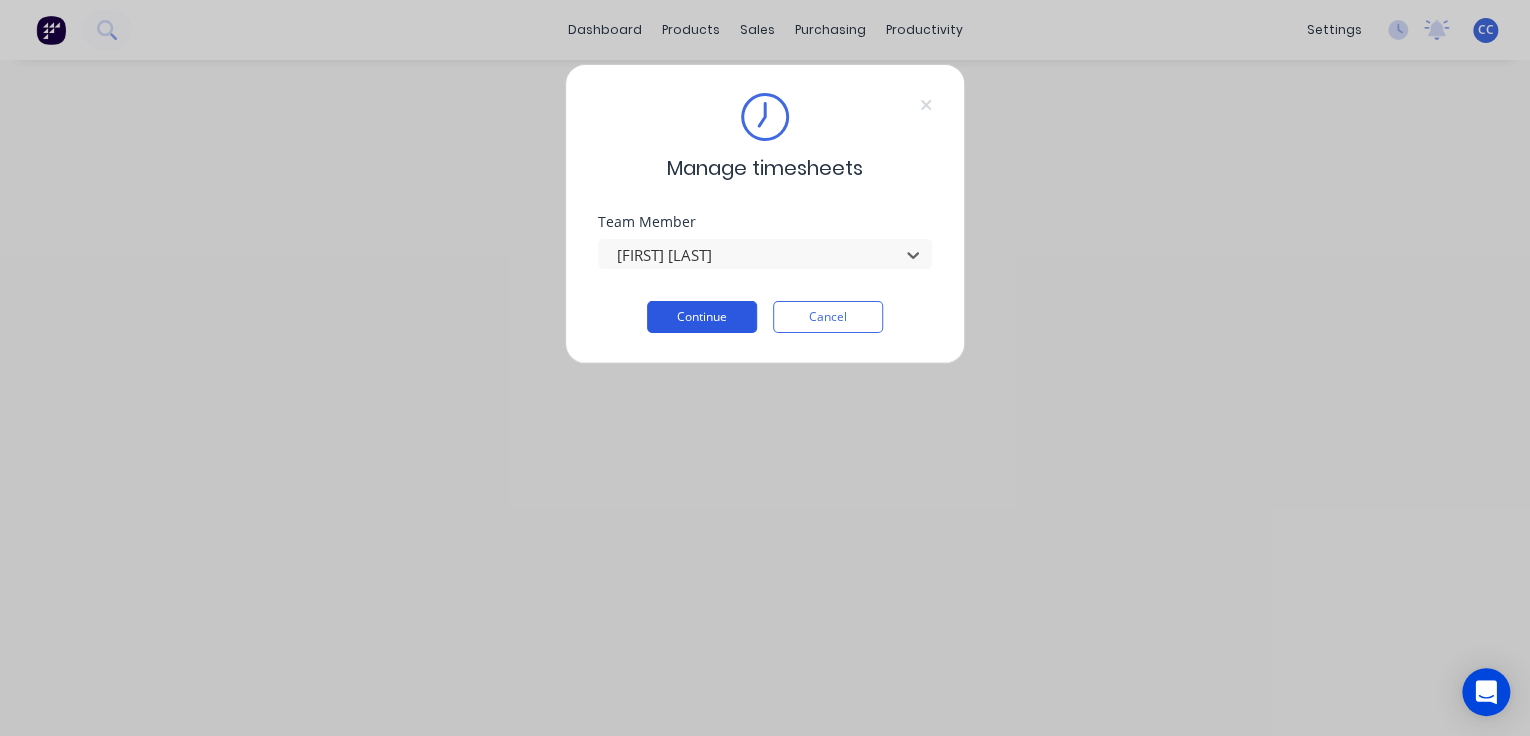 click on "Continue" at bounding box center [702, 317] 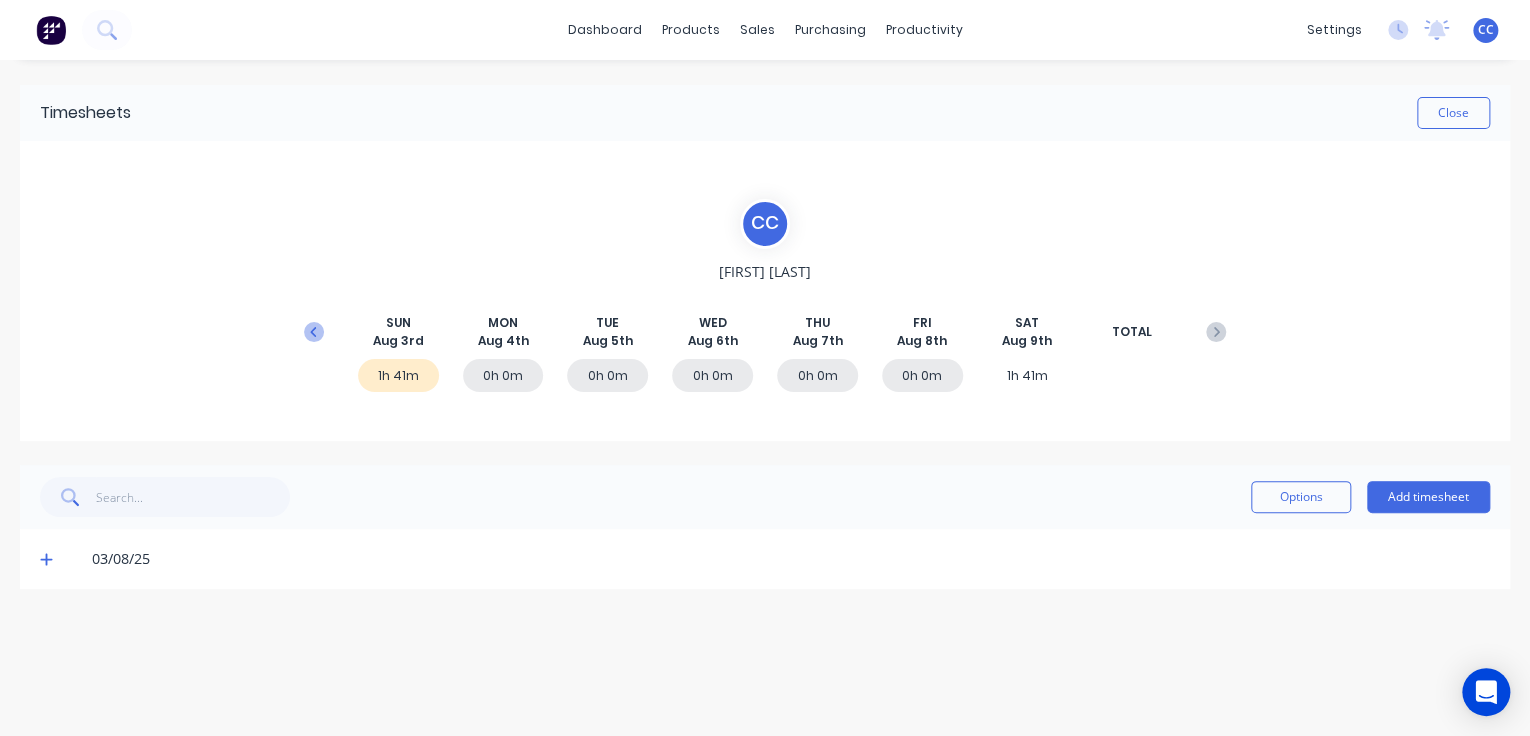 click 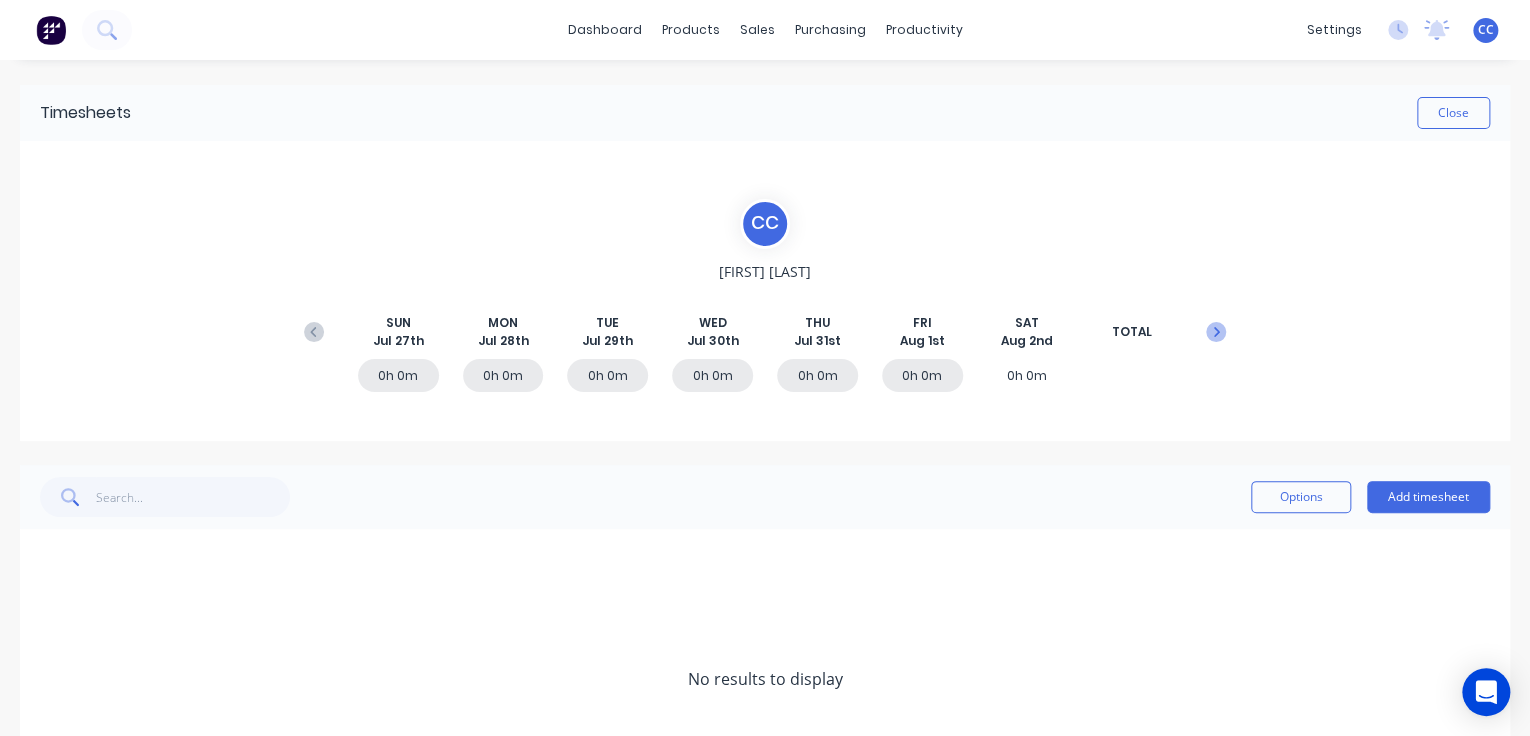 click 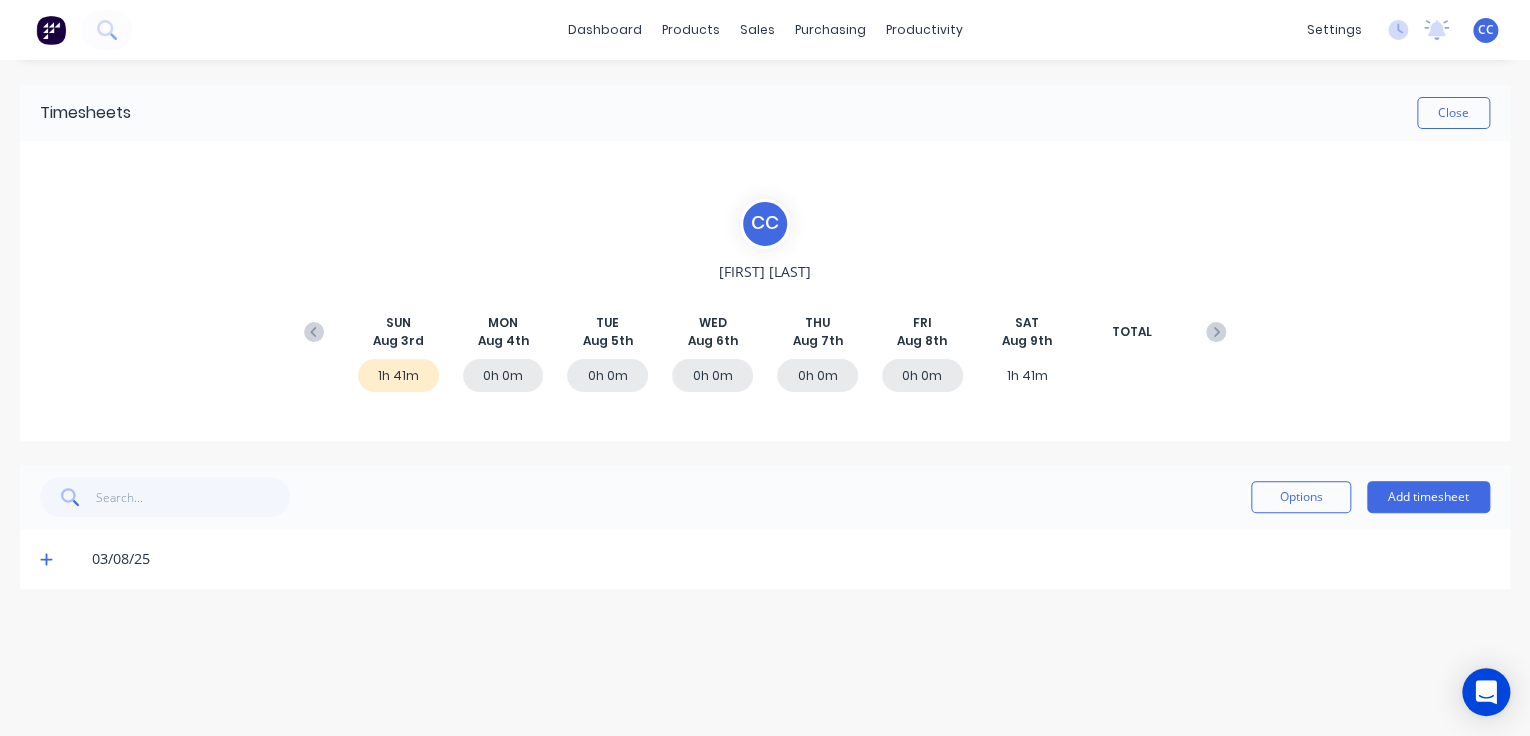 click 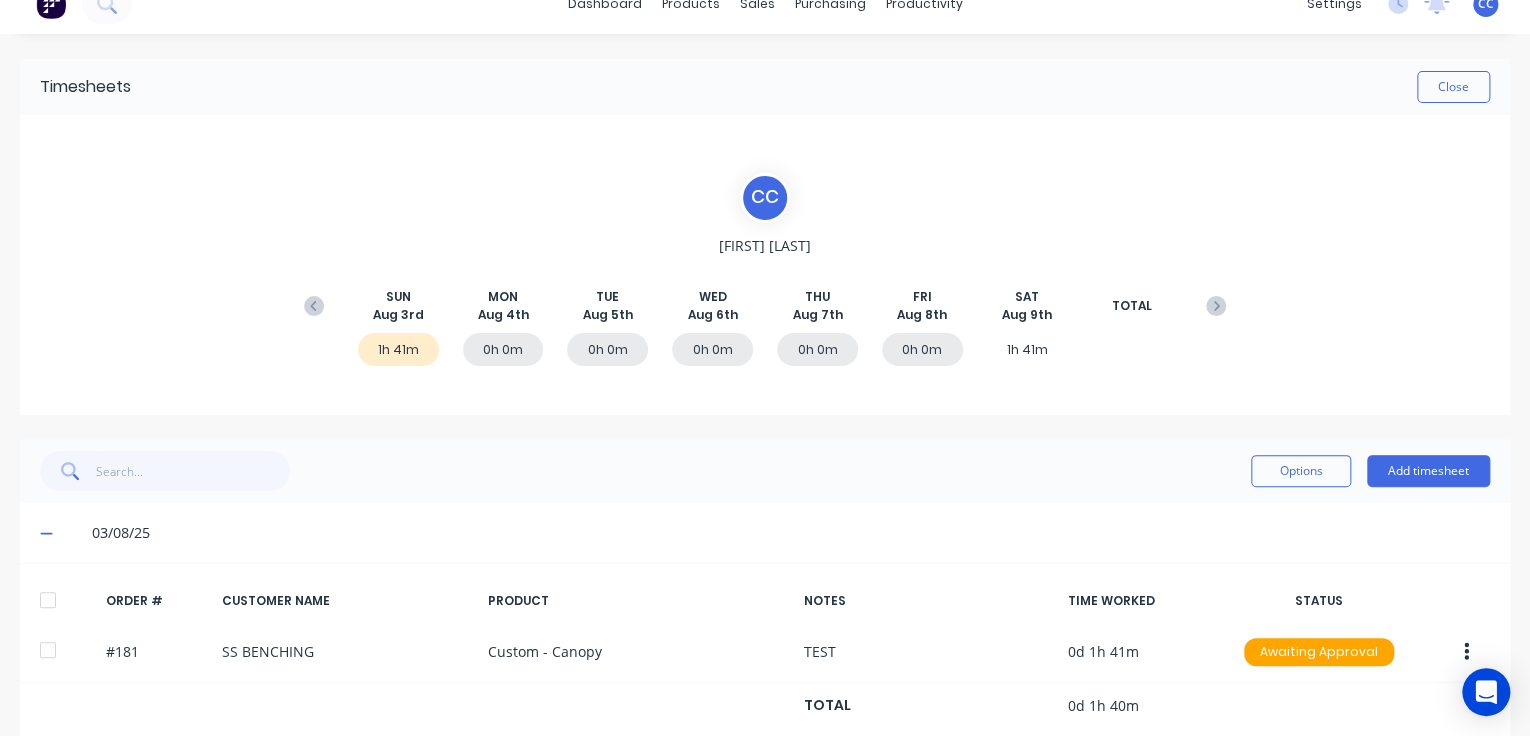 scroll, scrollTop: 0, scrollLeft: 0, axis: both 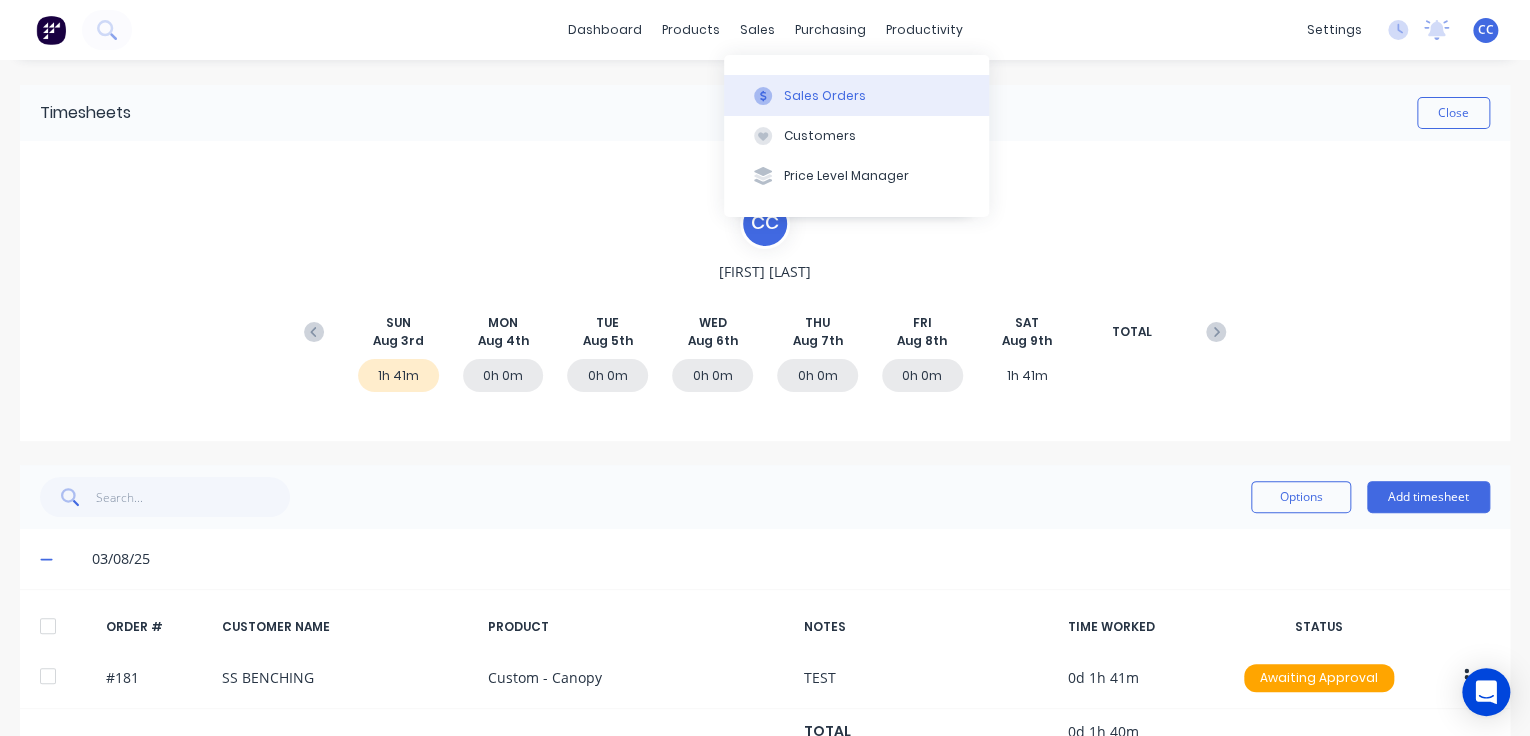click on "Sales Orders" at bounding box center (825, 96) 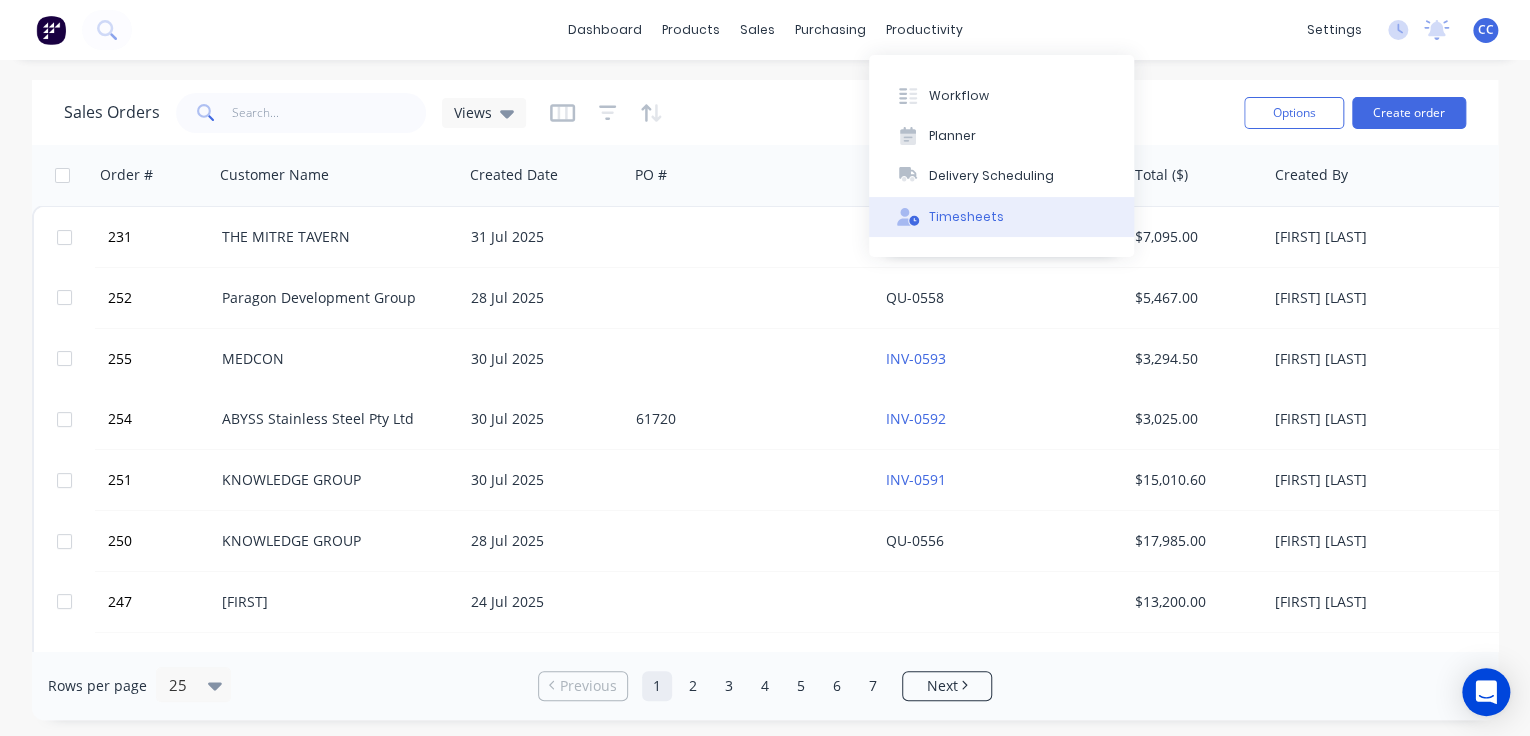 click on "Timesheets" at bounding box center (966, 217) 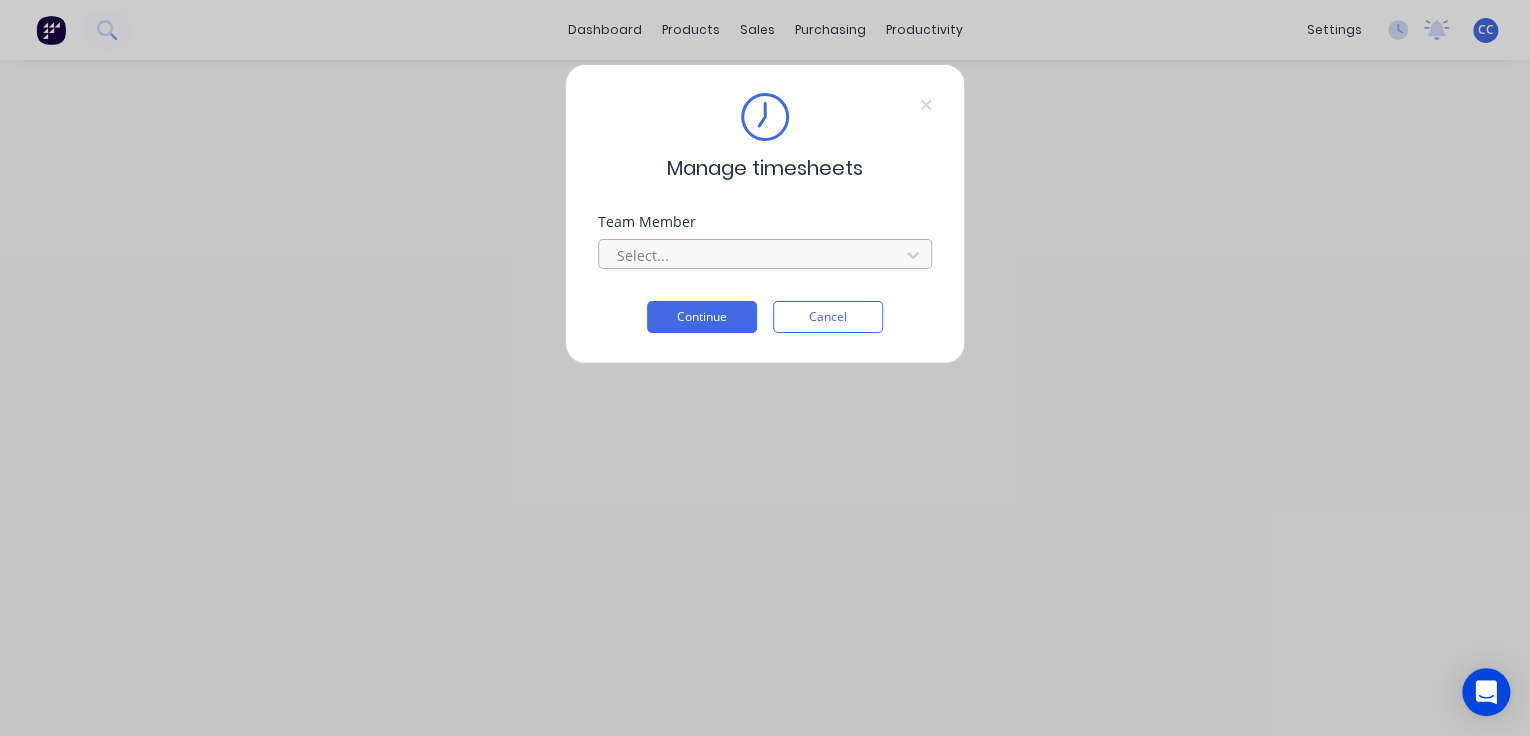 click at bounding box center (752, 255) 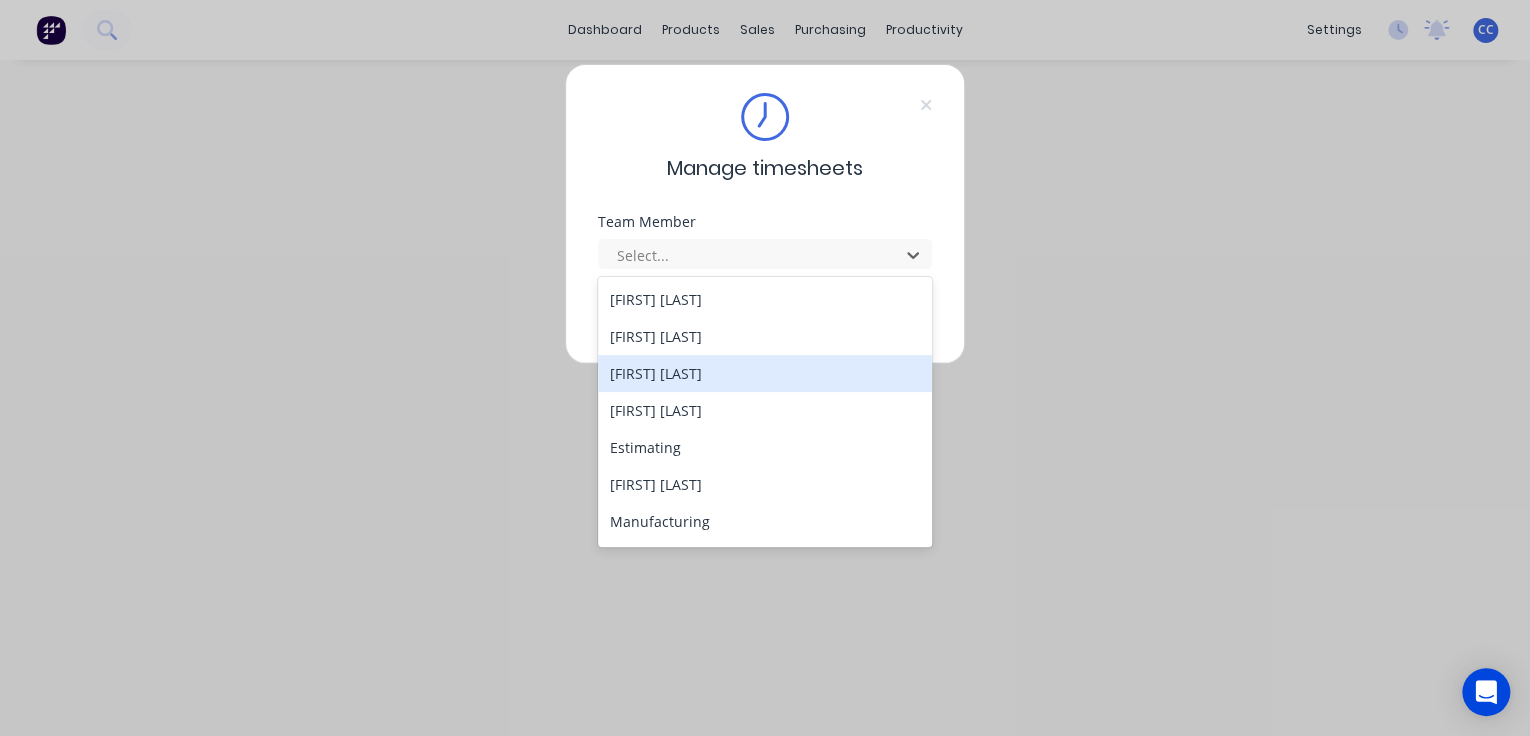 click on "[FIRST] [LAST]" at bounding box center [765, 373] 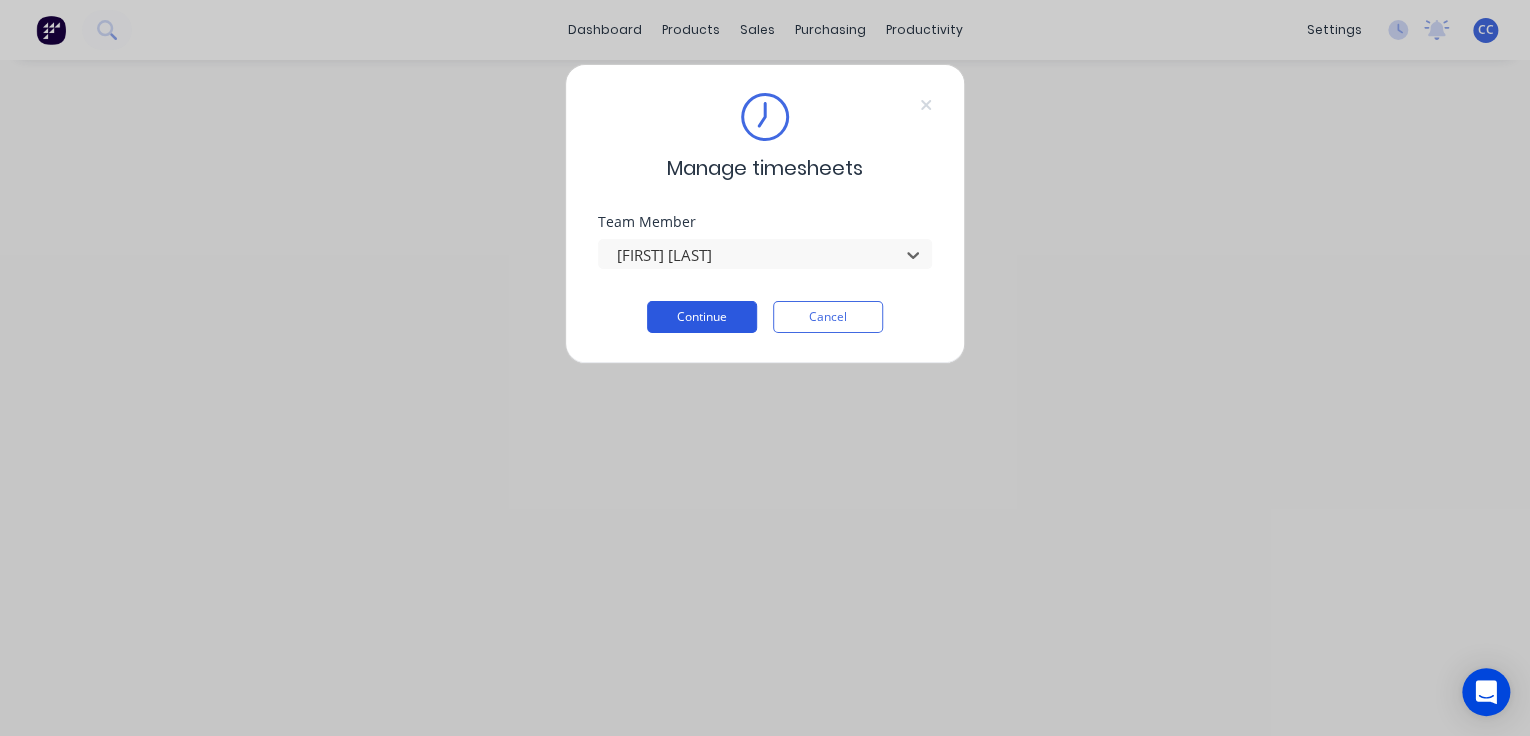 click on "Continue" at bounding box center [702, 317] 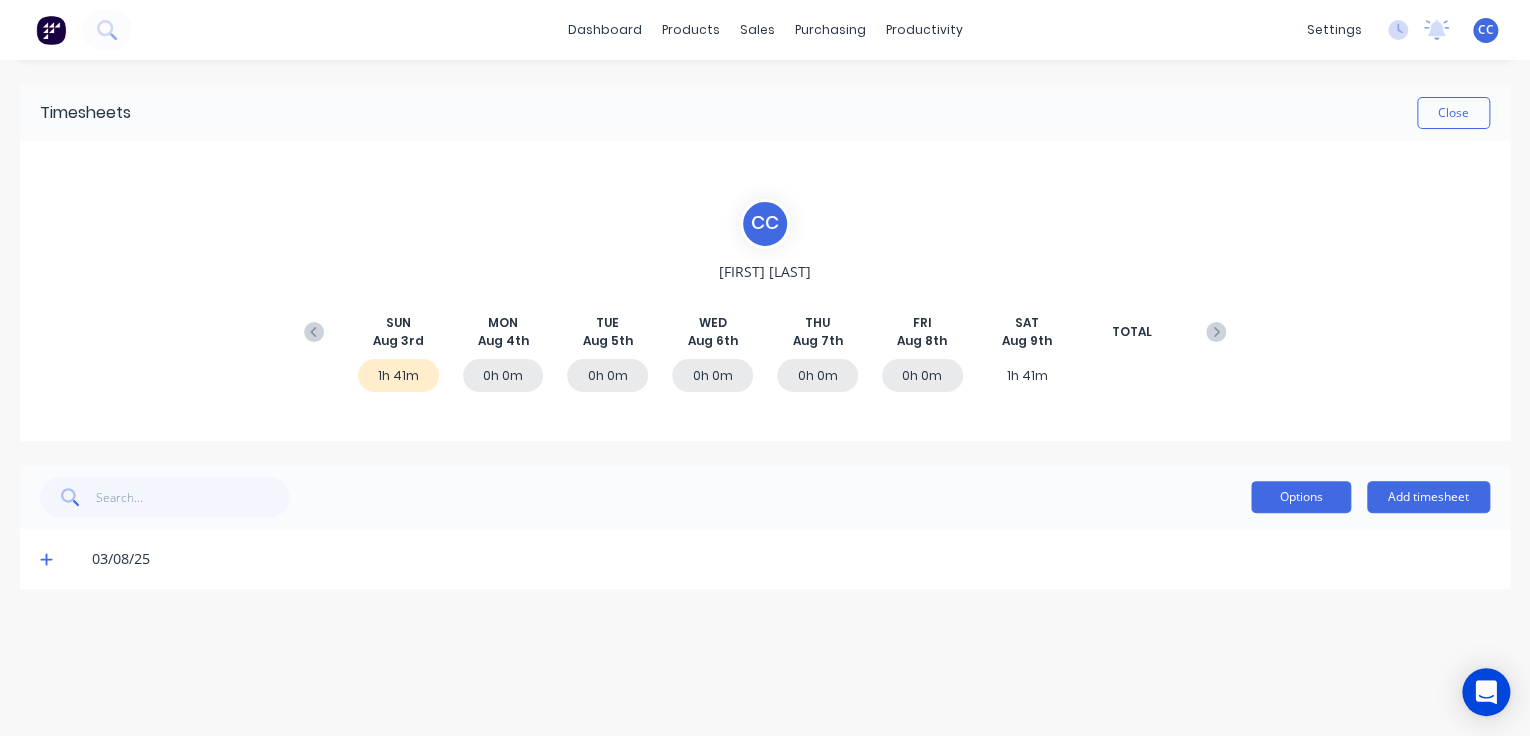 click on "Options" at bounding box center (1301, 497) 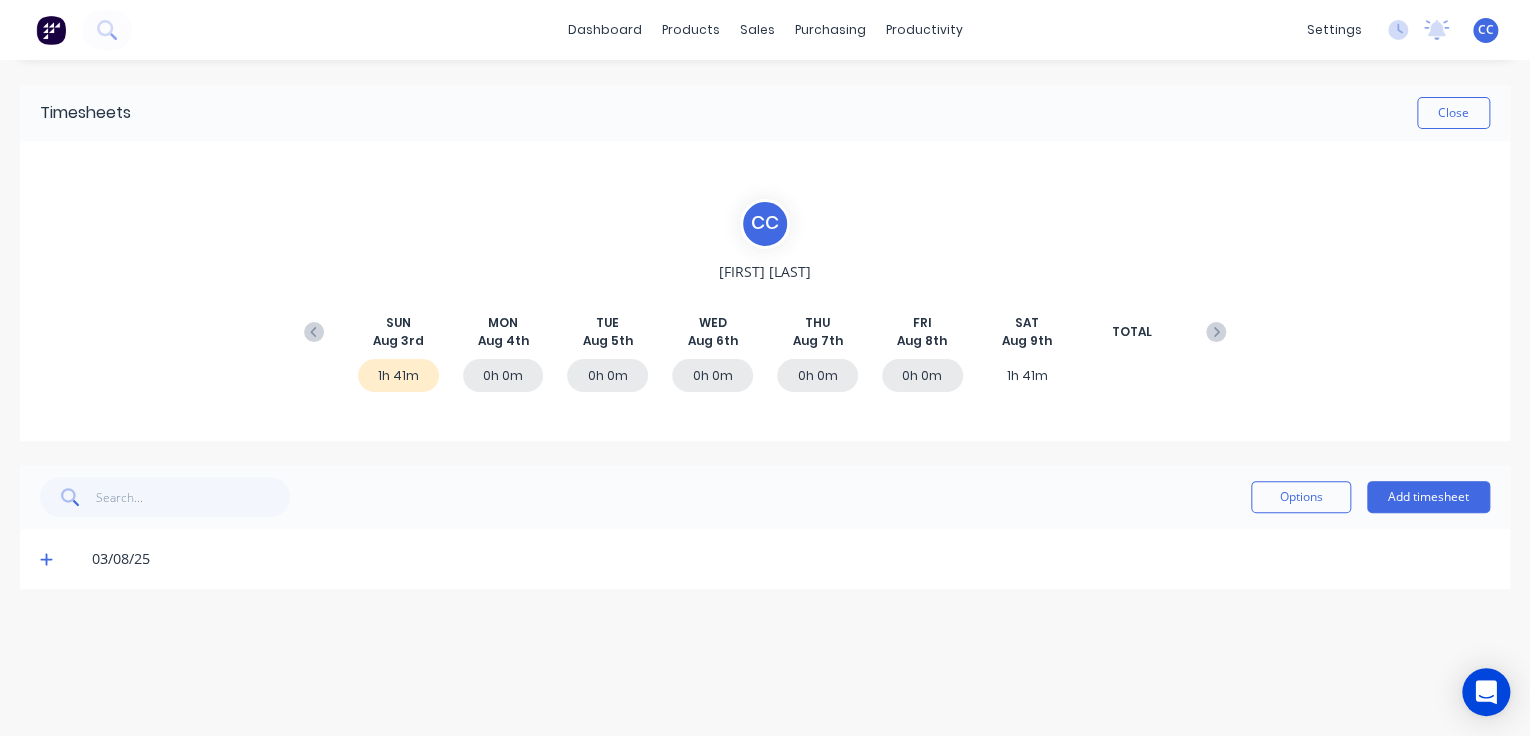 click on "Timesheets Close   C C [FIRST]   [LAST] SUN Aug 3rd MON Aug 4th TUE Aug 5th WED Aug 6th THU Aug 7th FRI Aug 8th SAT Aug 9th TOTAL 1h 41m 0h 0m 0h 0m 0h 0m 0h 0m 0h 0m 1h 41m Options     Add timesheet   03/08/25" at bounding box center (765, 378) 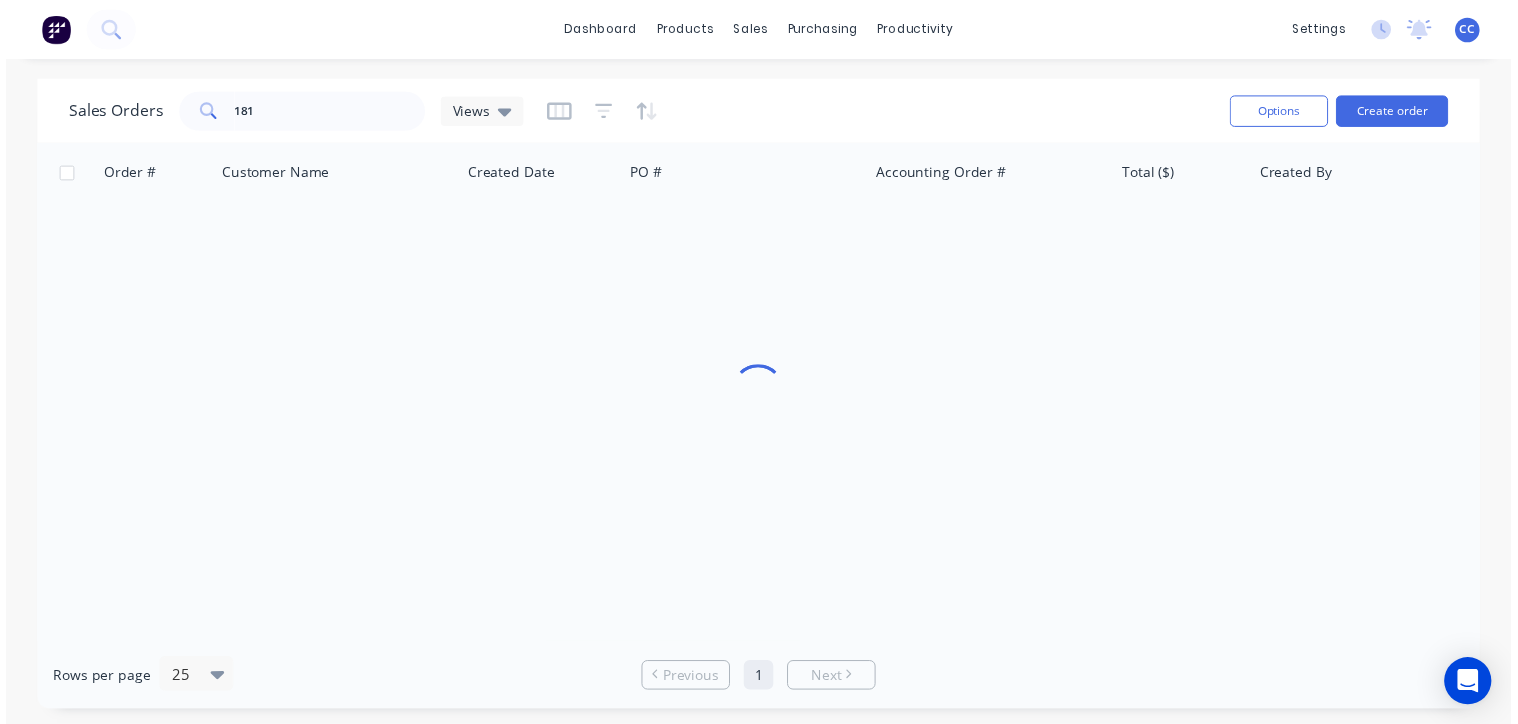 scroll, scrollTop: 0, scrollLeft: 0, axis: both 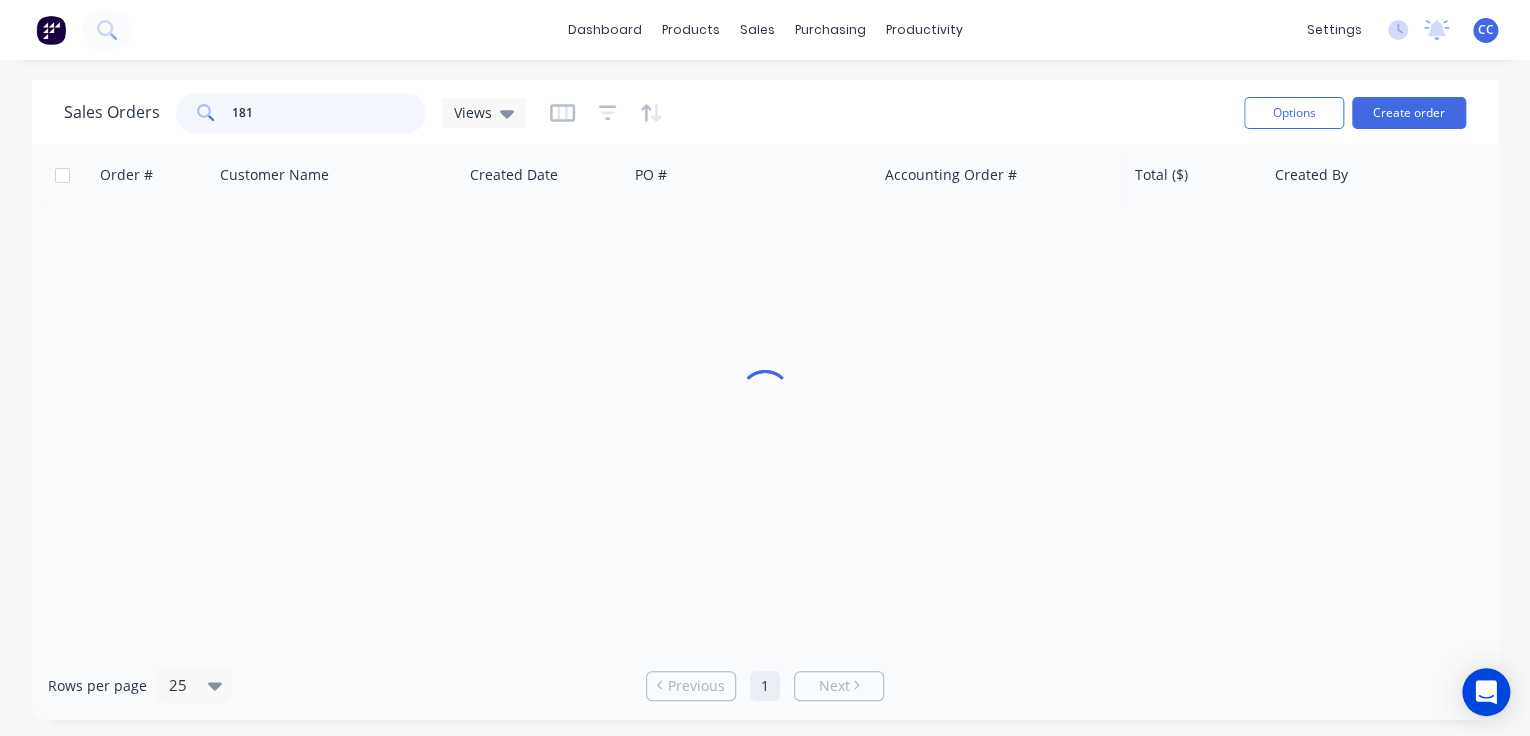 drag, startPoint x: 284, startPoint y: 110, endPoint x: 190, endPoint y: 88, distance: 96.540146 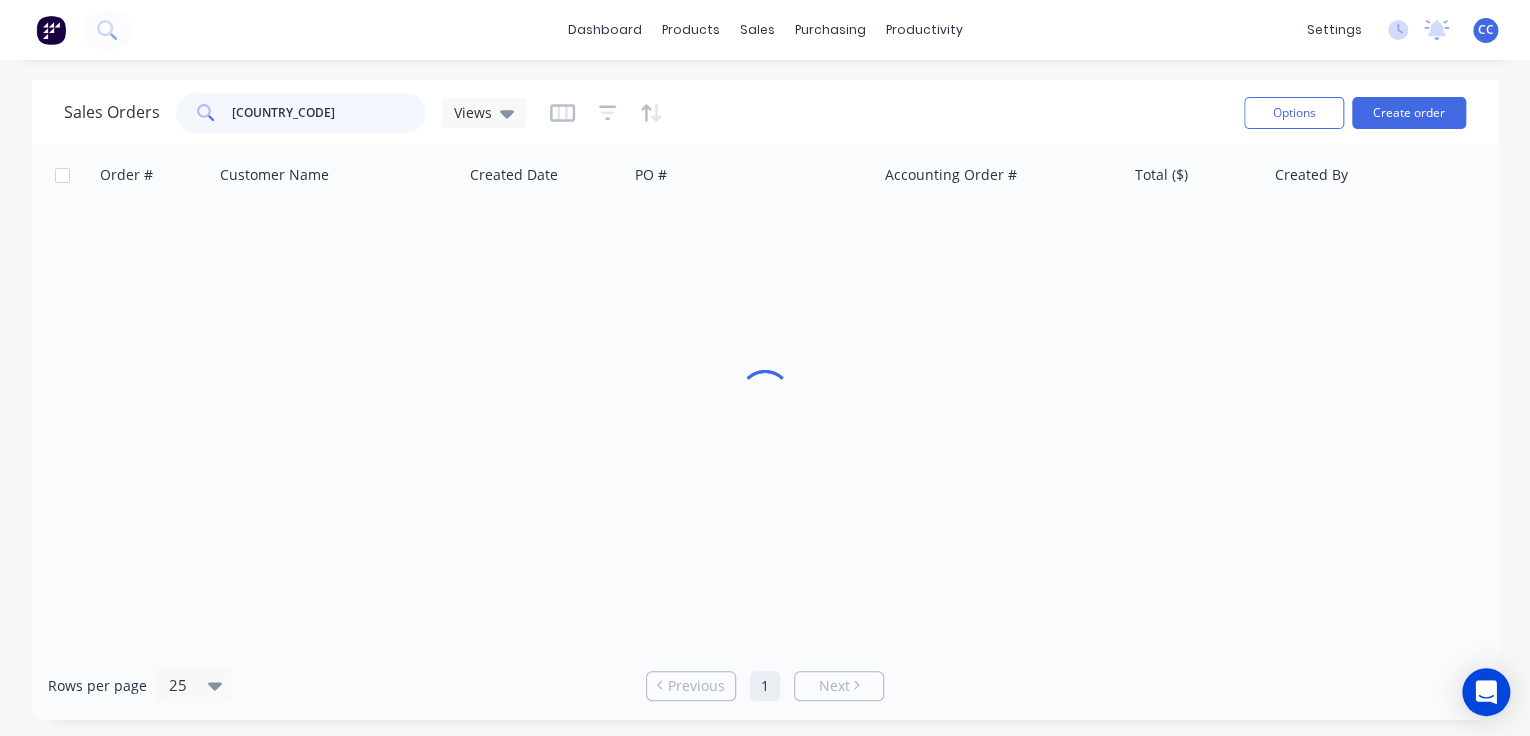 type on "[COUNTRY_CODE]" 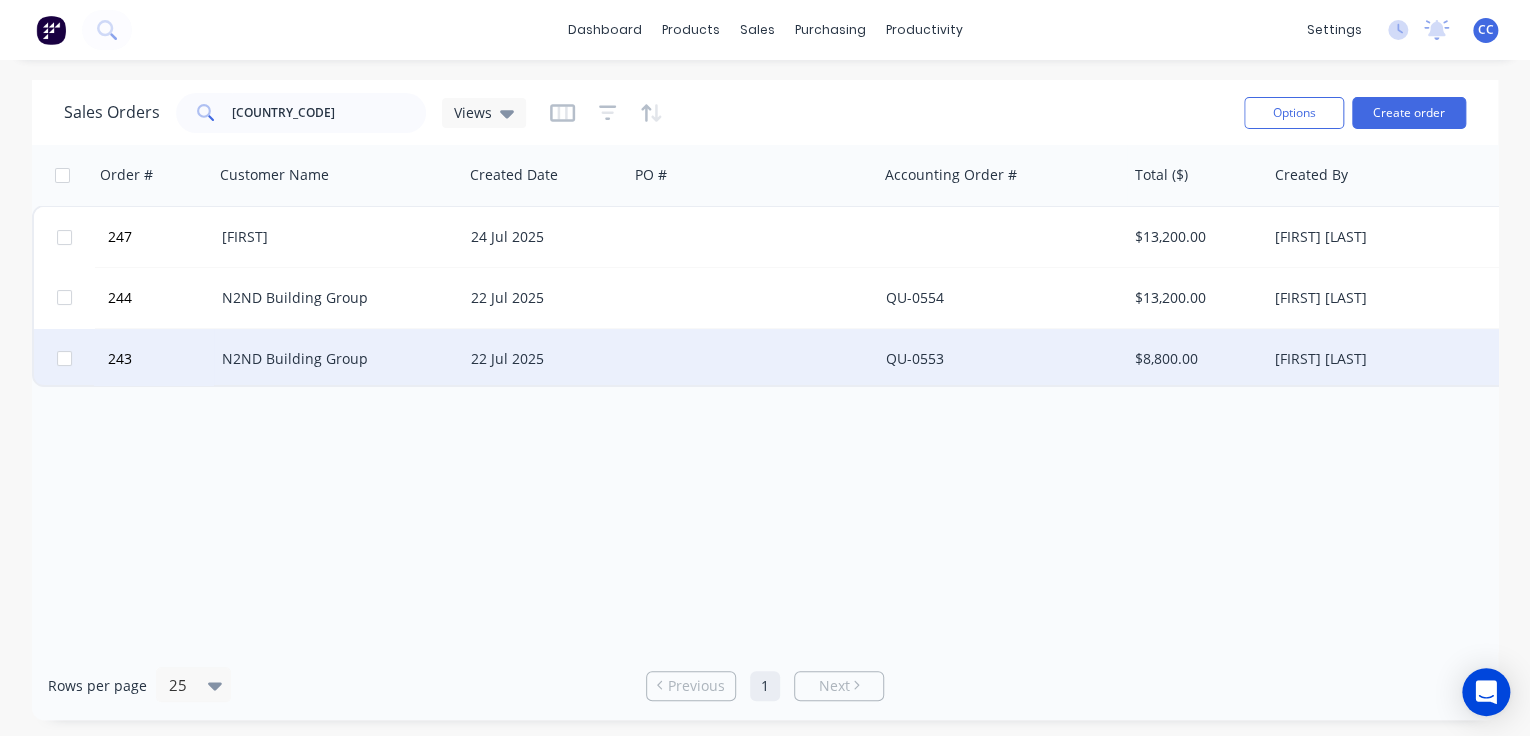 click on "N2ND Building Group" at bounding box center [333, 359] 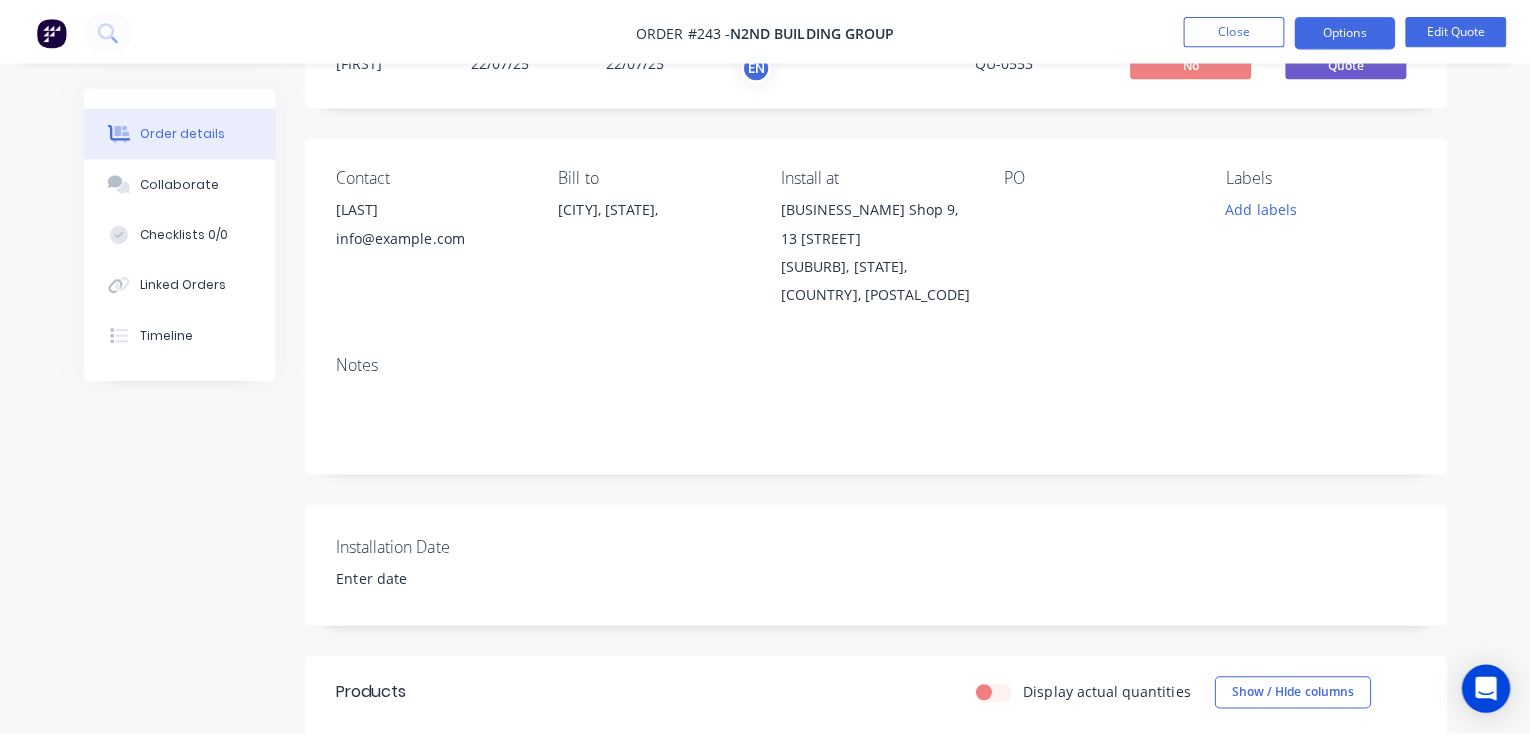 scroll, scrollTop: 0, scrollLeft: 0, axis: both 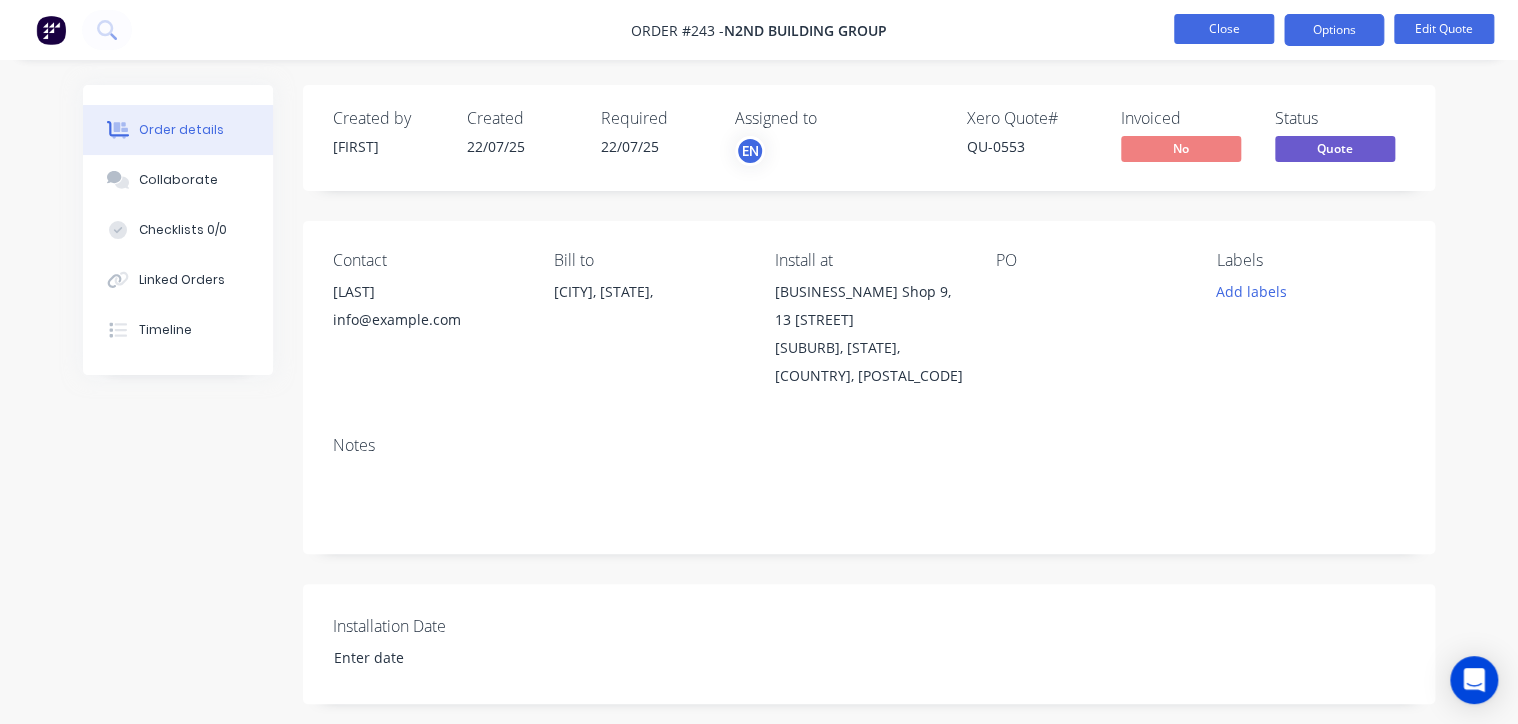 click on "Close" at bounding box center (1224, 29) 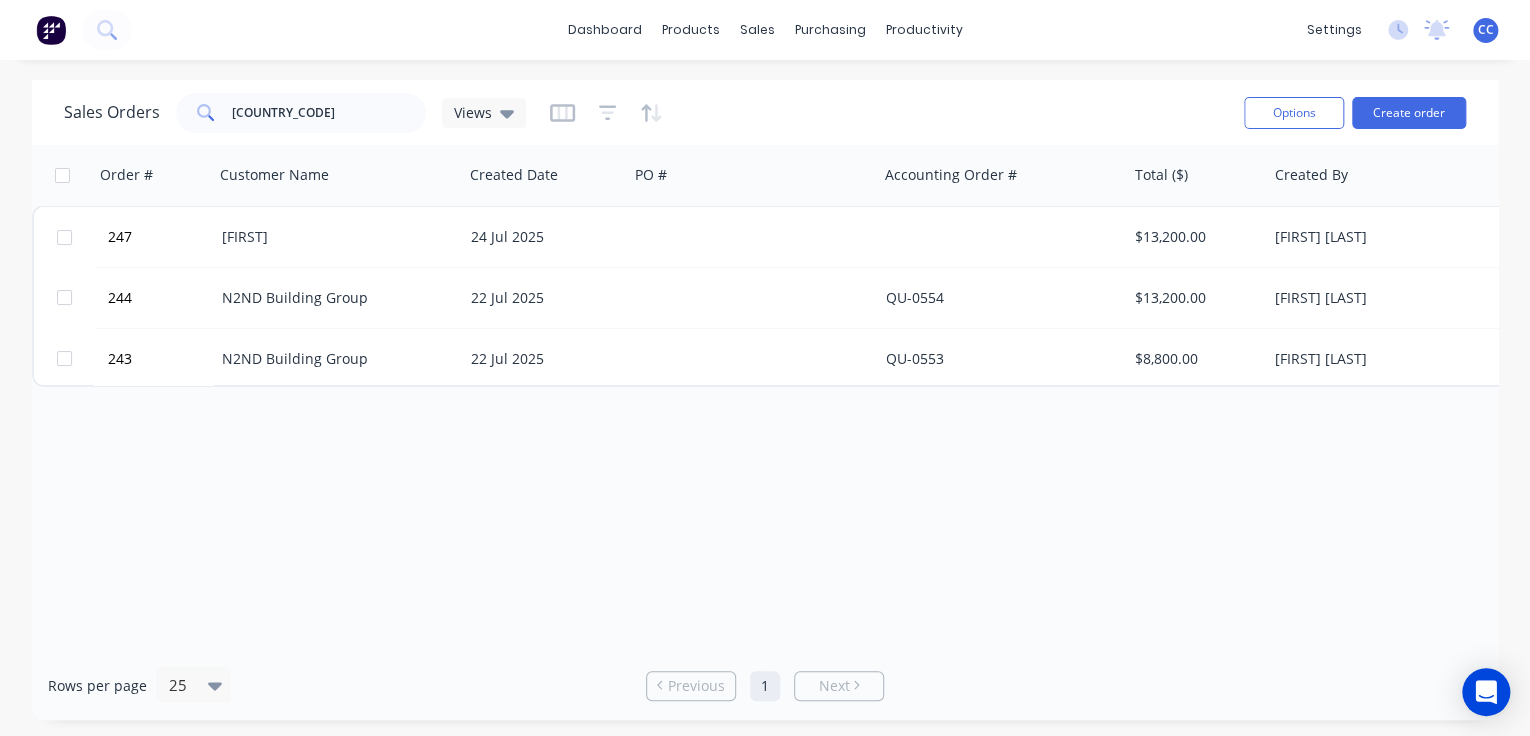 click on "Order # Customer Name Created Date PO # Accounting Order # Total ($) Created By Status Invoice status Installation Date 247 [FIRST] 24 Jul 2025 QU-0554 $13,200.00 [FIRST] [LAST] Quote 244 N2ND Building Group 22 Jul 2025 QU-0554 $13,200.00 [FIRST] [LAST] Quote 243 N2ND Building Group 22 Jul 2025 QU-0553 $8,800.00 [FIRST] [LAST] Quote" at bounding box center (765, 398) 